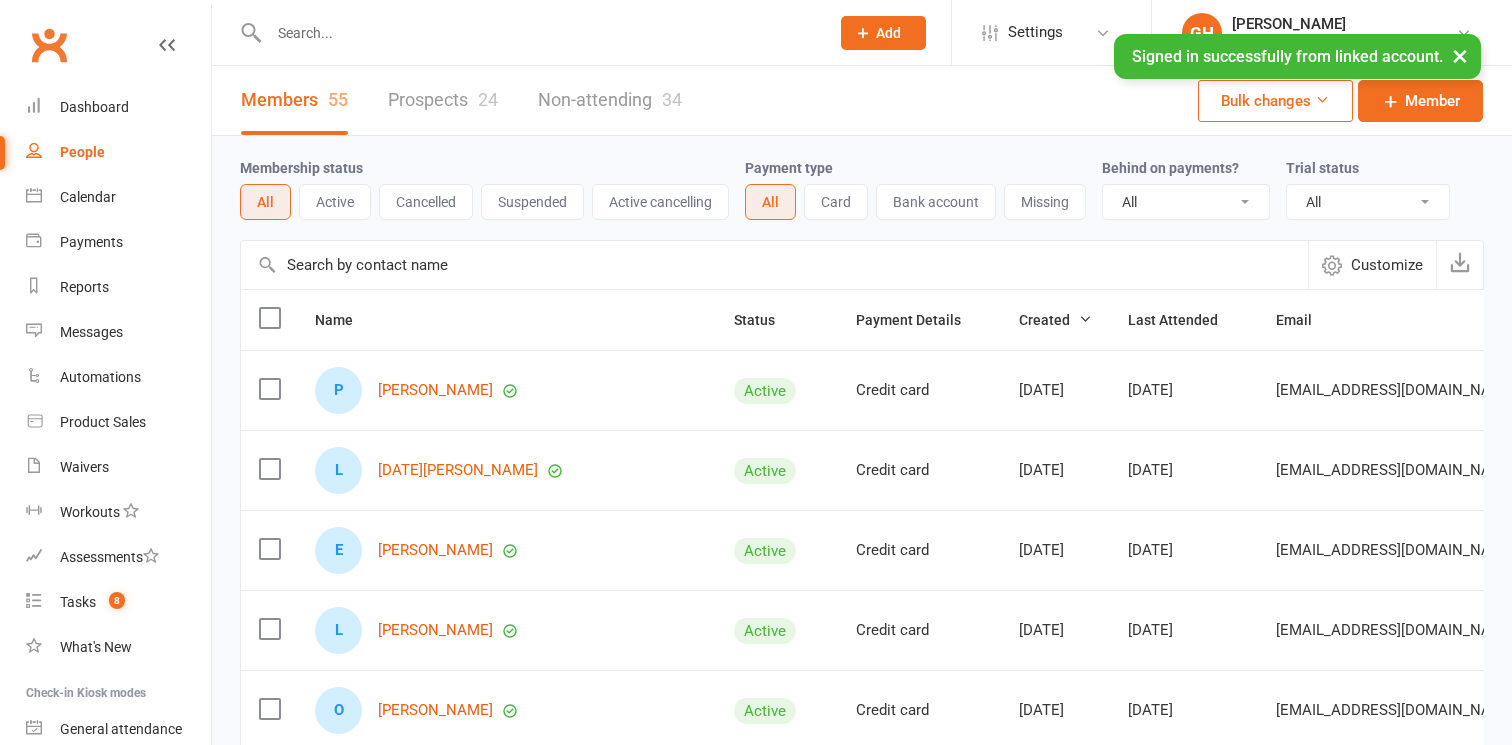 select on "100" 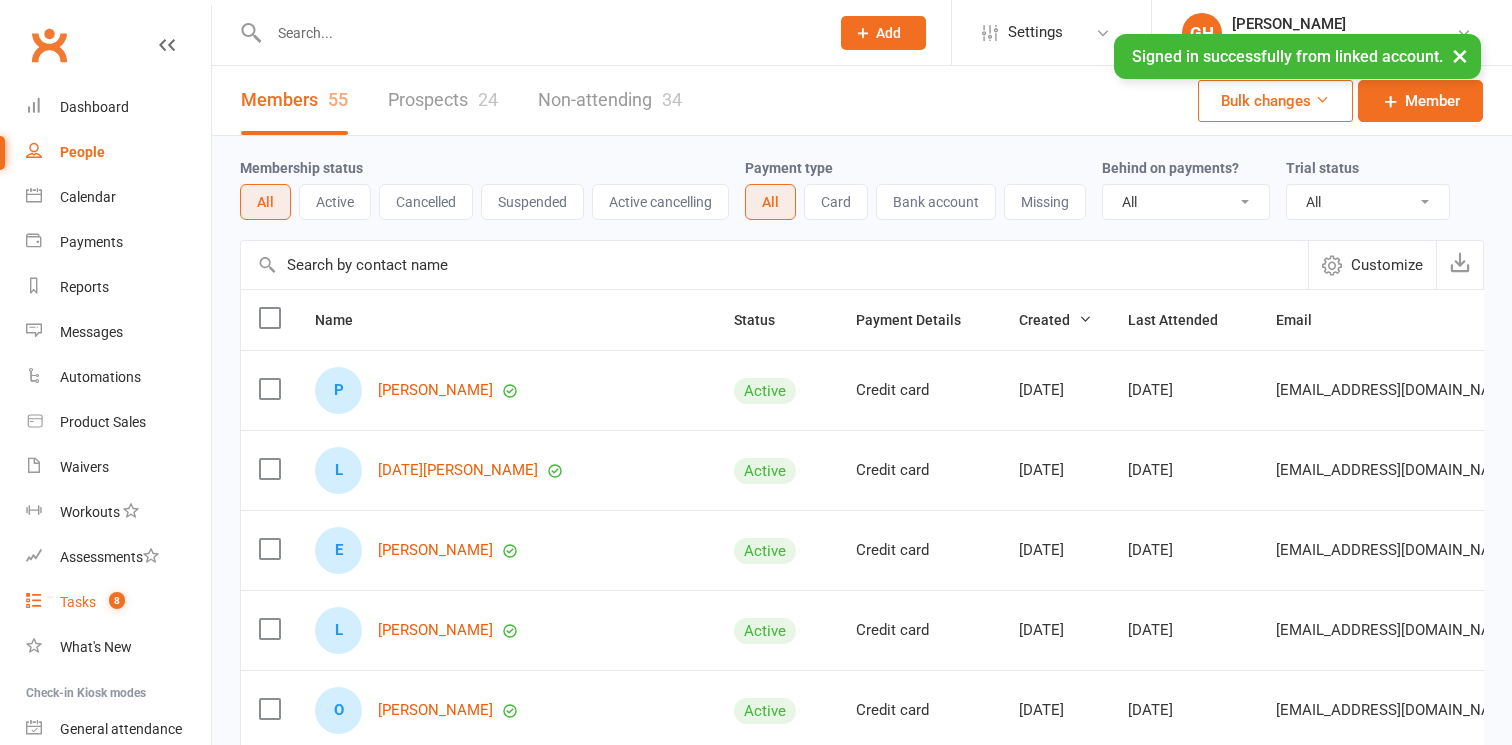 scroll, scrollTop: 0, scrollLeft: 0, axis: both 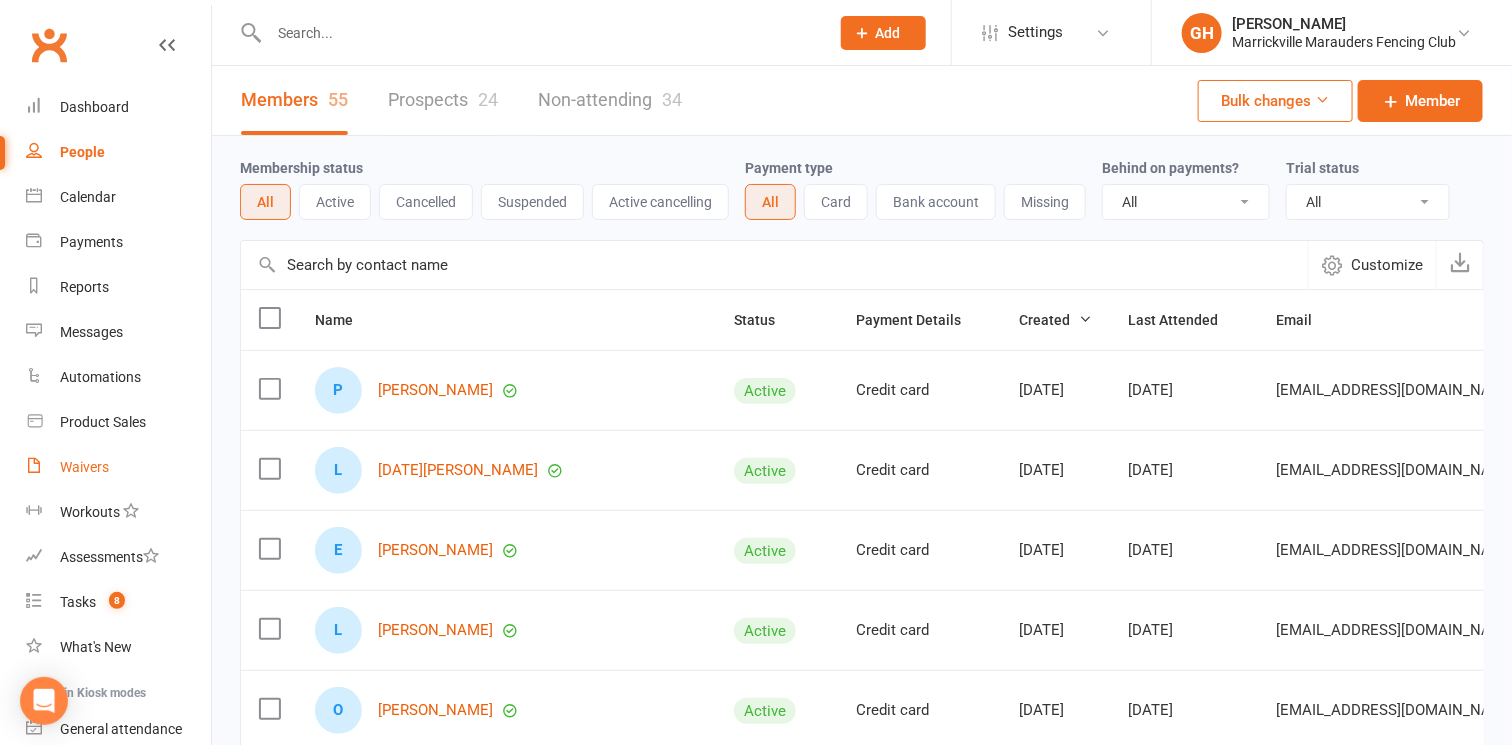 click on "Waivers" at bounding box center [84, 467] 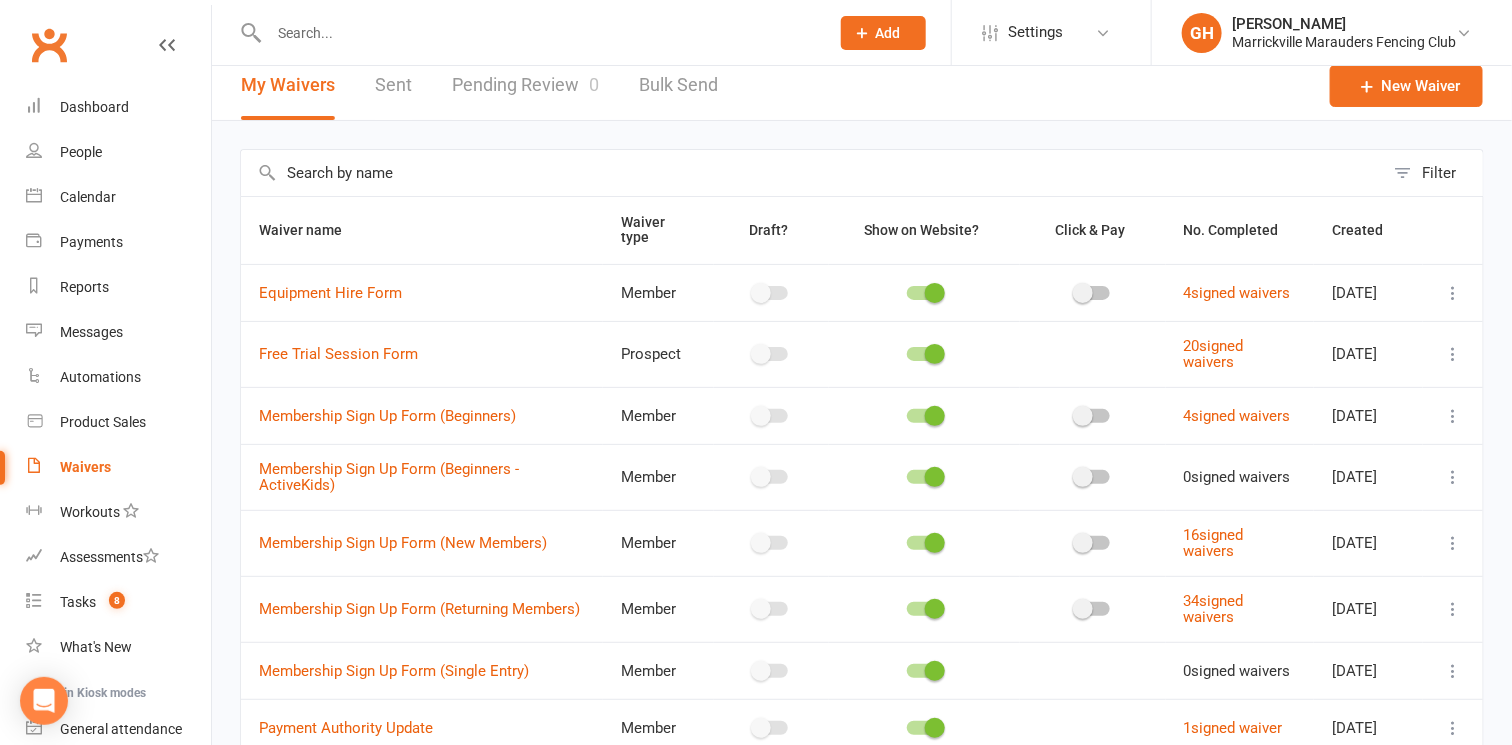 scroll, scrollTop: 19, scrollLeft: 0, axis: vertical 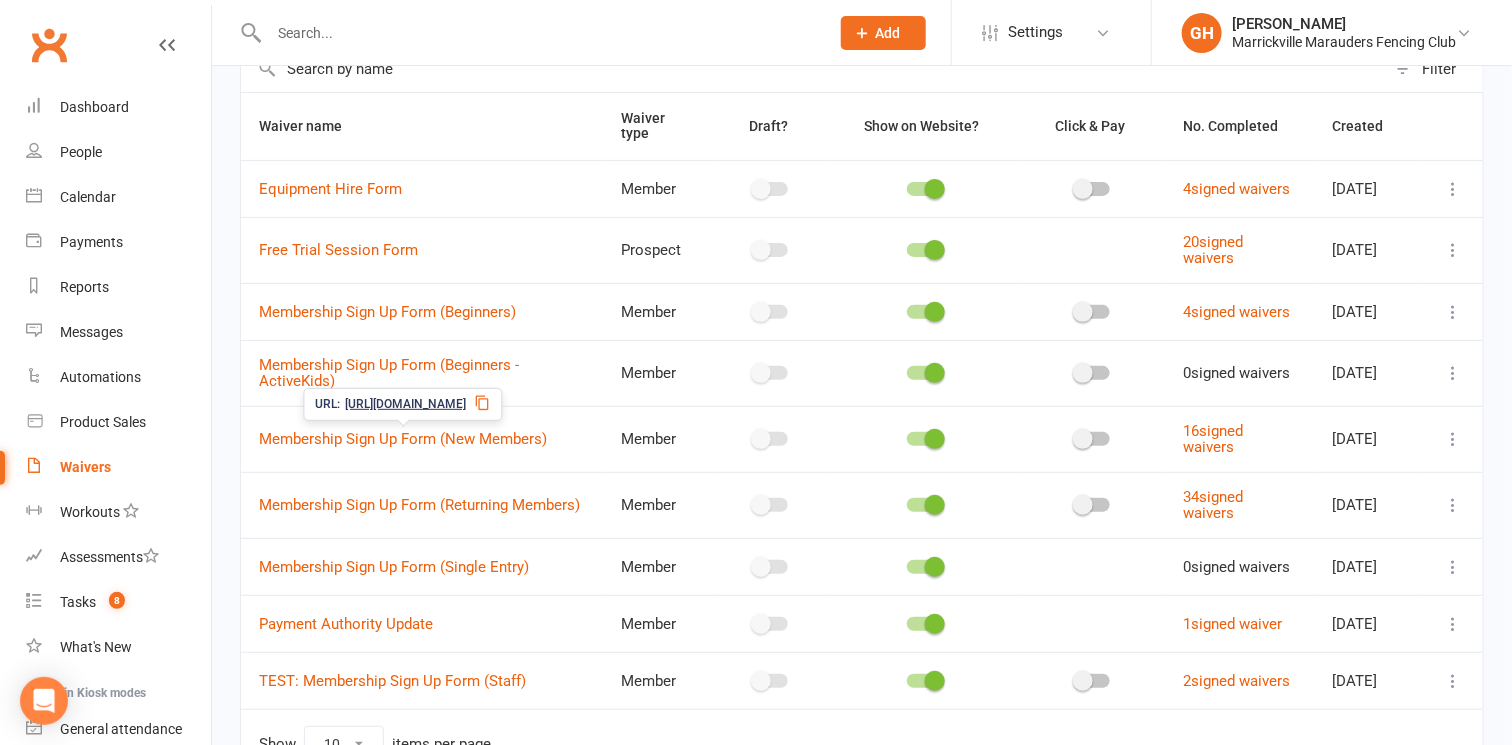 click on "https://app.clubworx.com/s/mpeYMHX7" at bounding box center (406, 404) 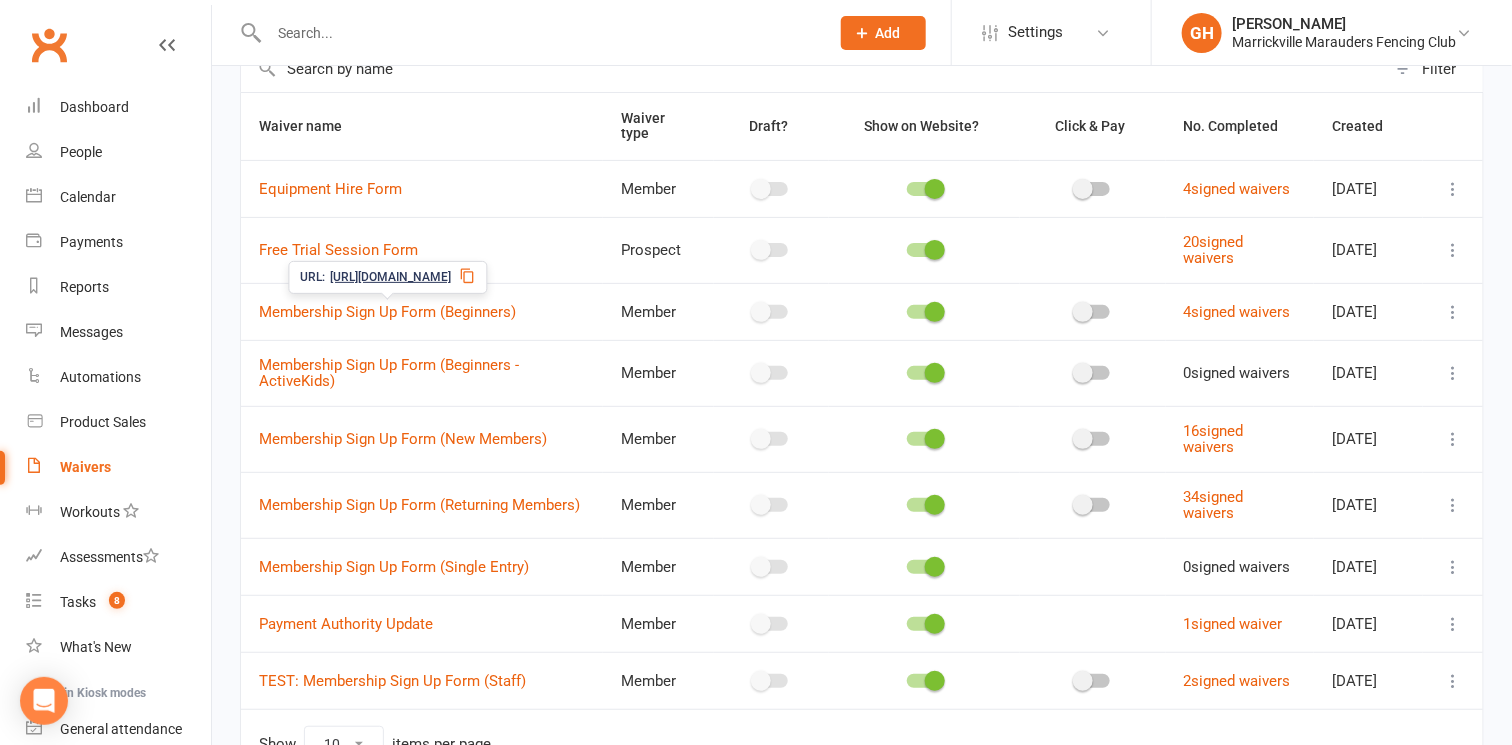 click on "https://app.clubworx.com/s/0pAl85D0" at bounding box center [390, 277] 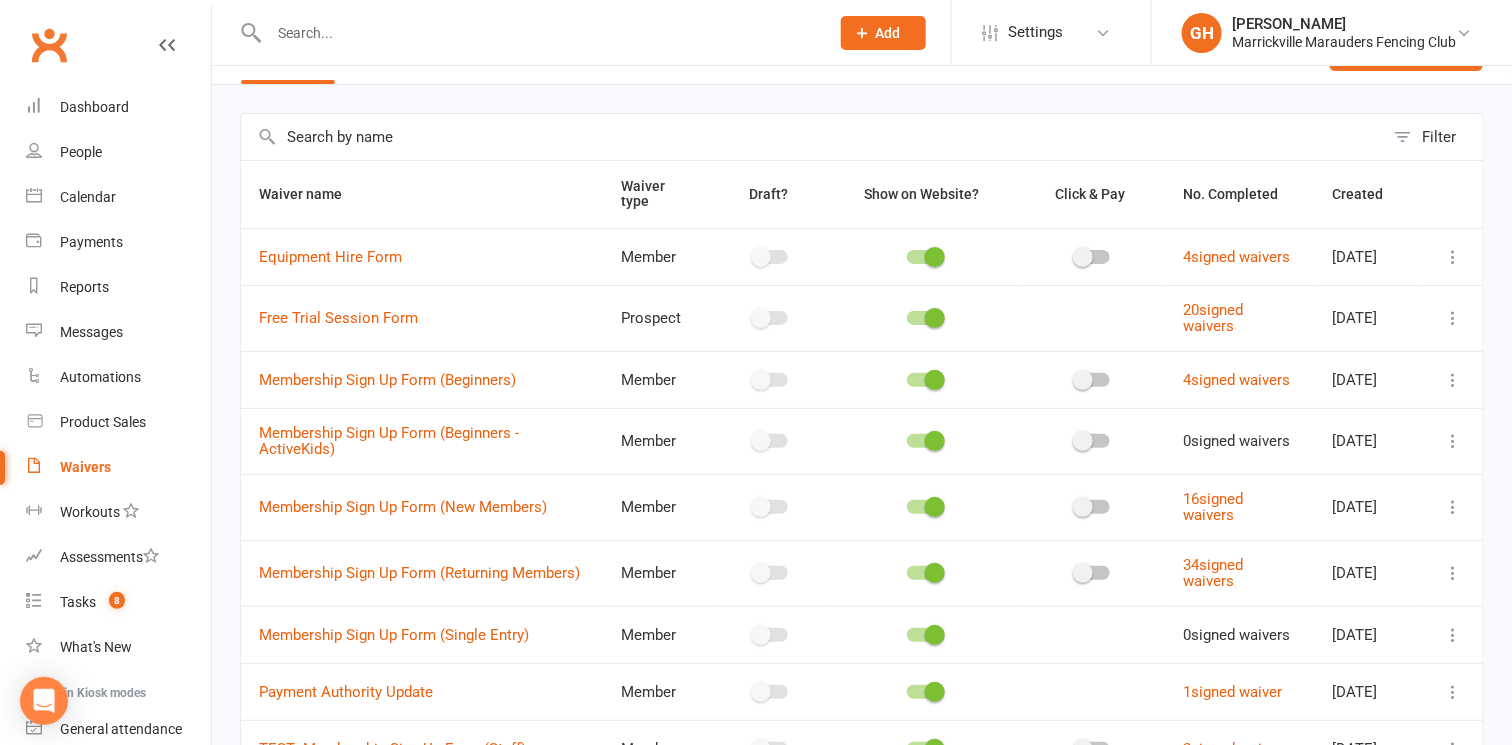 scroll, scrollTop: 0, scrollLeft: 0, axis: both 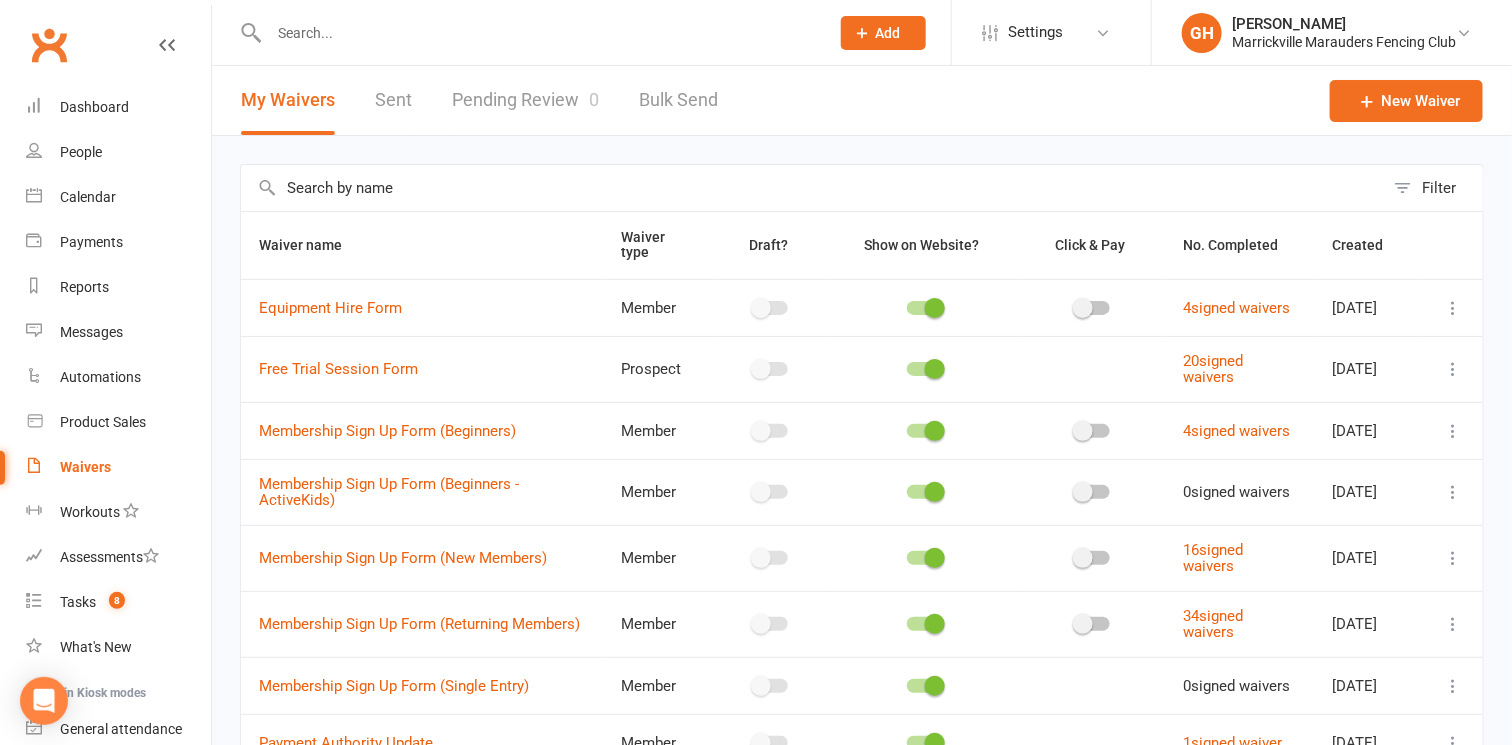 click on "Filter Waiver name Waiver type Draft? Show on Website? Click & Pay No. Completed Created Equipment Hire Form Member 4  signed   waivers Jan 09, 2025 Free Trial Session Form Prospect 20  signed   waivers Nov 29, 2024 Membership Sign Up Form (Beginners) Member 4  signed   waivers Jan 15, 2025 Membership Sign Up Form (Beginners - ActiveKids) Member 0  signed   waivers Jan 28, 2025 Membership Sign Up Form (New Members) Member 16  signed   waivers Jan 17, 2025 Membership Sign Up Form (Returning Members) Member 34  signed   waivers Nov 29, 2024 Membership Sign Up Form (Single Entry) Member 0  signed   waivers Feb 13, 2025 Payment Authority Update Member 1  signed   waiver May 27, 2025 TEST: Membership Sign Up Form (Staff) Member 2  signed   waivers Jan 30, 2025 Show 10 25 50 100 items per page" at bounding box center [862, 545] 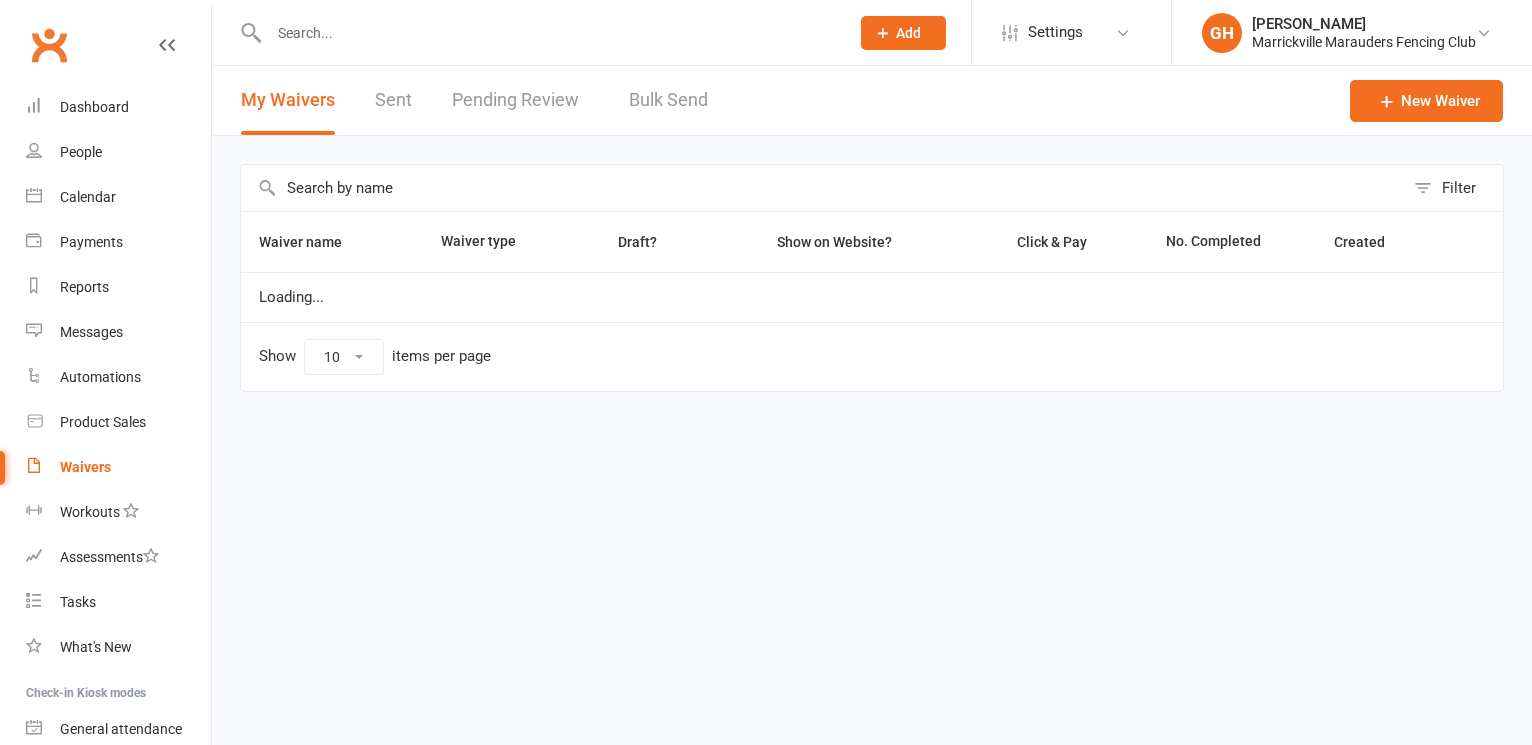 scroll, scrollTop: 0, scrollLeft: 0, axis: both 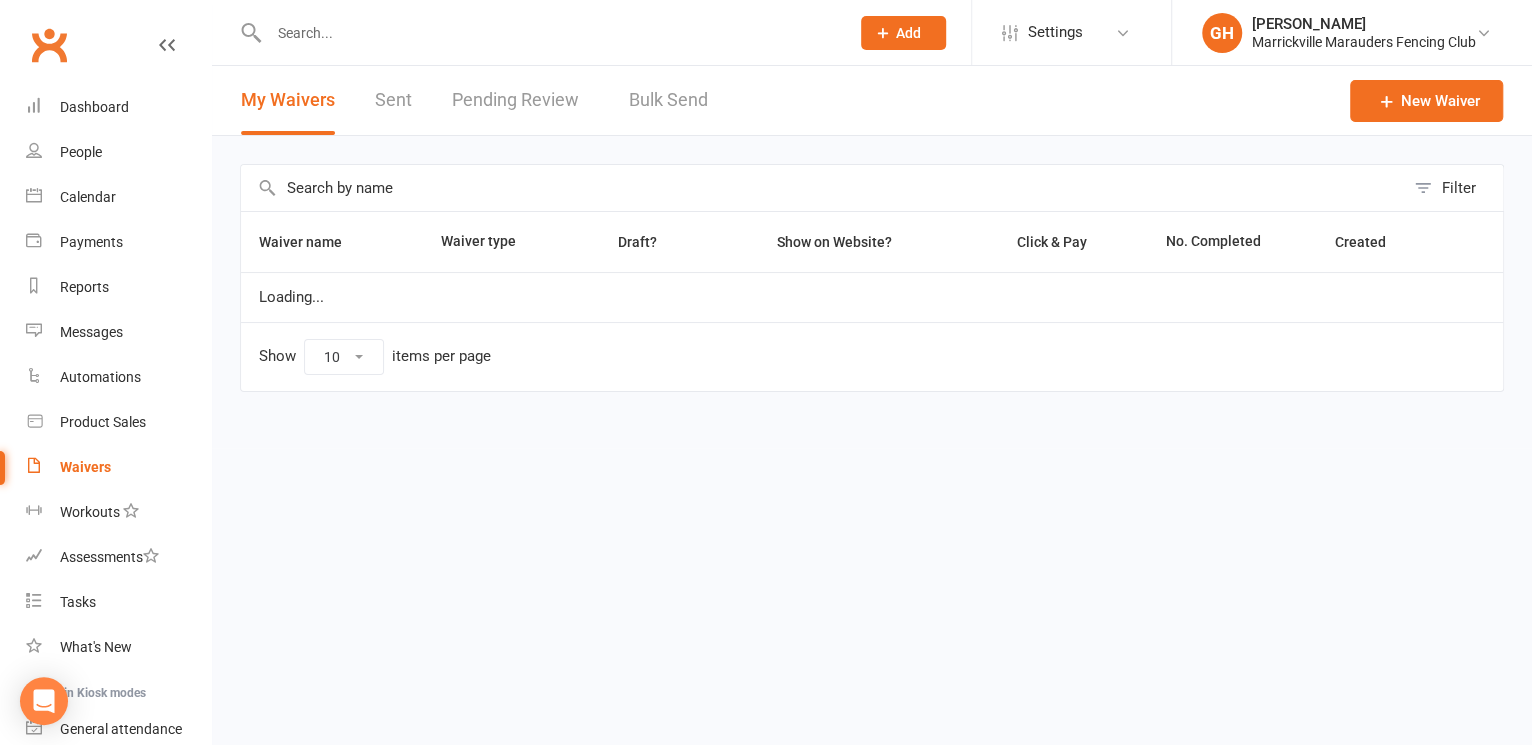 click on "Pending Review" at bounding box center [520, 100] 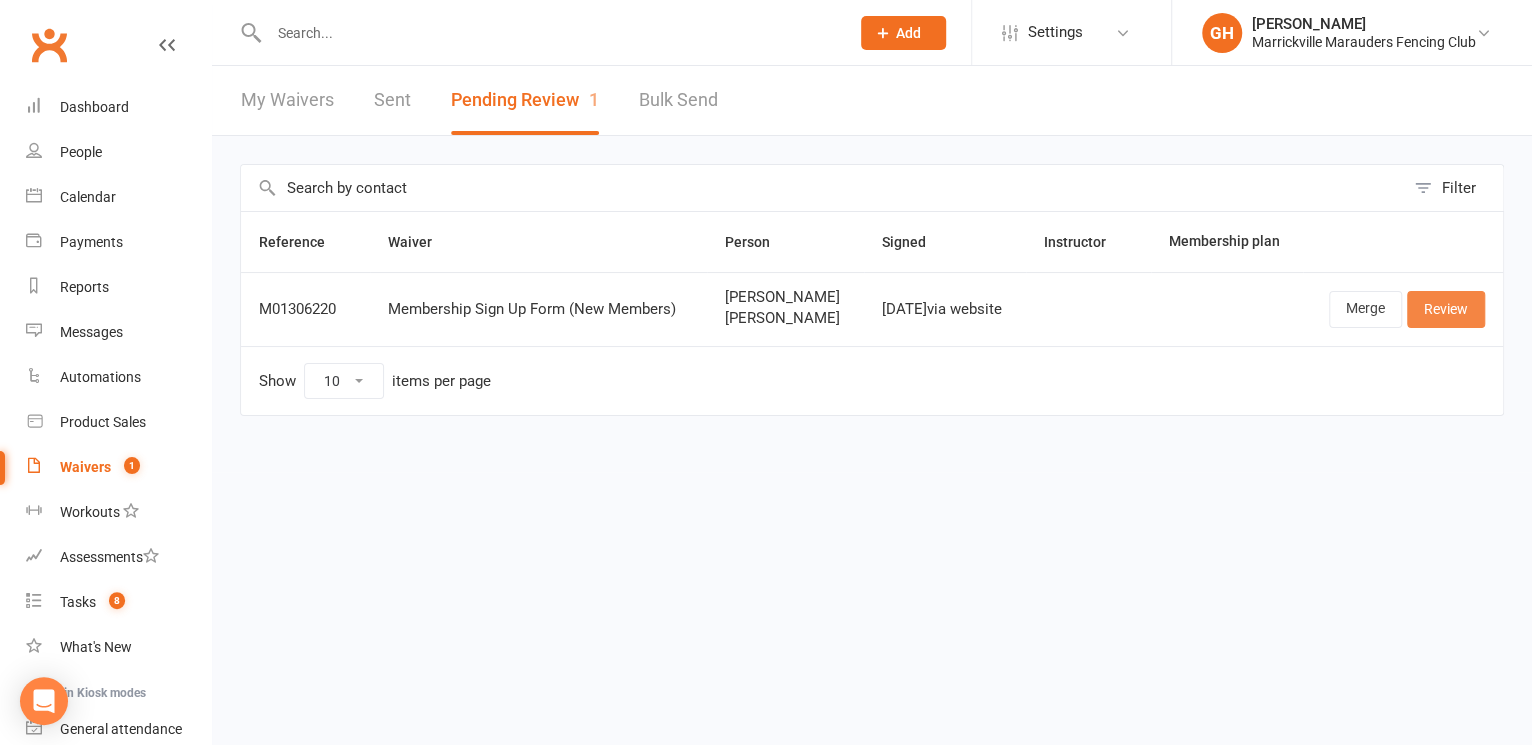 click on "Review" at bounding box center [1446, 309] 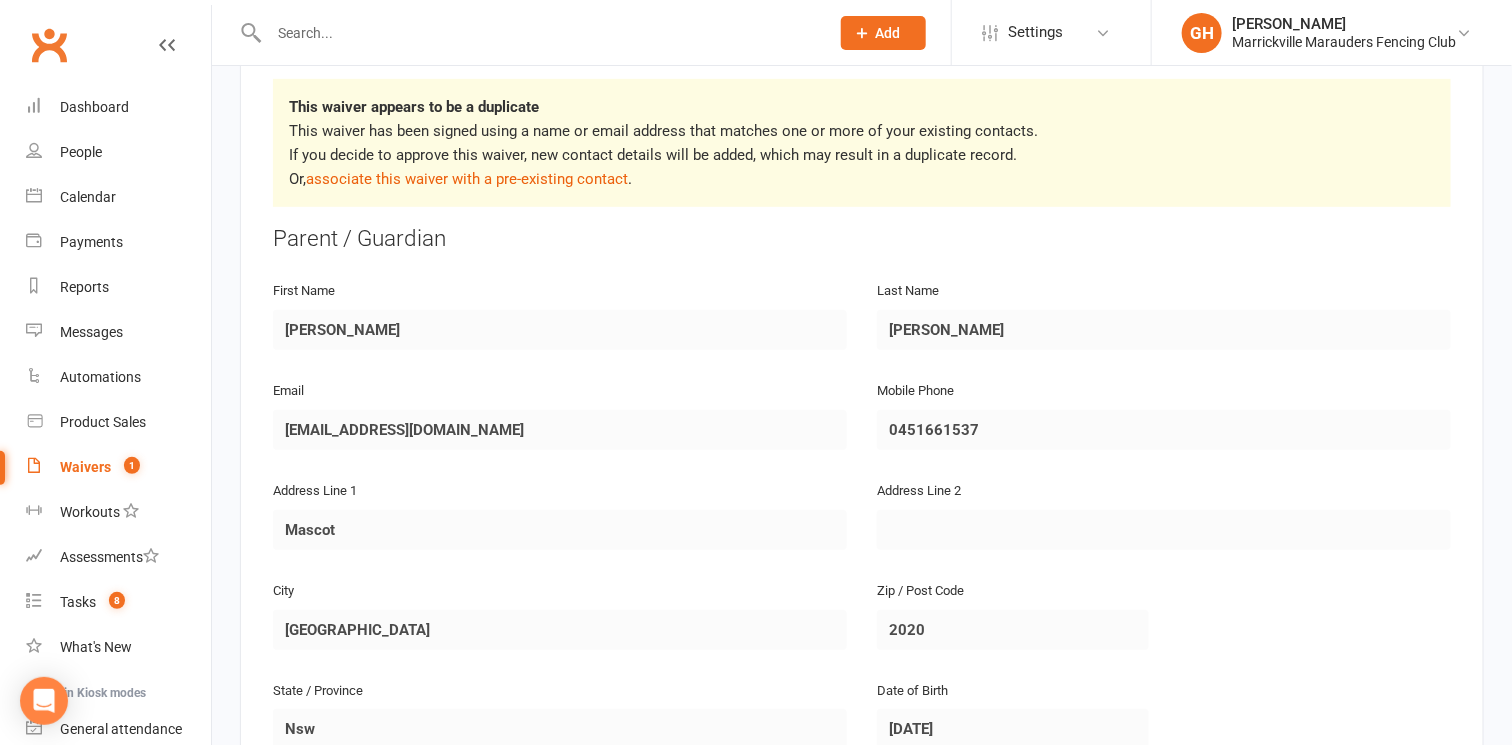 scroll, scrollTop: 245, scrollLeft: 0, axis: vertical 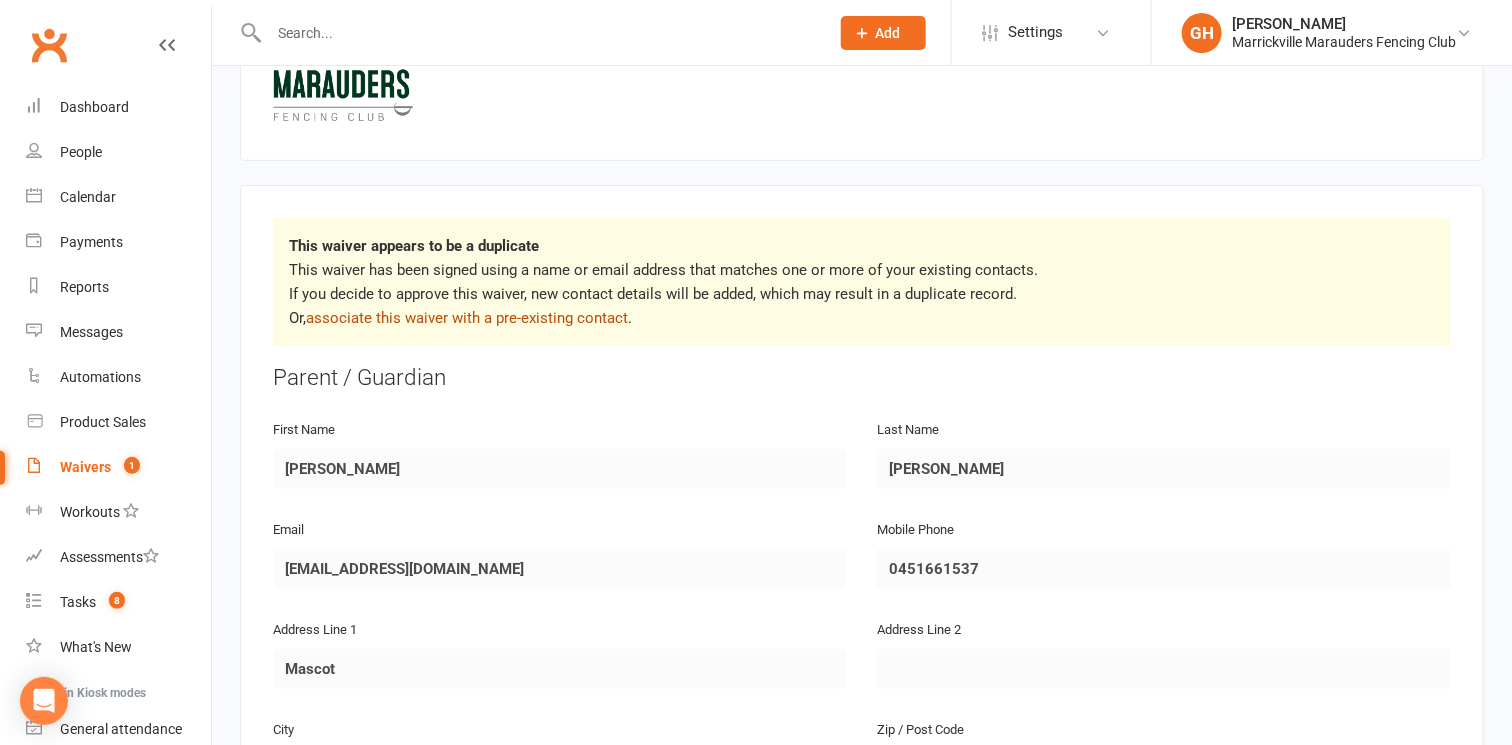 click on "associate this waiver with a pre-existing contact" at bounding box center (467, 318) 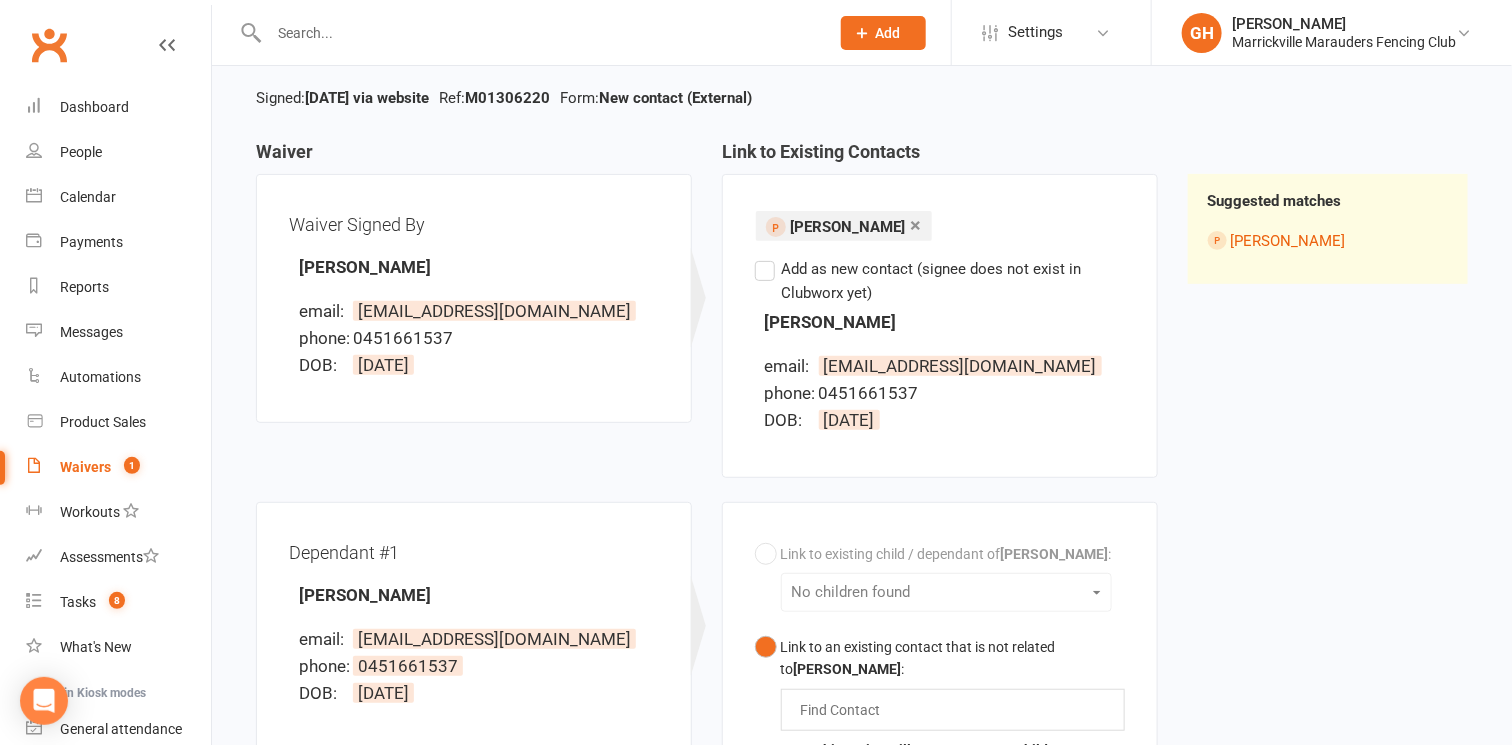 scroll, scrollTop: 249, scrollLeft: 0, axis: vertical 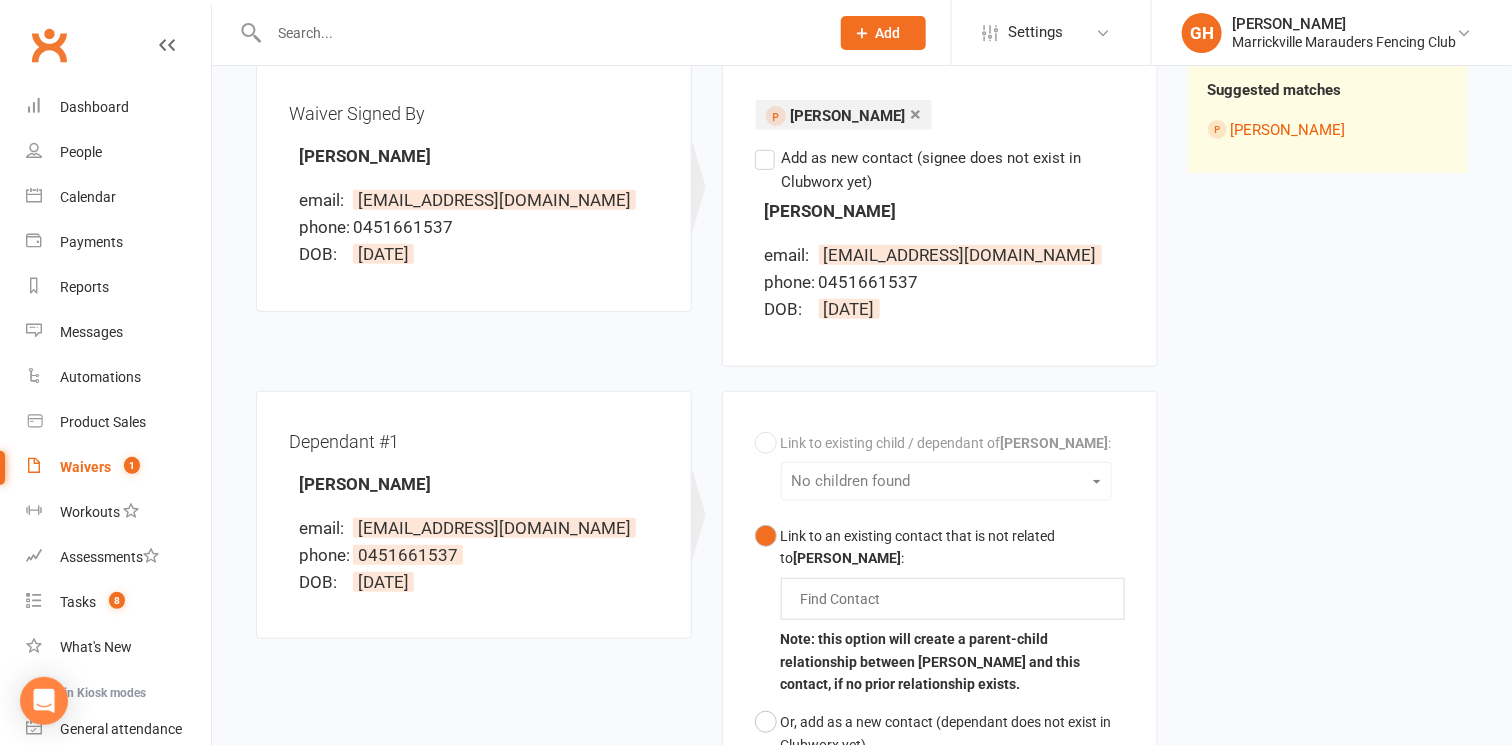 click on "Add as new contact (signee does not exist in Clubworx yet)" at bounding box center [940, 170] 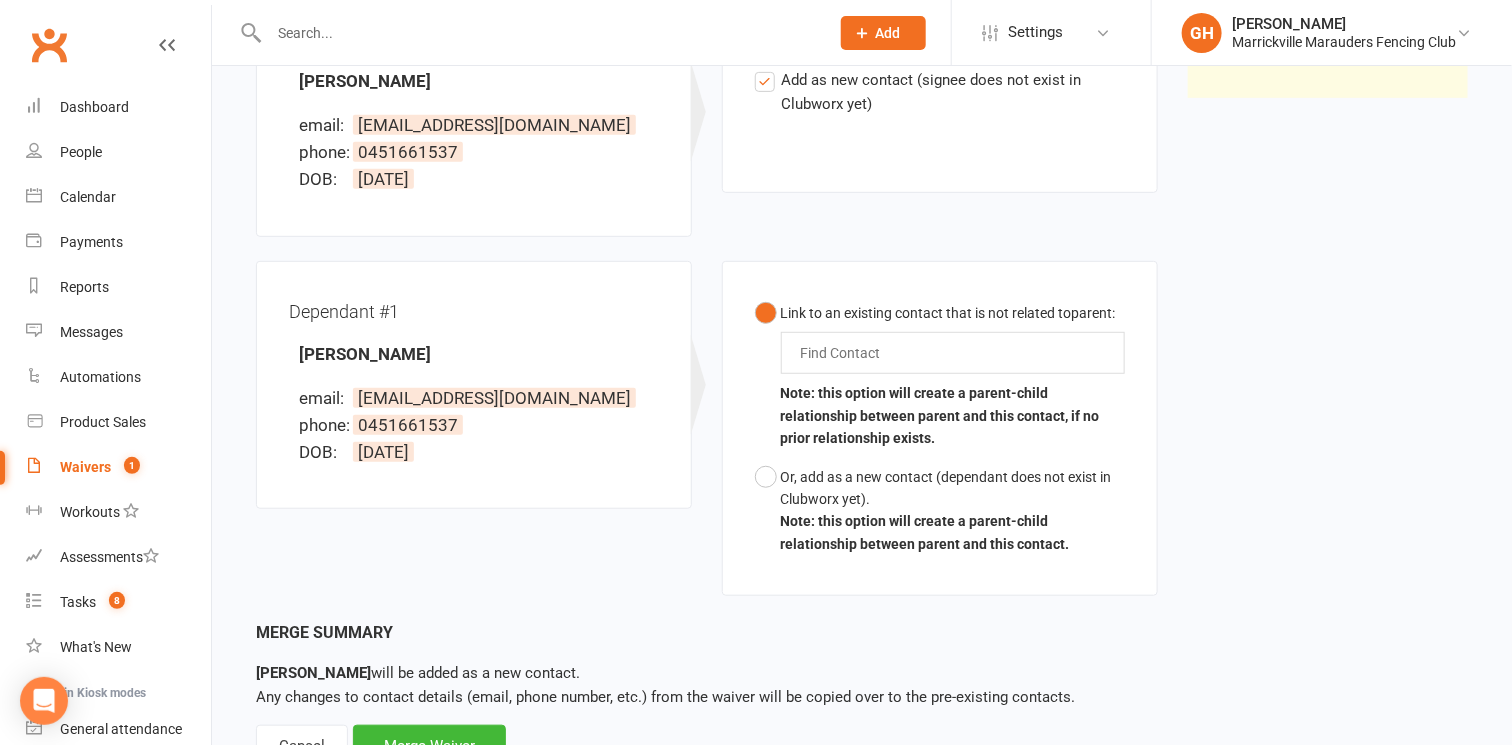 scroll, scrollTop: 375, scrollLeft: 0, axis: vertical 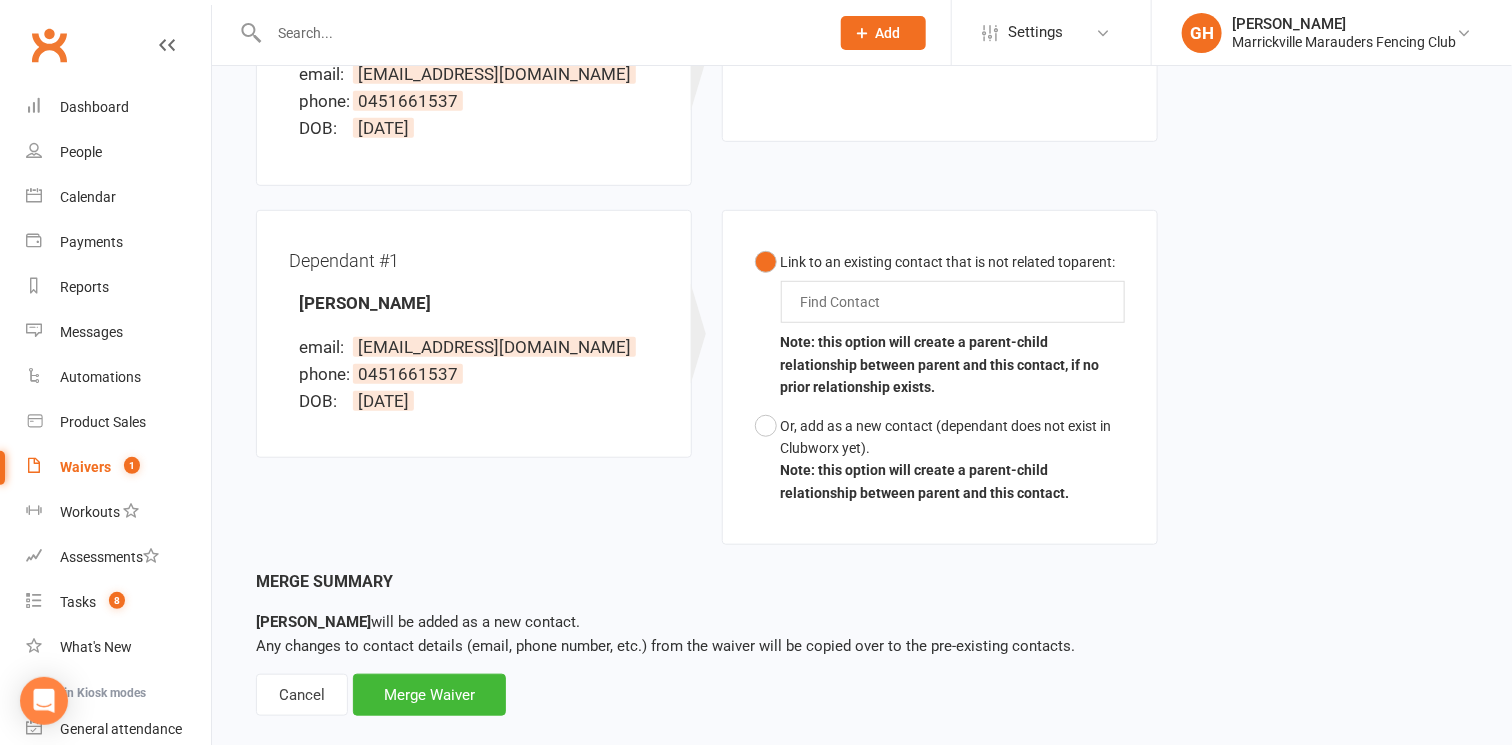 click at bounding box center [845, 302] 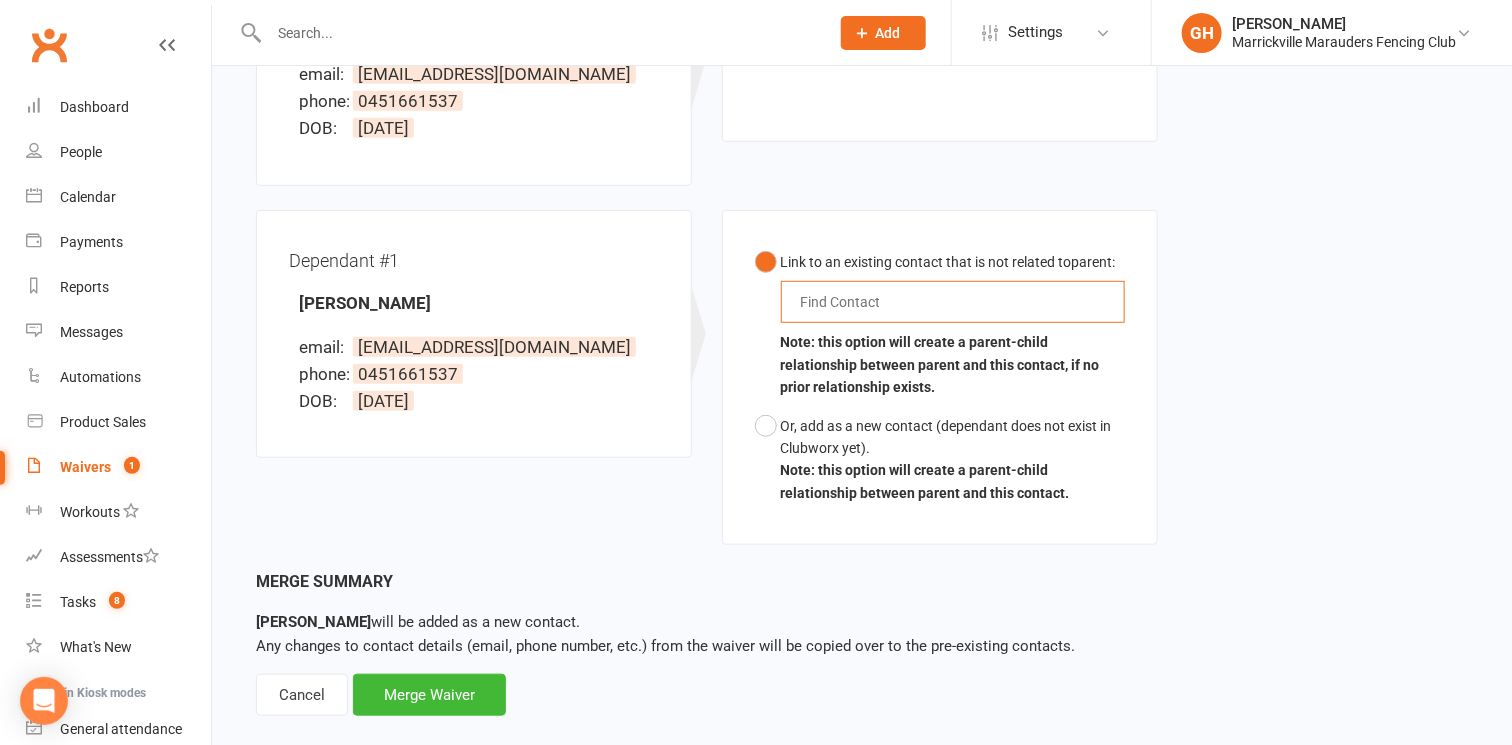 scroll, scrollTop: 249, scrollLeft: 0, axis: vertical 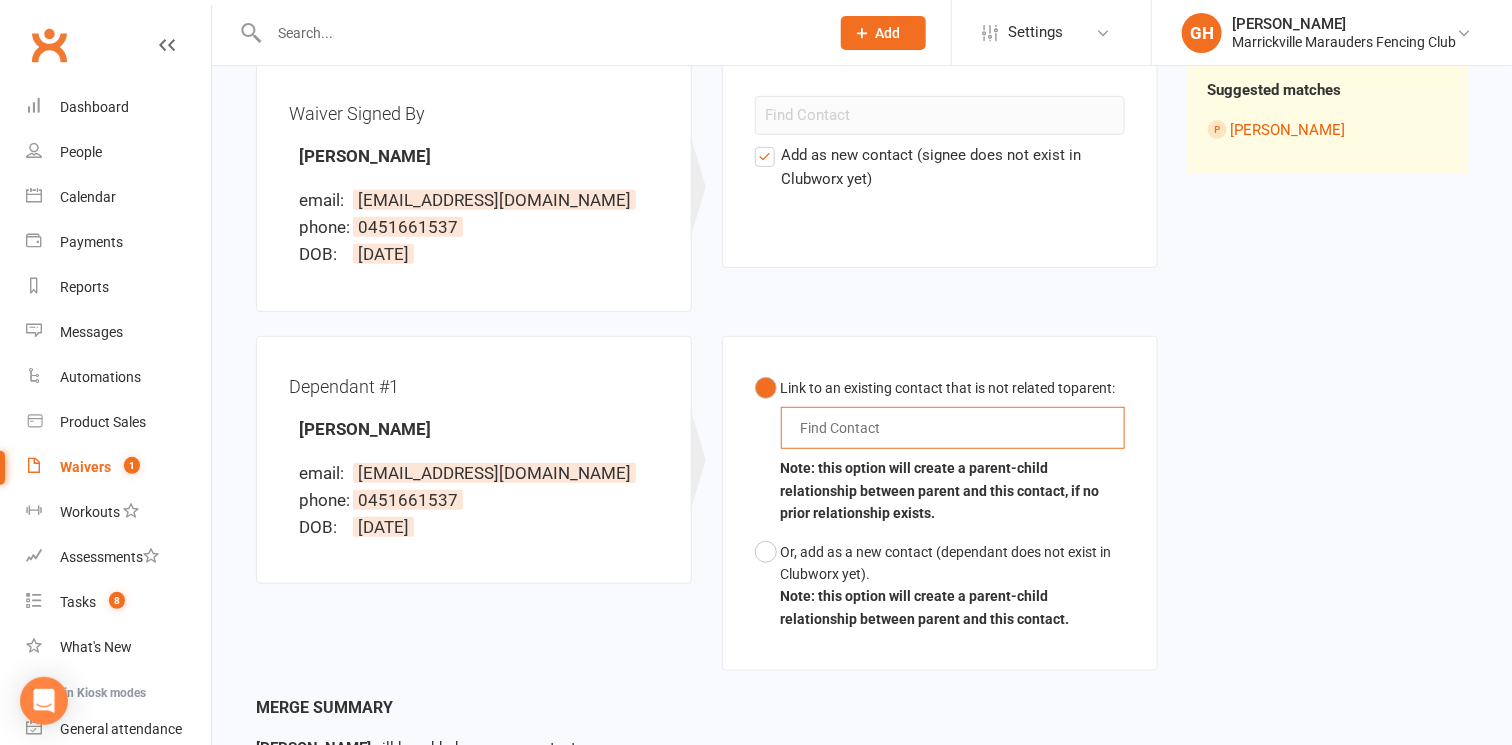 click on "Add as new contact (signee does not exist in Clubworx yet)" at bounding box center (940, 167) 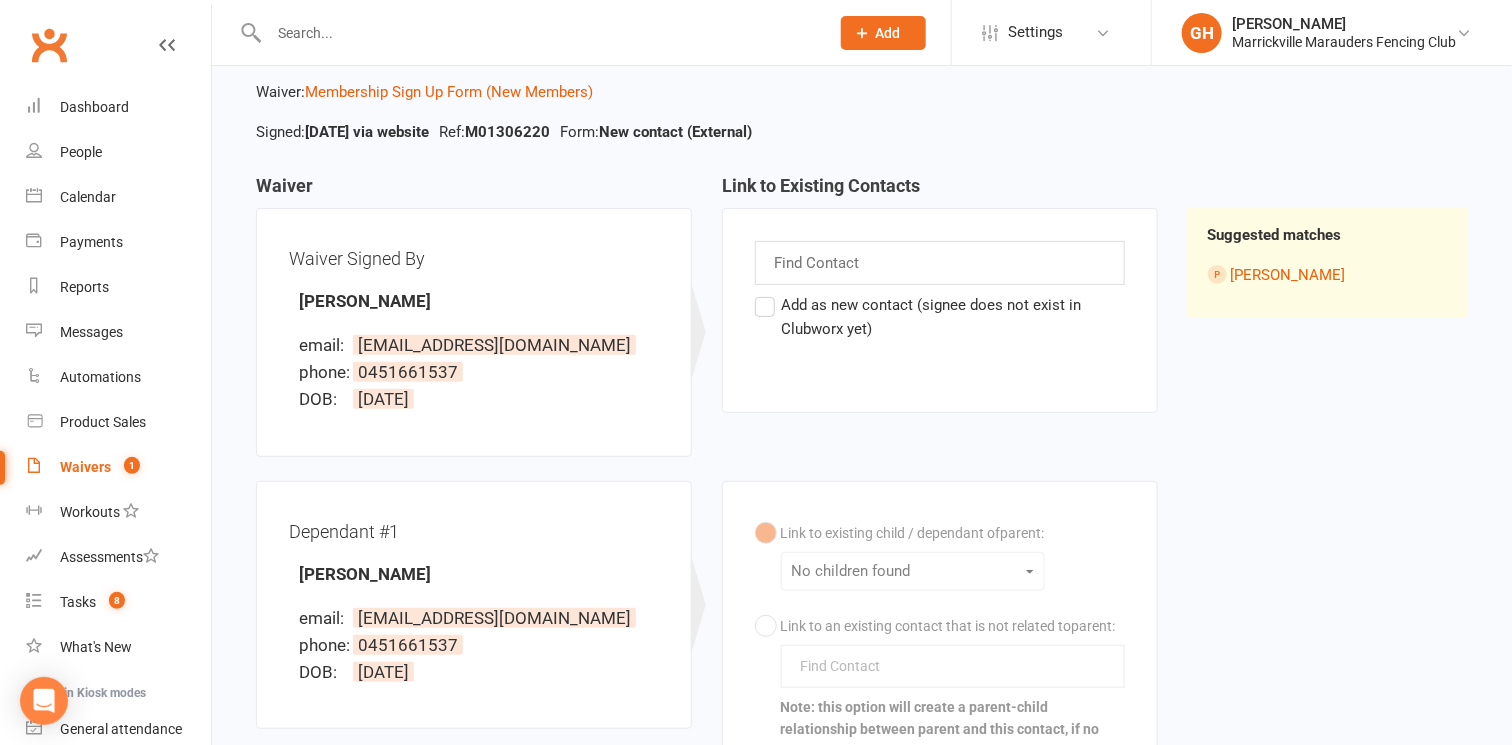 scroll, scrollTop: 0, scrollLeft: 0, axis: both 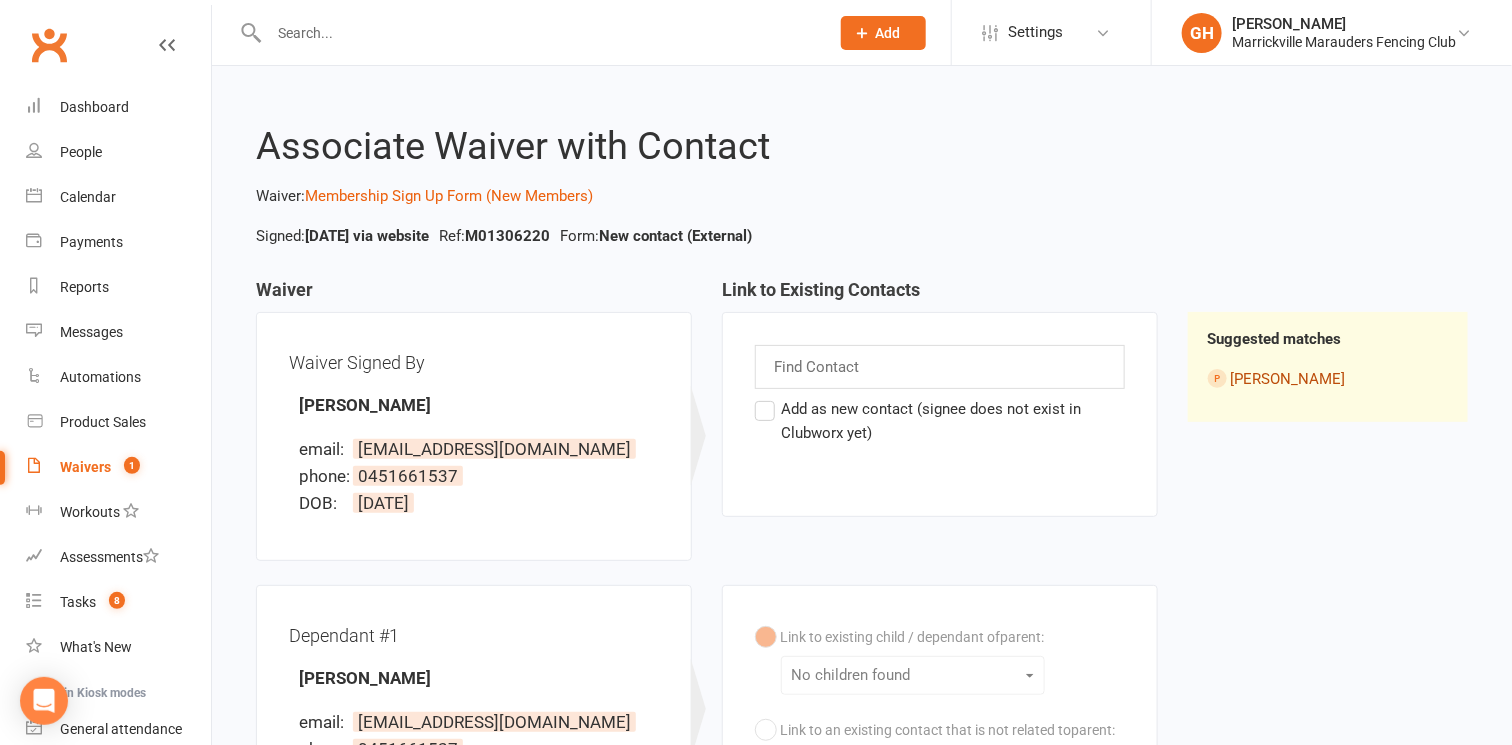 click on "Natalie Gizzi" at bounding box center (1288, 379) 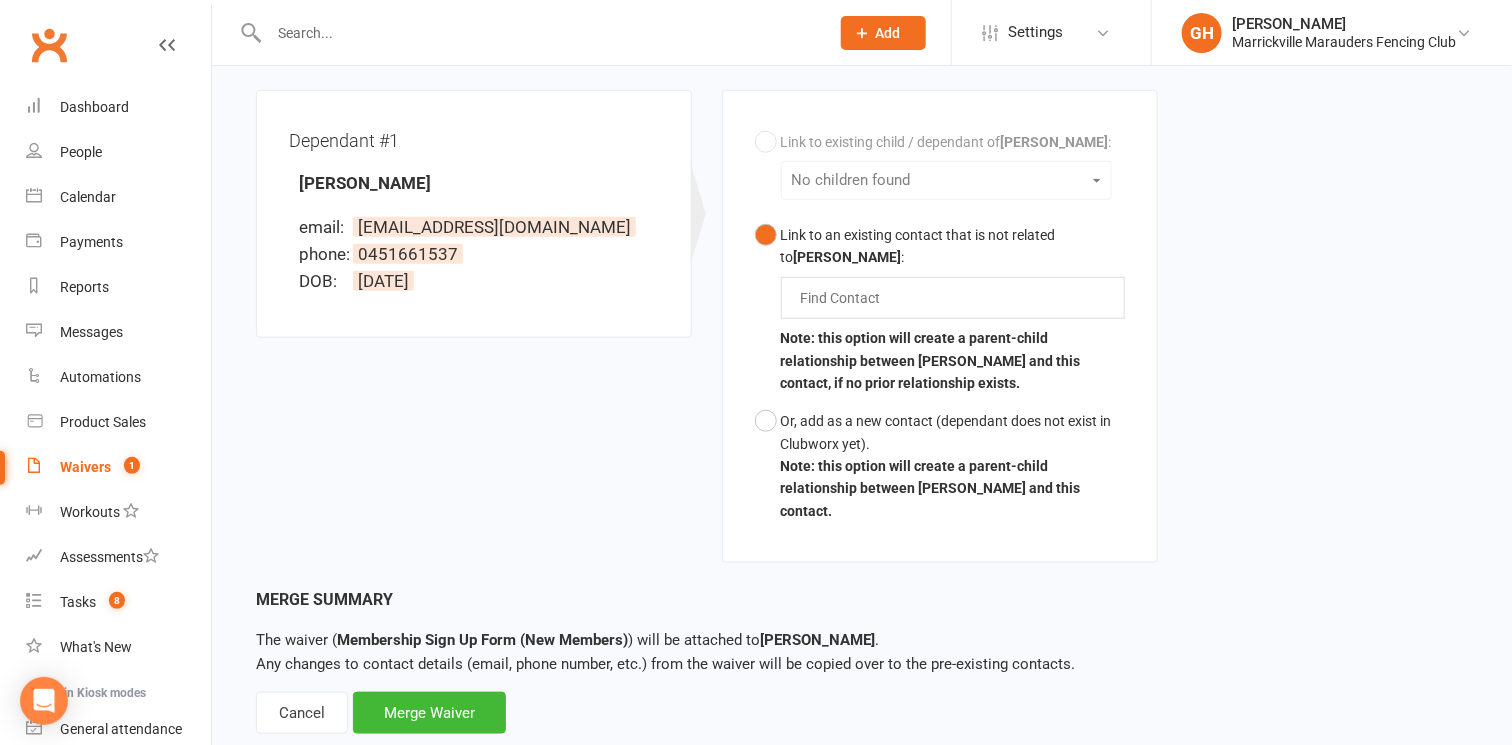 scroll, scrollTop: 575, scrollLeft: 0, axis: vertical 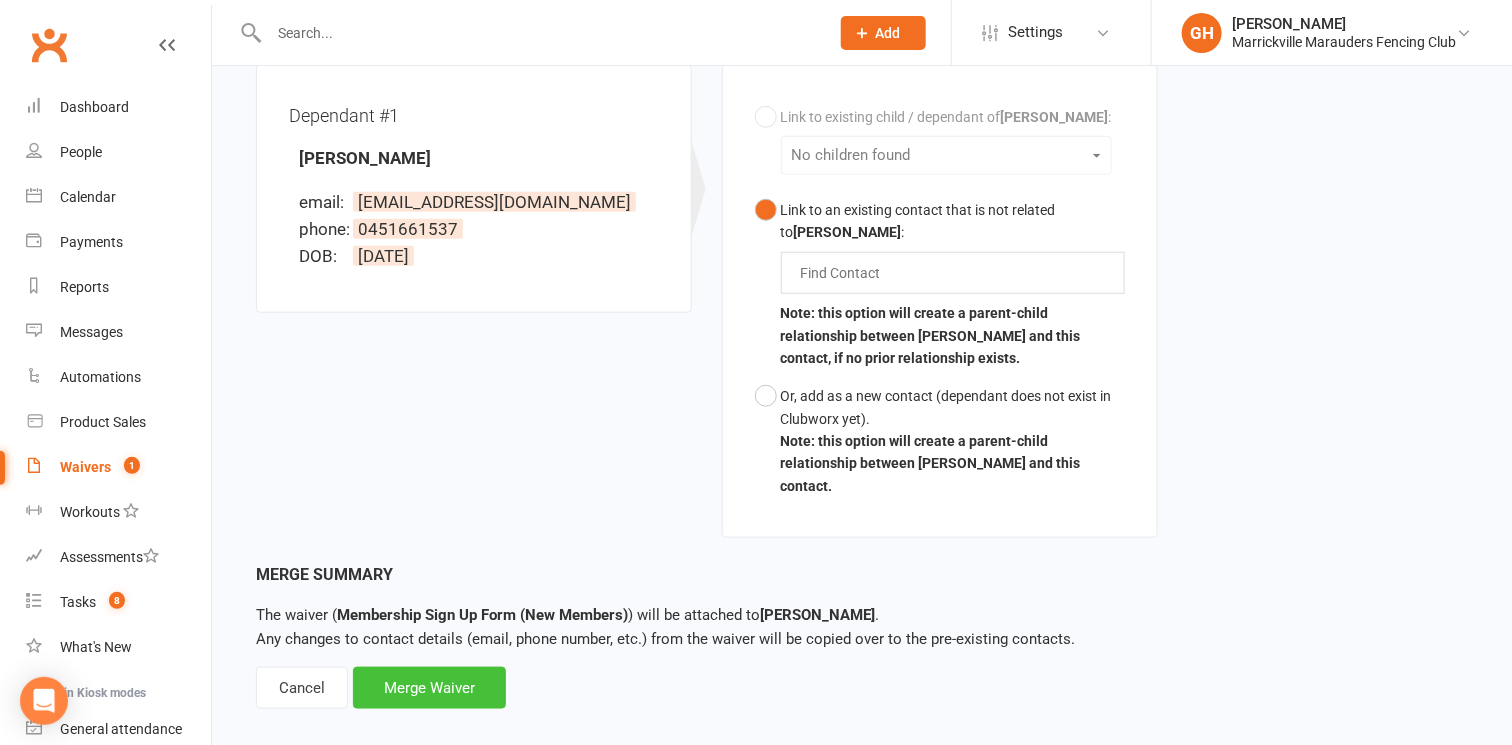 click on "Merge Waiver" at bounding box center [429, 688] 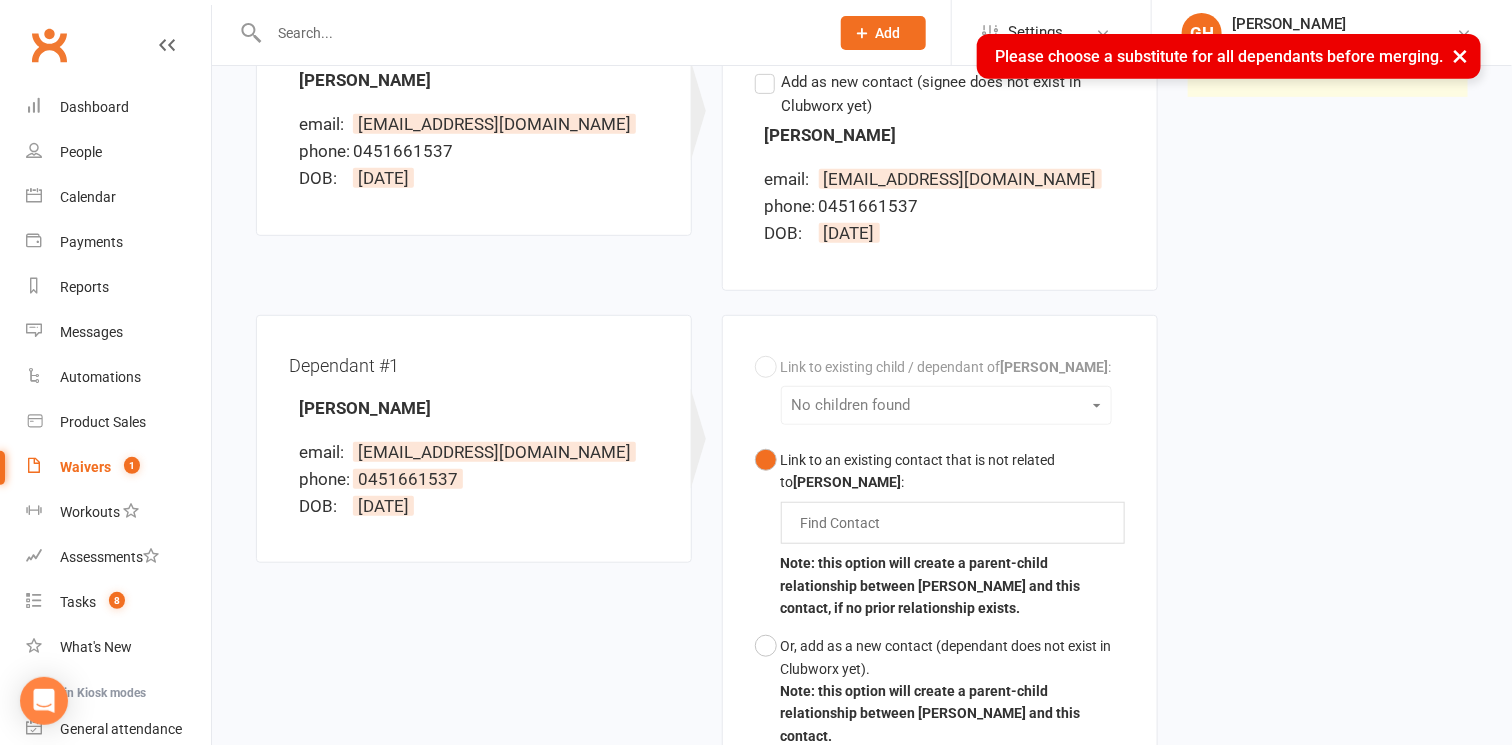 scroll, scrollTop: 450, scrollLeft: 0, axis: vertical 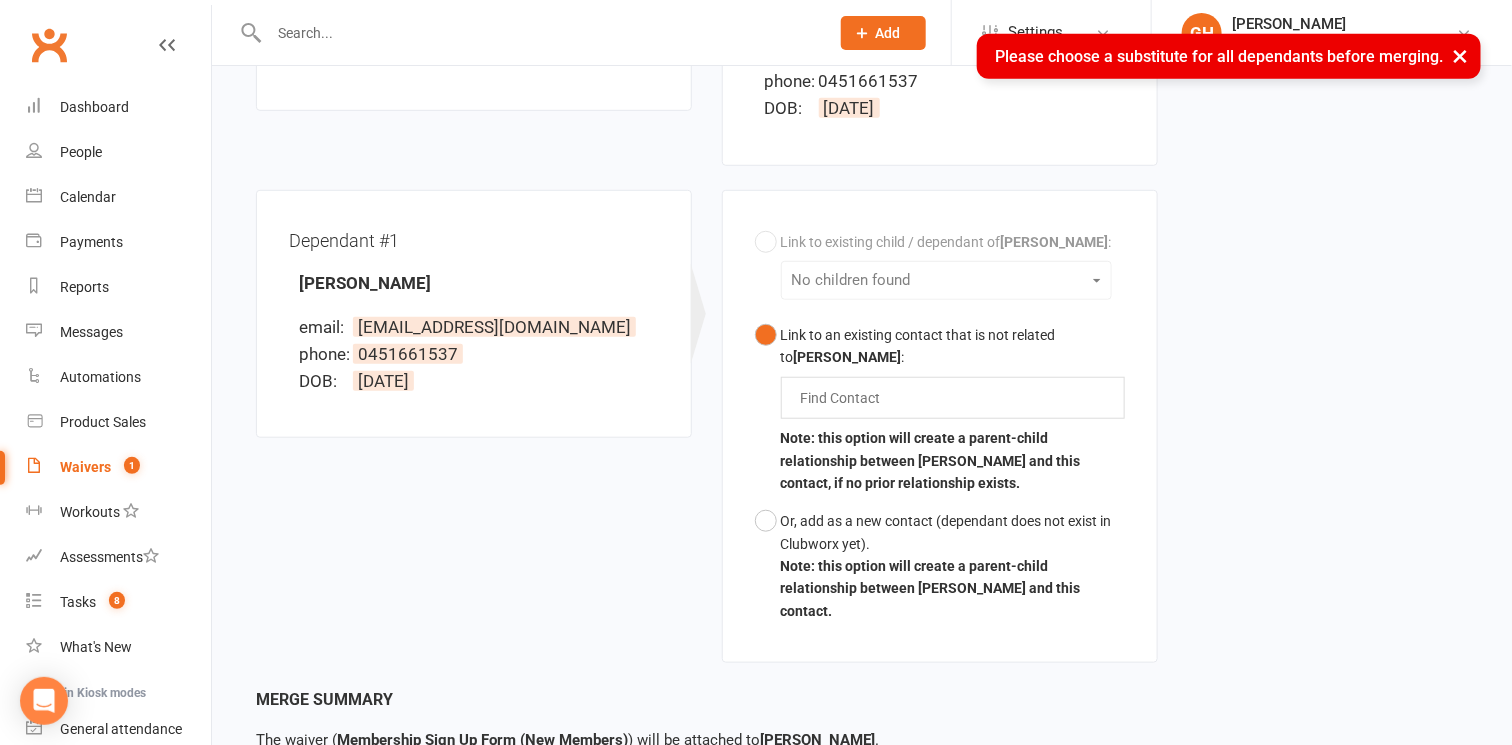 click on "Find Contact" at bounding box center (953, 398) 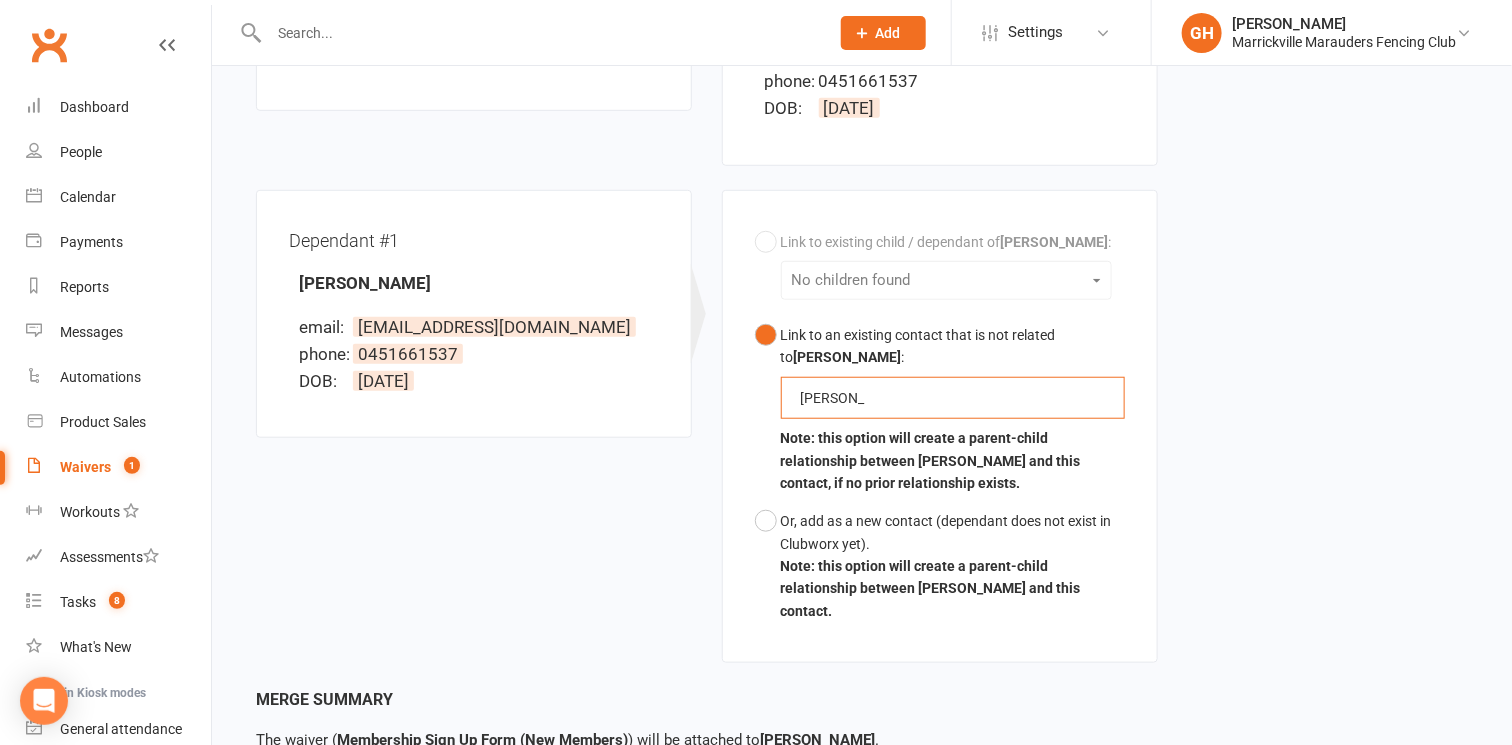 type on "[PERSON_NAME]" 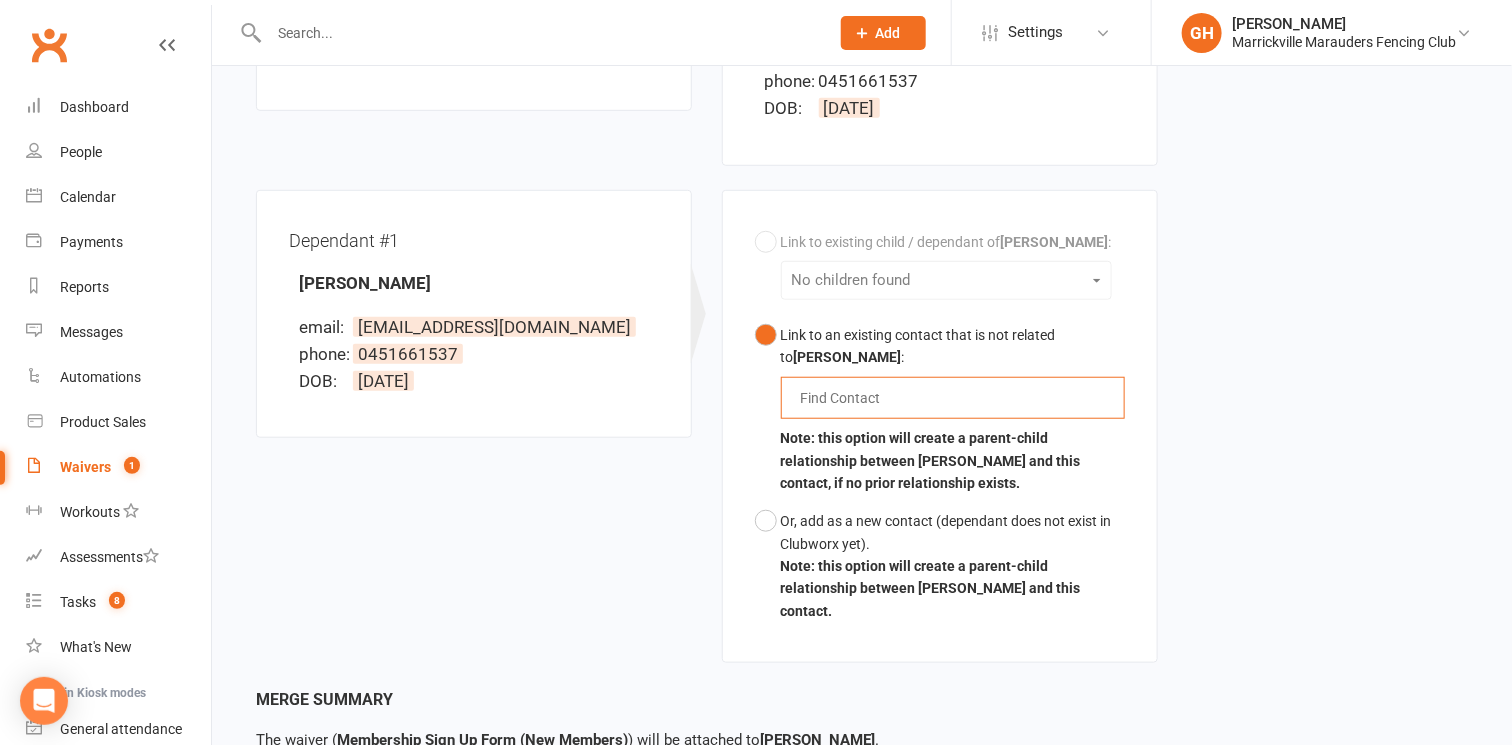 type 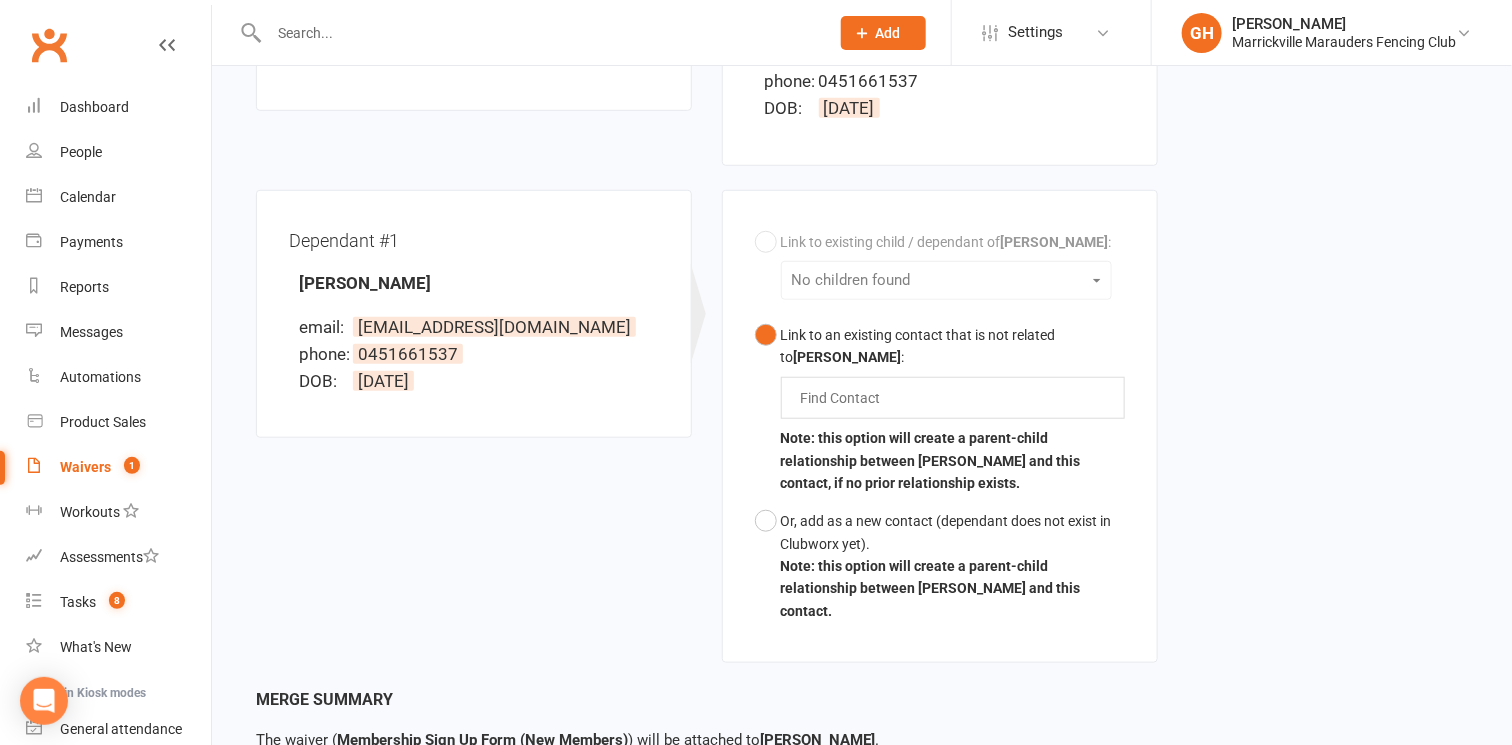 click on "Link to existing child / dependant of  Natalie Gizzi :  No children found  Link to an existing contact that is not related to  Natalie Gizzi : Find Contact Note: this option will create a parent-child relationship between Natalie Gizzi and this contact, if no prior relationship exists. Or, add as a new contact (dependant does not exist in Clubworx yet). Note: this option will create a parent-child relationship between Natalie Gizzi and this contact." at bounding box center [940, 427] 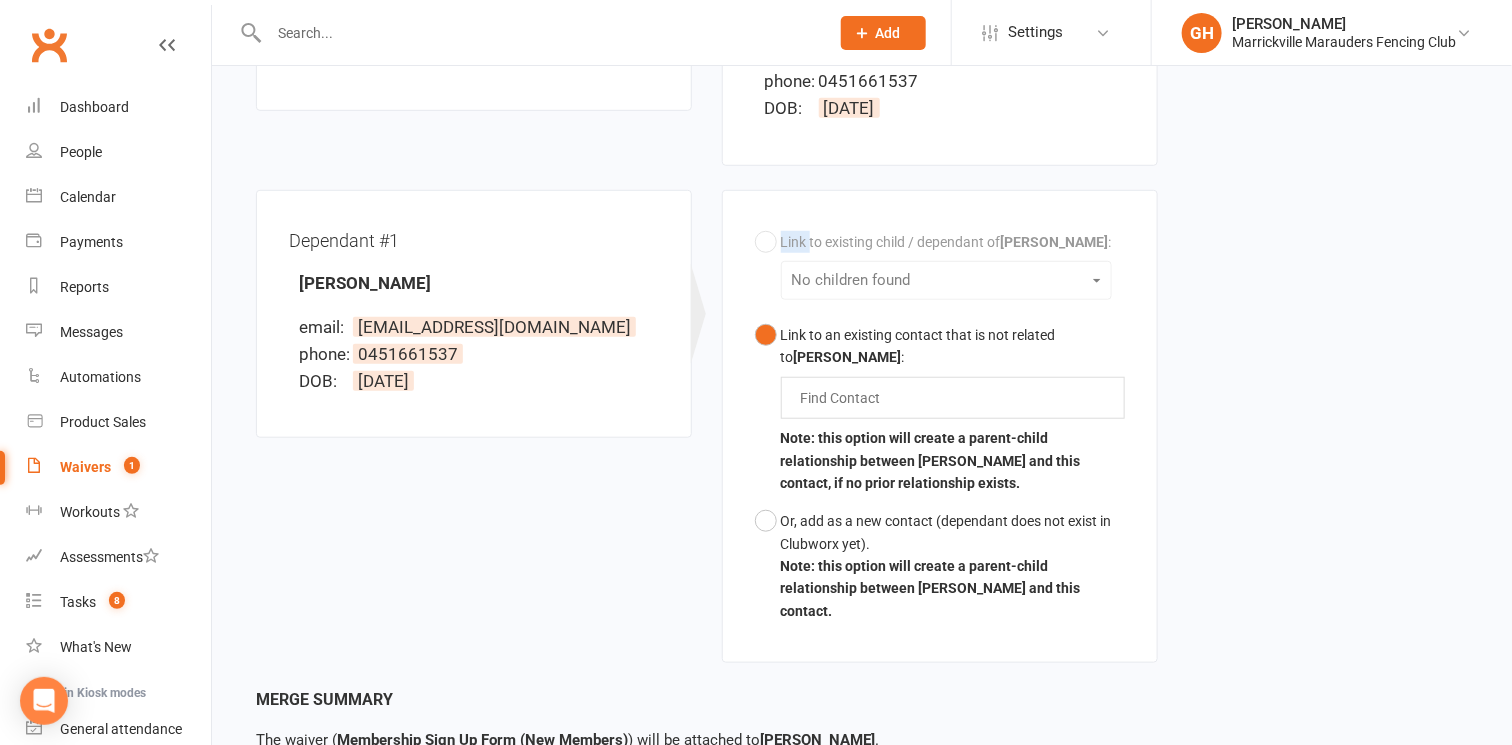 click on "Link to existing child / dependant of  Natalie Gizzi :  No children found  Link to an existing contact that is not related to  Natalie Gizzi : Find Contact Note: this option will create a parent-child relationship between Natalie Gizzi and this contact, if no prior relationship exists. Or, add as a new contact (dependant does not exist in Clubworx yet). Note: this option will create a parent-child relationship between Natalie Gizzi and this contact." at bounding box center [940, 427] 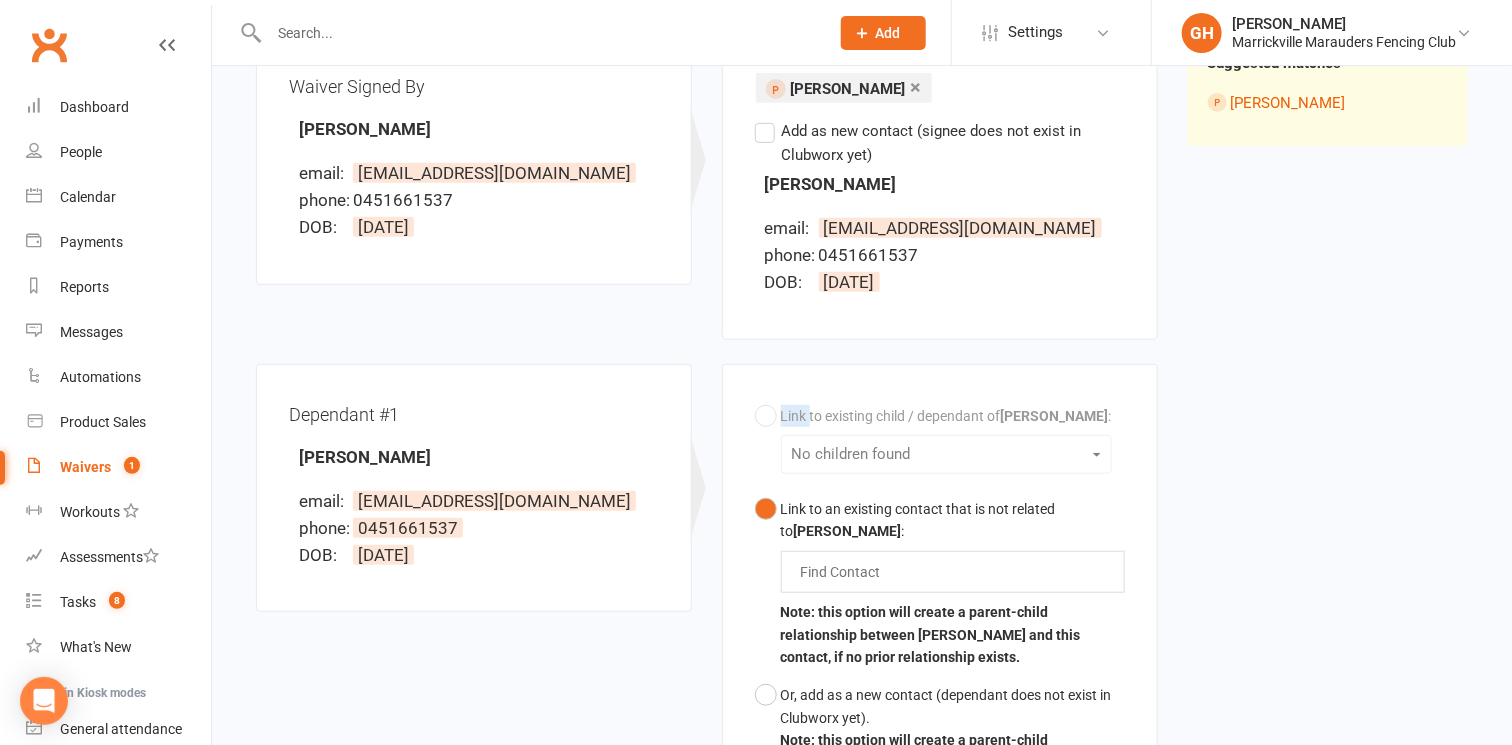 scroll, scrollTop: 75, scrollLeft: 0, axis: vertical 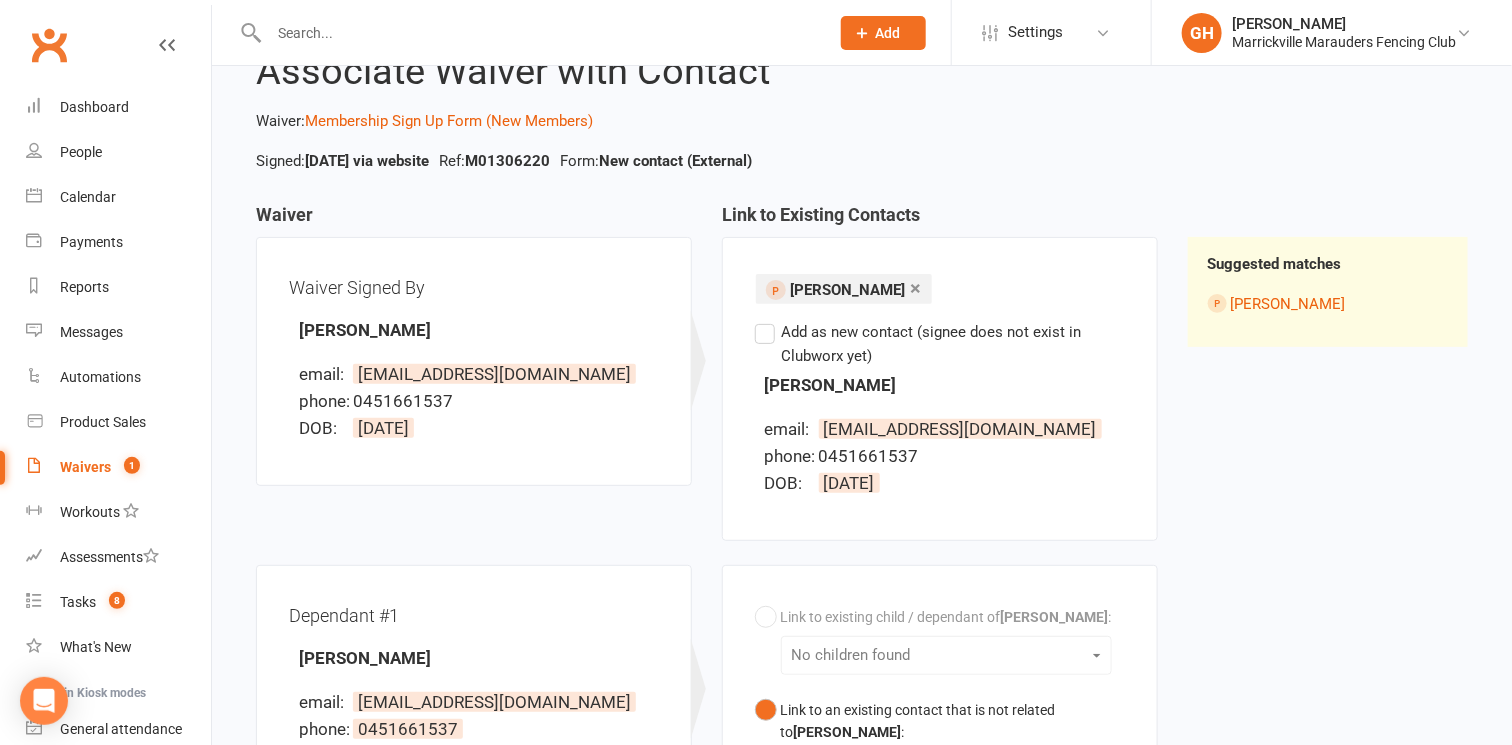 click on "Natalie Gizzi" at bounding box center (848, 290) 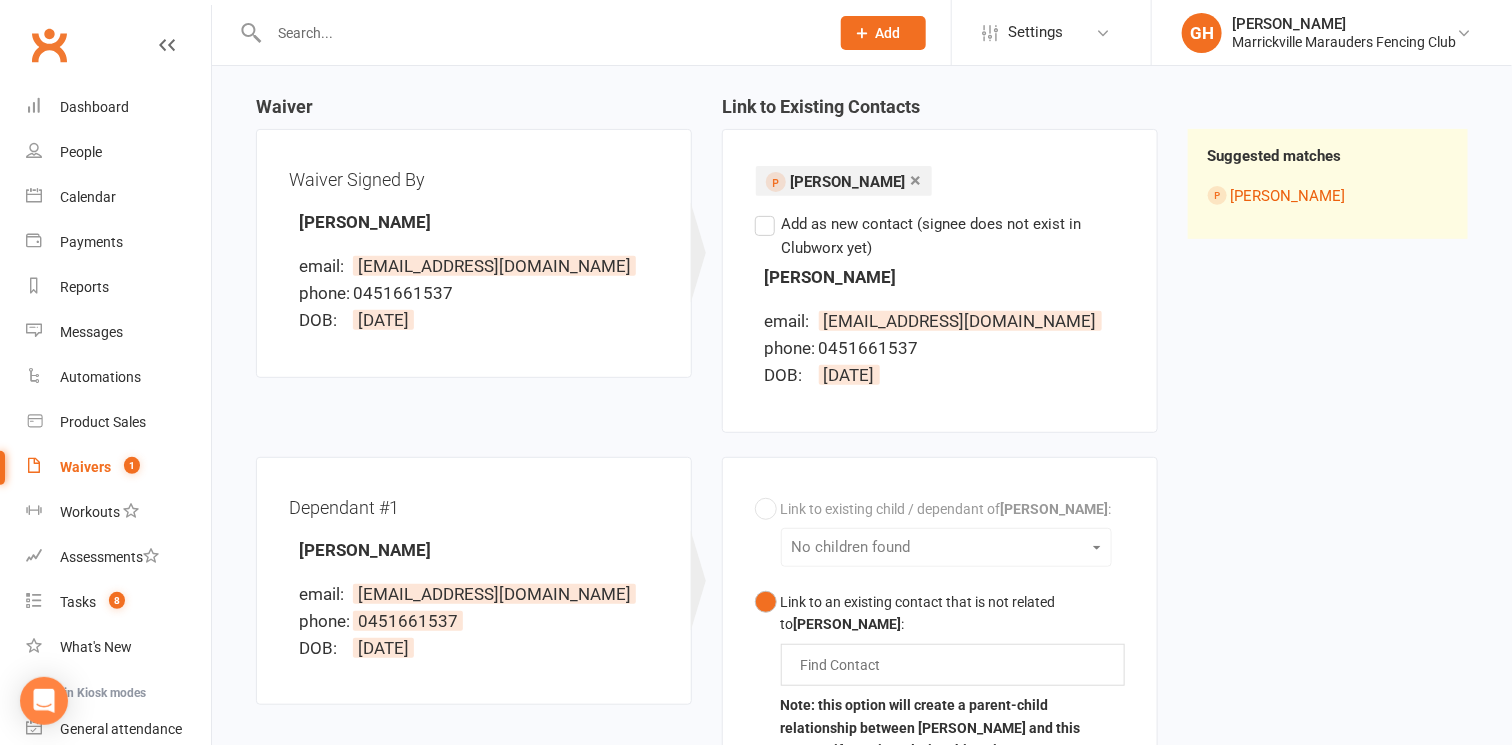 scroll, scrollTop: 325, scrollLeft: 0, axis: vertical 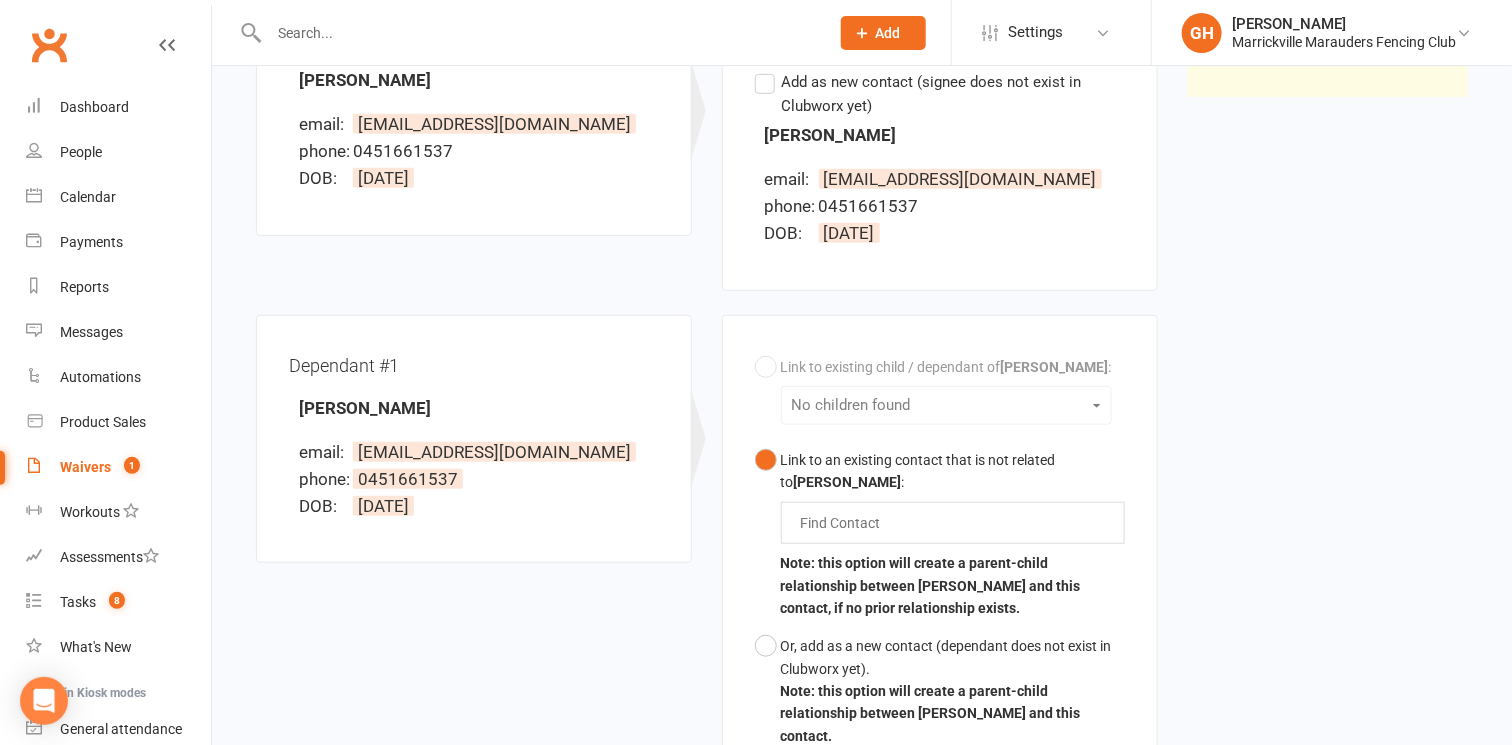click on "Link to an existing contact that is not related to  Natalie Gizzi : Find Contact Note: this option will create a parent-child relationship between Natalie Gizzi and this contact, if no prior relationship exists." at bounding box center [940, 534] 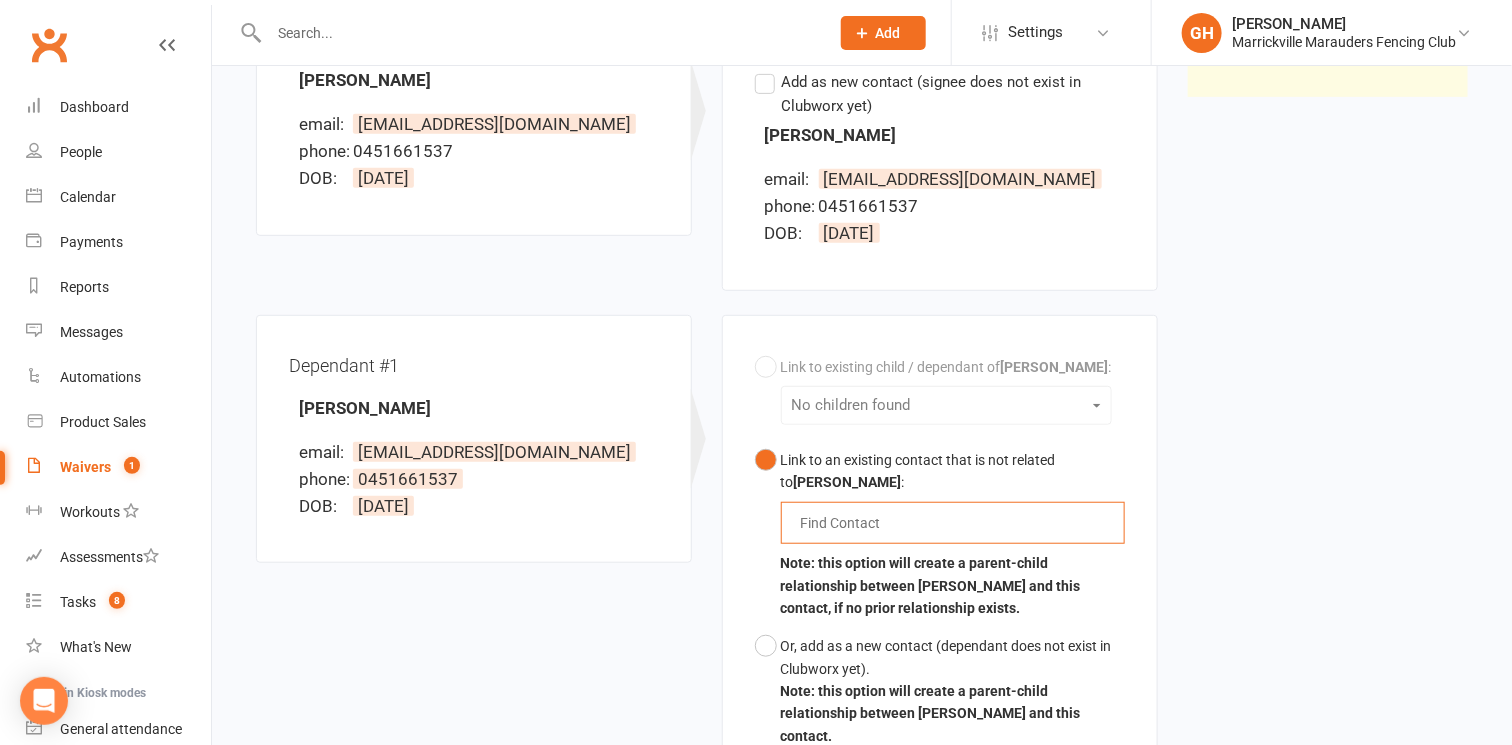 click at bounding box center (845, 523) 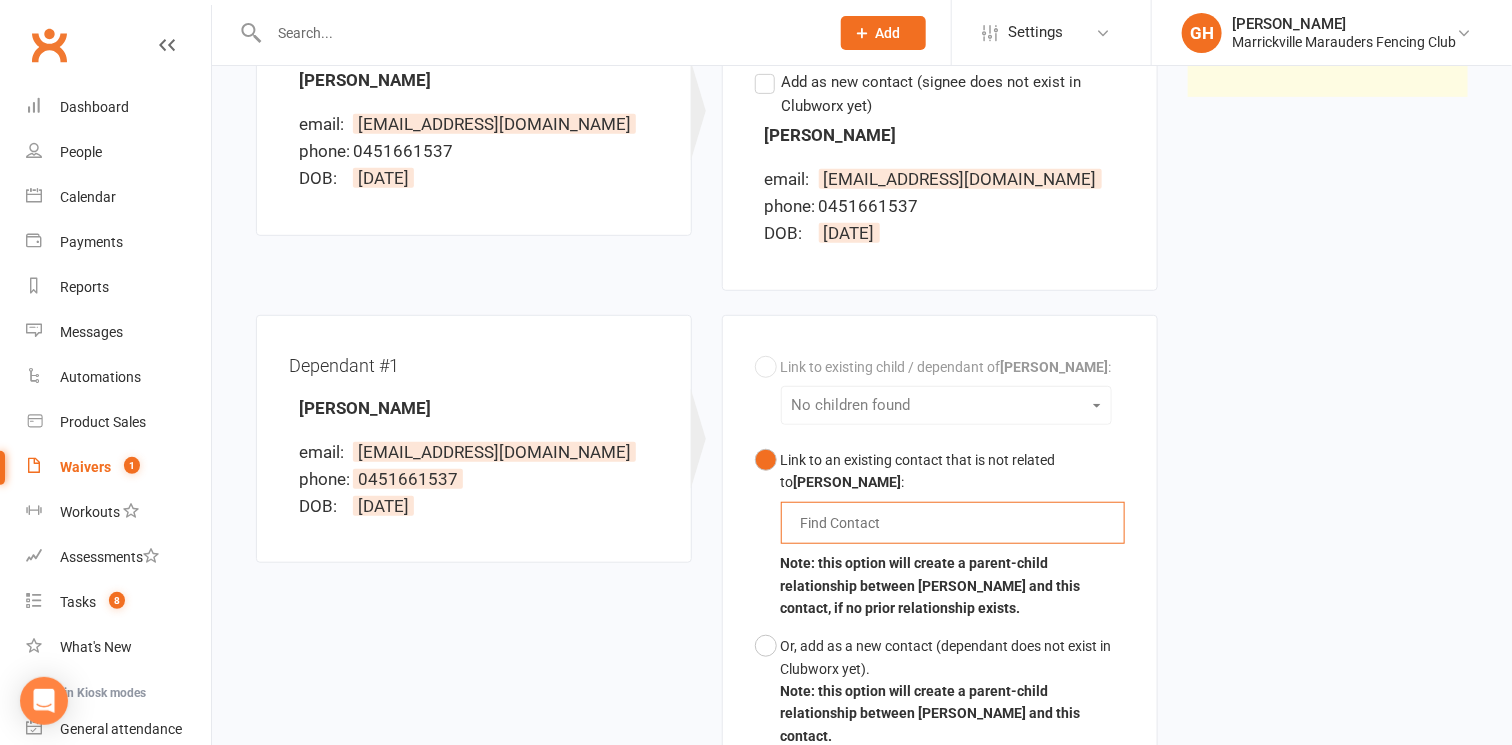 click on "Link to existing child / dependant of  Natalie Gizzi :  No children found  Link to an existing contact that is not related to  Natalie Gizzi : Find Contact Note: this option will create a parent-child relationship between Natalie Gizzi and this contact, if no prior relationship exists. Or, add as a new contact (dependant does not exist in Clubworx yet). Note: this option will create a parent-child relationship between Natalie Gizzi and this contact." at bounding box center [940, 552] 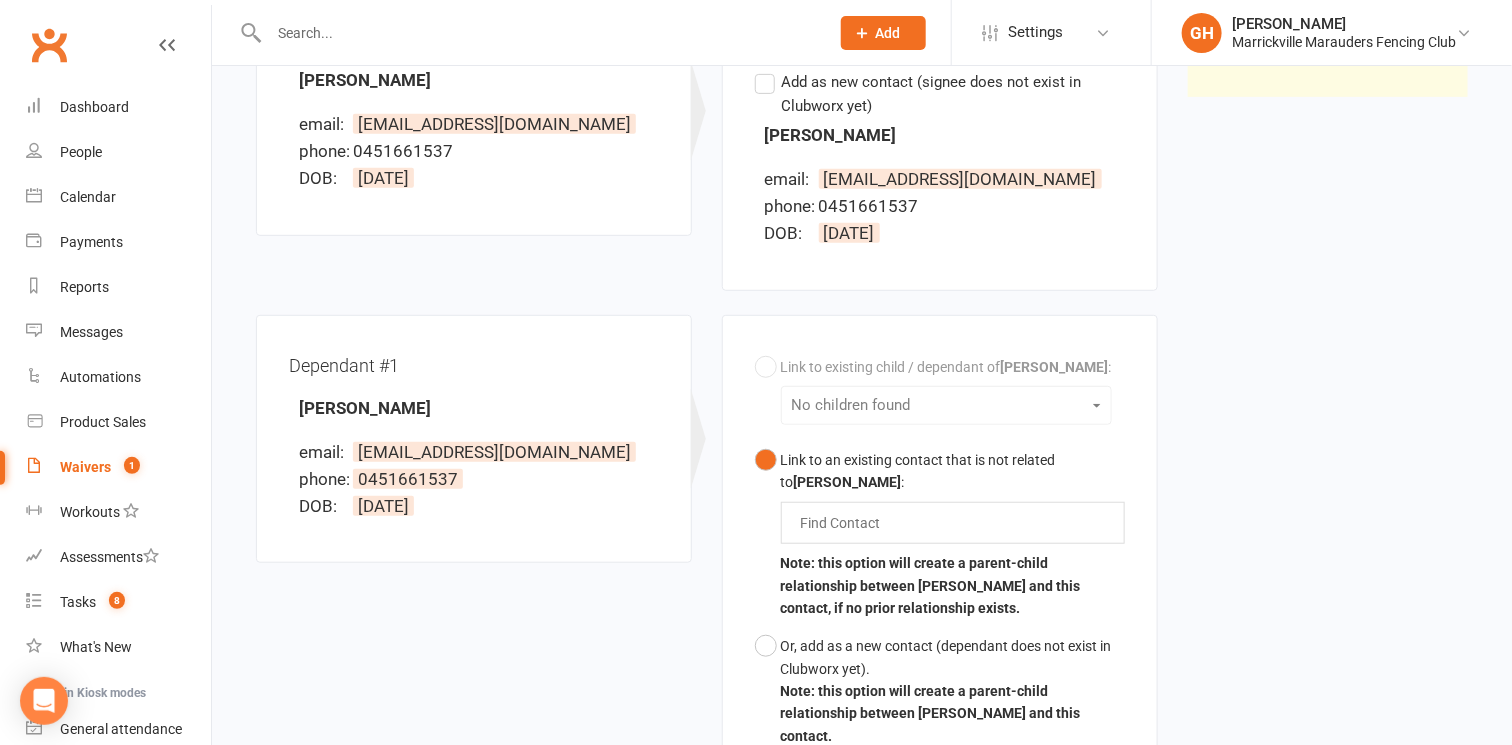 click on "Link to existing child / dependant of  Natalie Gizzi :  No children found  Link to an existing contact that is not related to  Natalie Gizzi : Find Contact Note: this option will create a parent-child relationship between Natalie Gizzi and this contact, if no prior relationship exists. Or, add as a new contact (dependant does not exist in Clubworx yet). Note: this option will create a parent-child relationship between Natalie Gizzi and this contact." at bounding box center [940, 552] 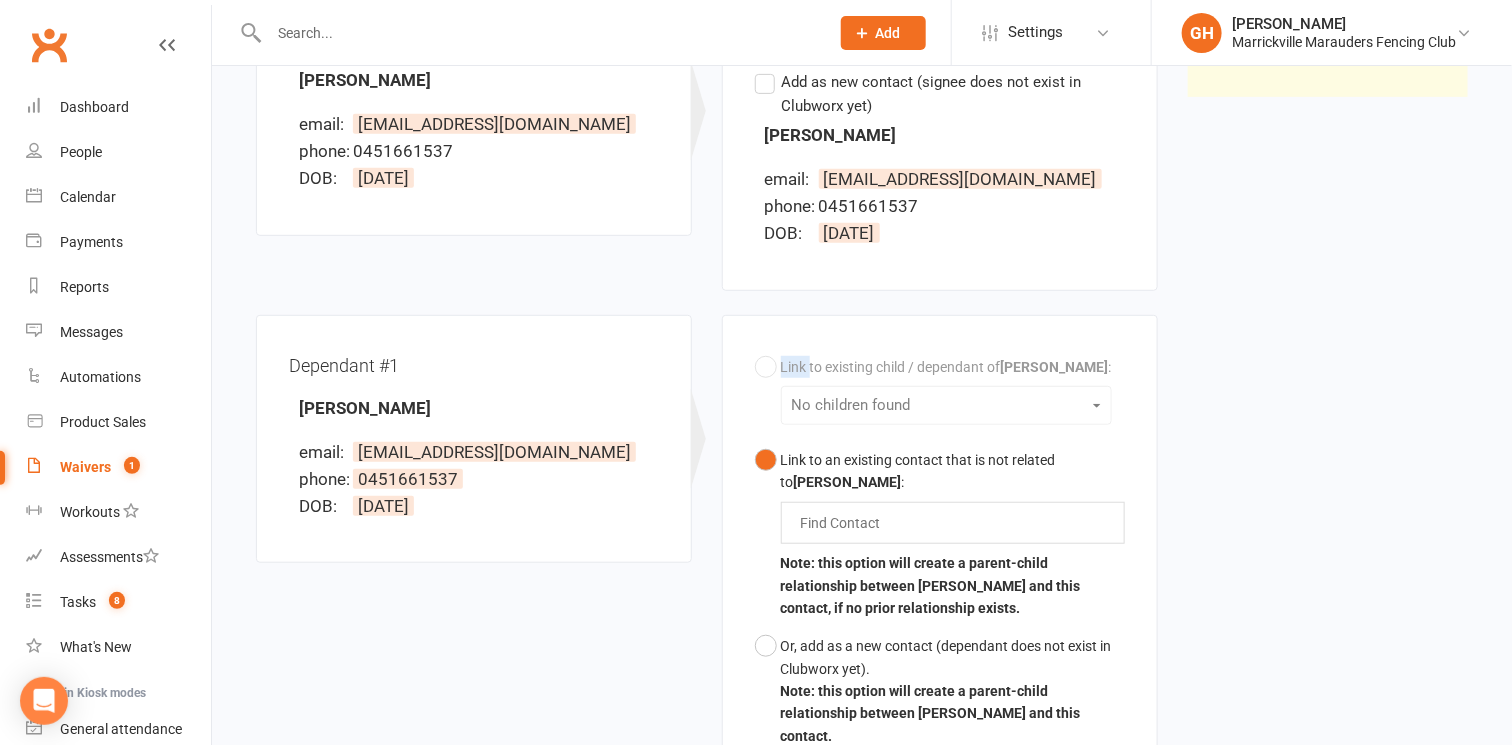 click on "Link to existing child / dependant of  Natalie Gizzi :  No children found  Link to an existing contact that is not related to  Natalie Gizzi : Find Contact Note: this option will create a parent-child relationship between Natalie Gizzi and this contact, if no prior relationship exists. Or, add as a new contact (dependant does not exist in Clubworx yet). Note: this option will create a parent-child relationship between Natalie Gizzi and this contact." at bounding box center [940, 552] 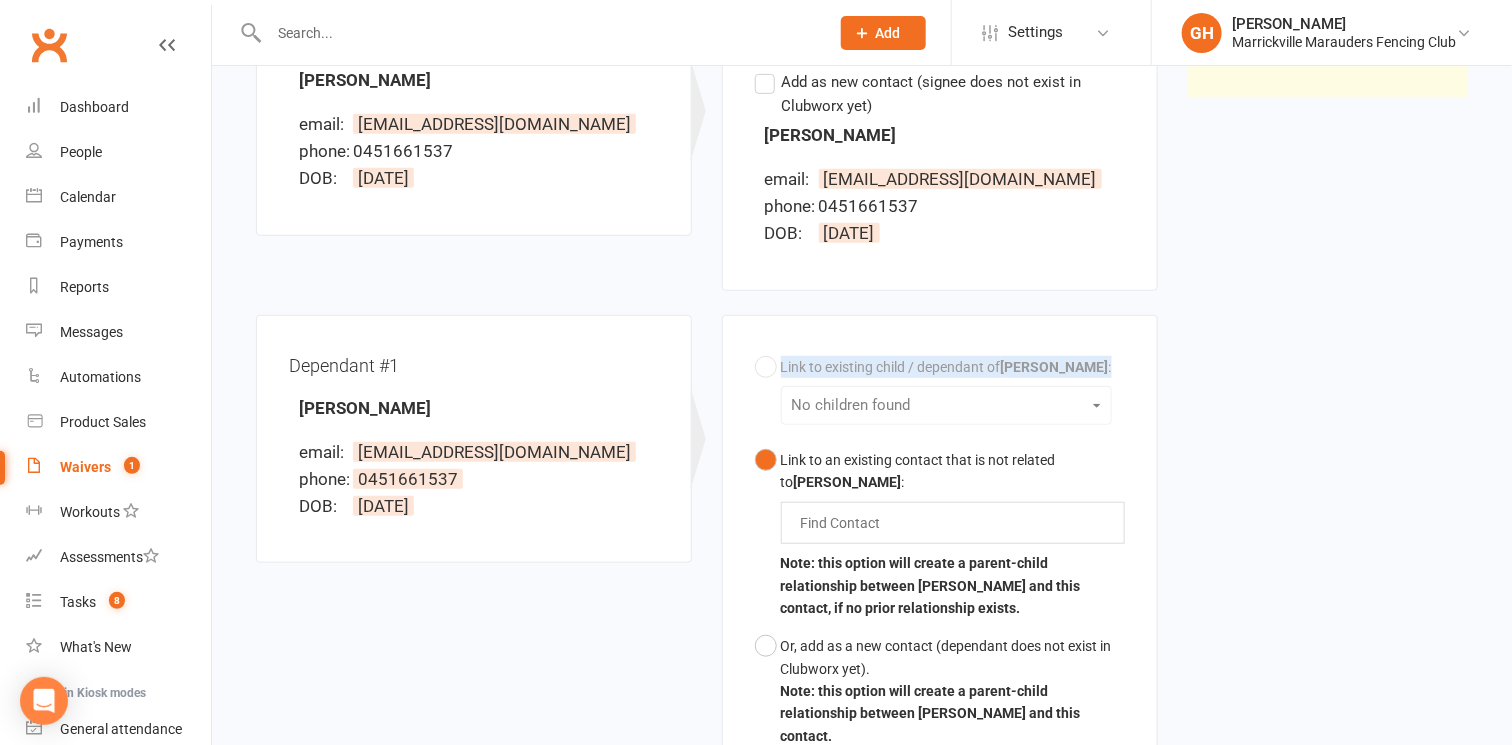 click on "Link to existing child / dependant of  Natalie Gizzi :  No children found  Link to an existing contact that is not related to  Natalie Gizzi : Find Contact Note: this option will create a parent-child relationship between Natalie Gizzi and this contact, if no prior relationship exists. Or, add as a new contact (dependant does not exist in Clubworx yet). Note: this option will create a parent-child relationship between Natalie Gizzi and this contact." at bounding box center (940, 552) 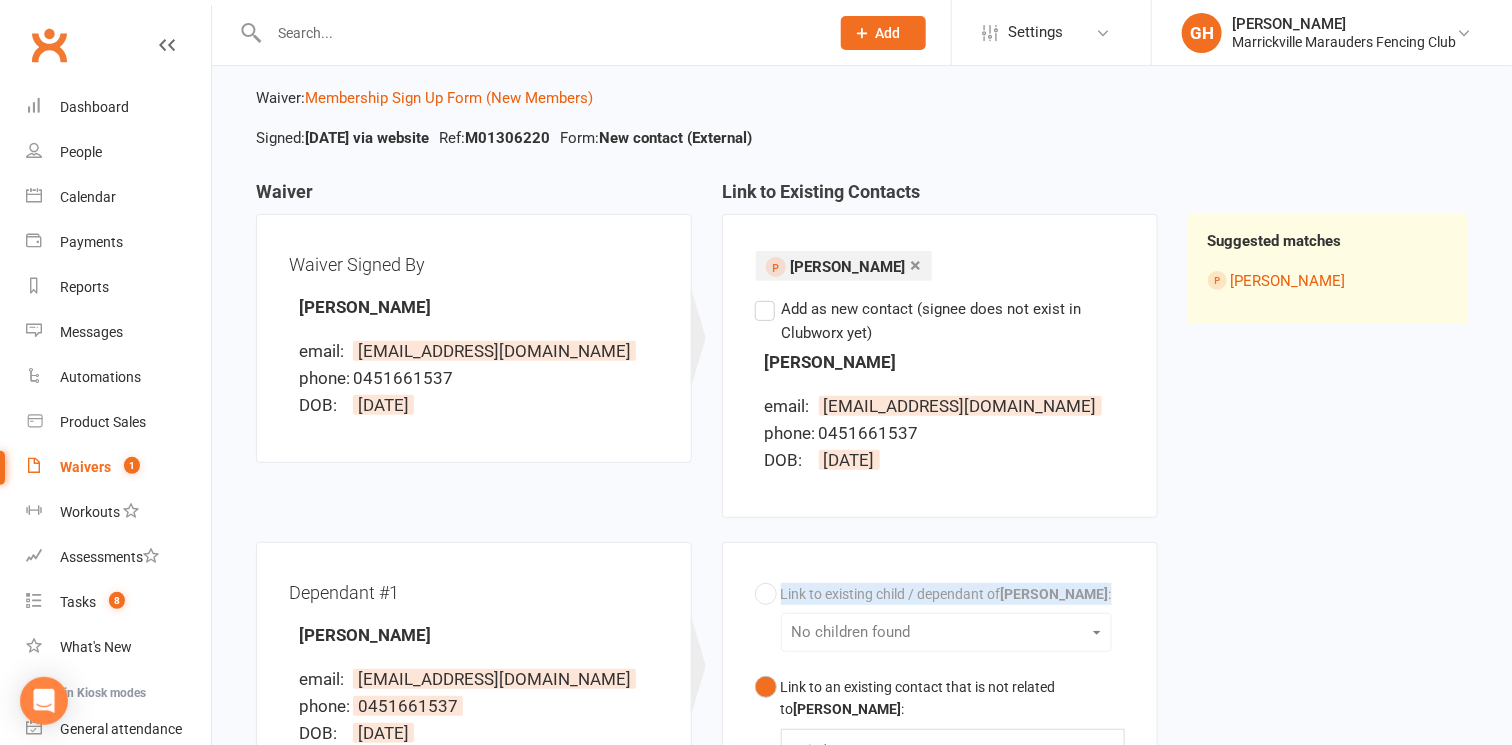 scroll, scrollTop: 75, scrollLeft: 0, axis: vertical 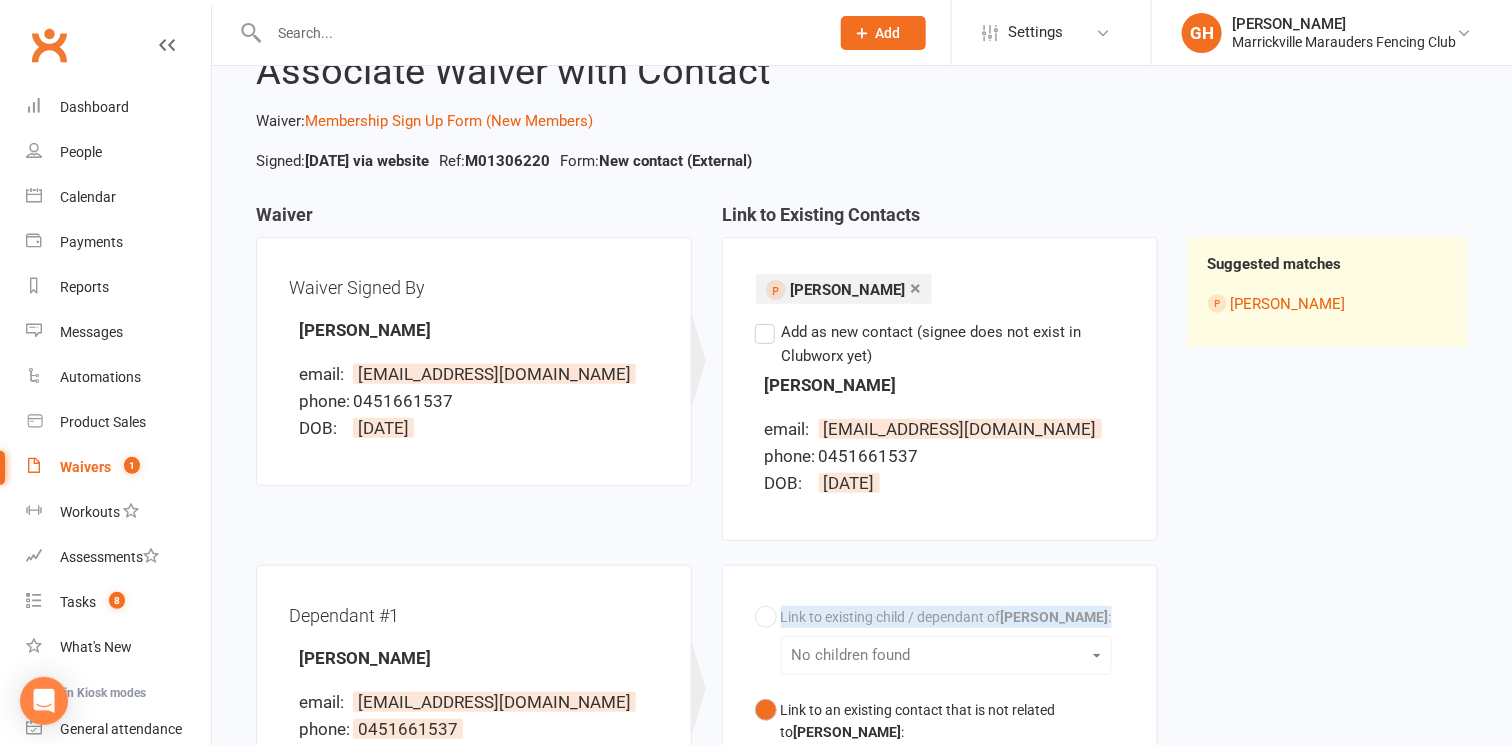 click on "Add as new contact (signee does not exist in Clubworx yet)" at bounding box center (940, 344) 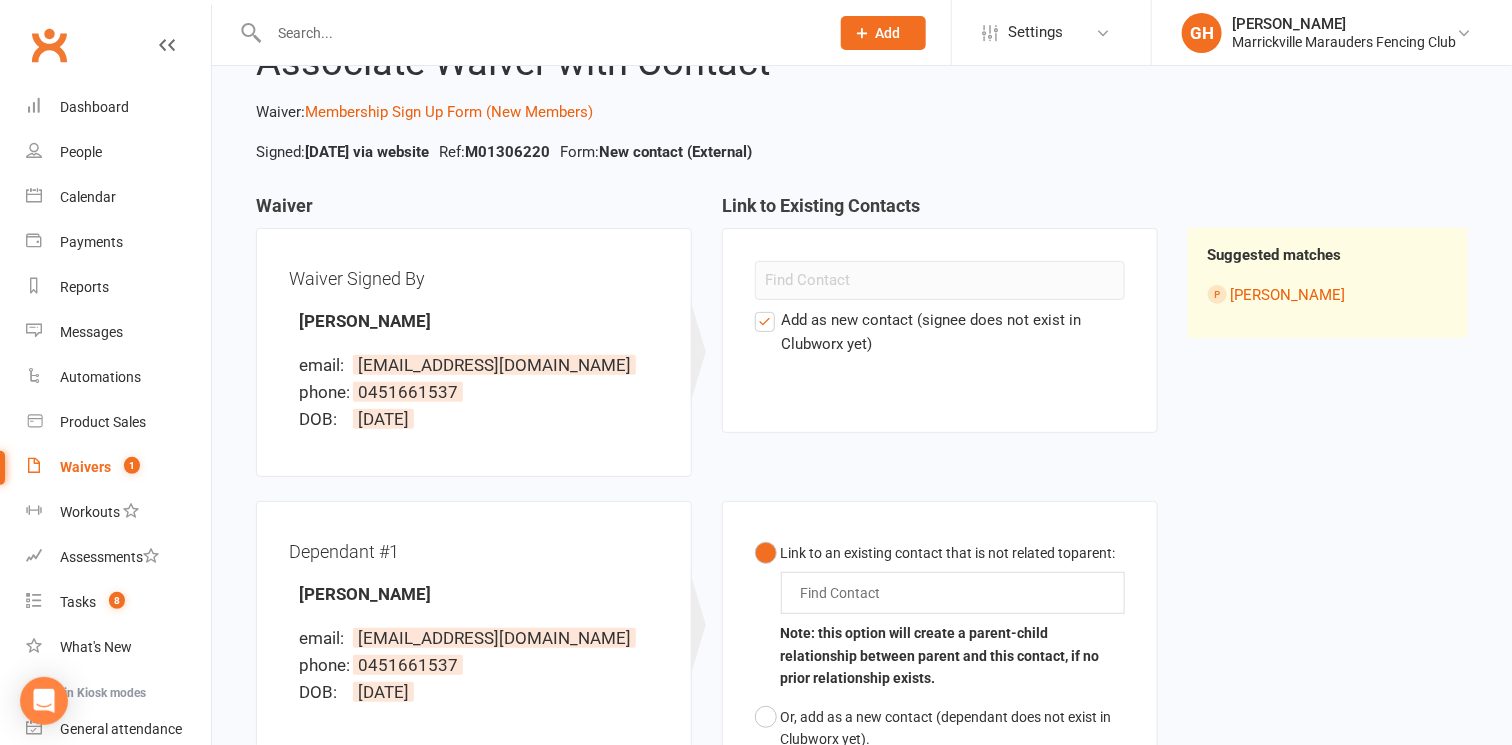 scroll, scrollTop: 404, scrollLeft: 0, axis: vertical 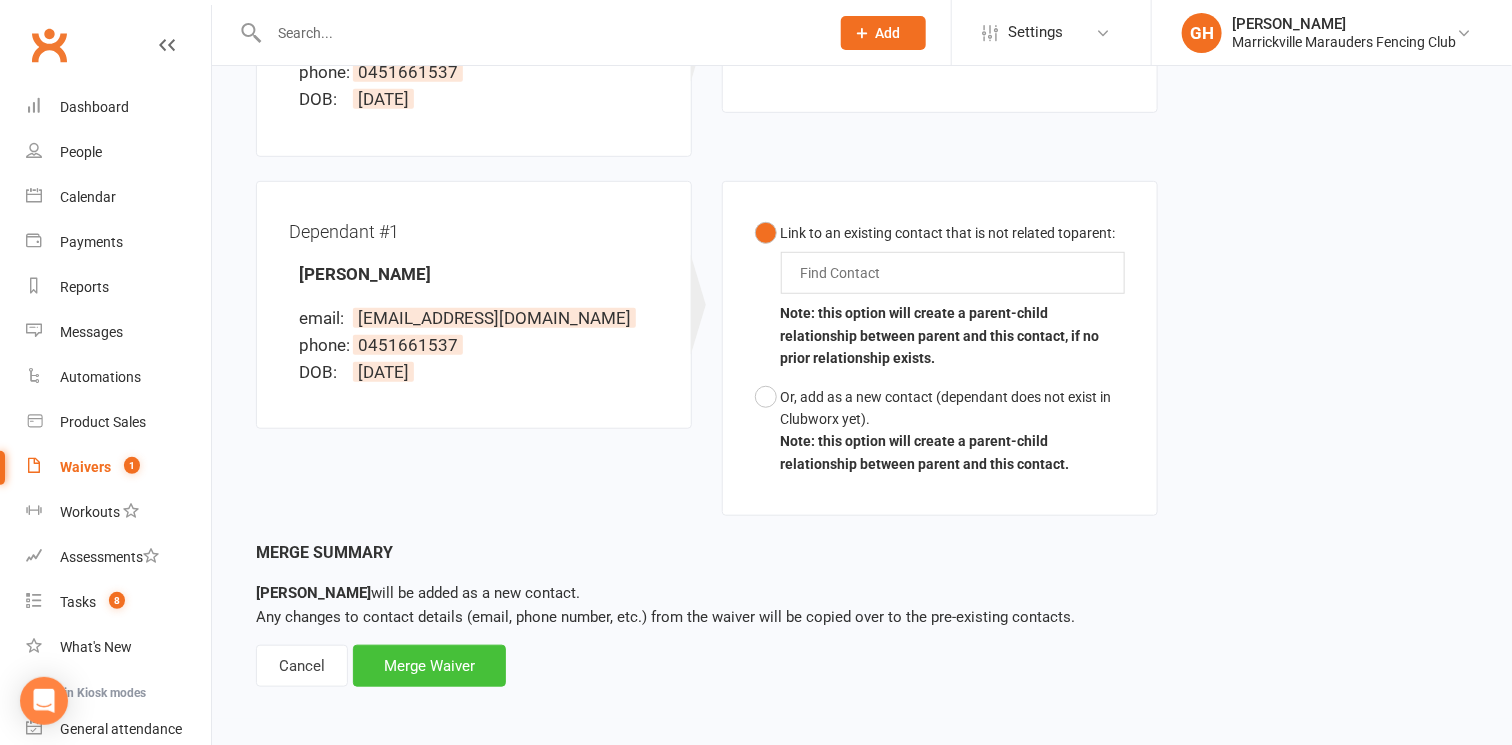 click on "Merge Waiver" at bounding box center [429, 666] 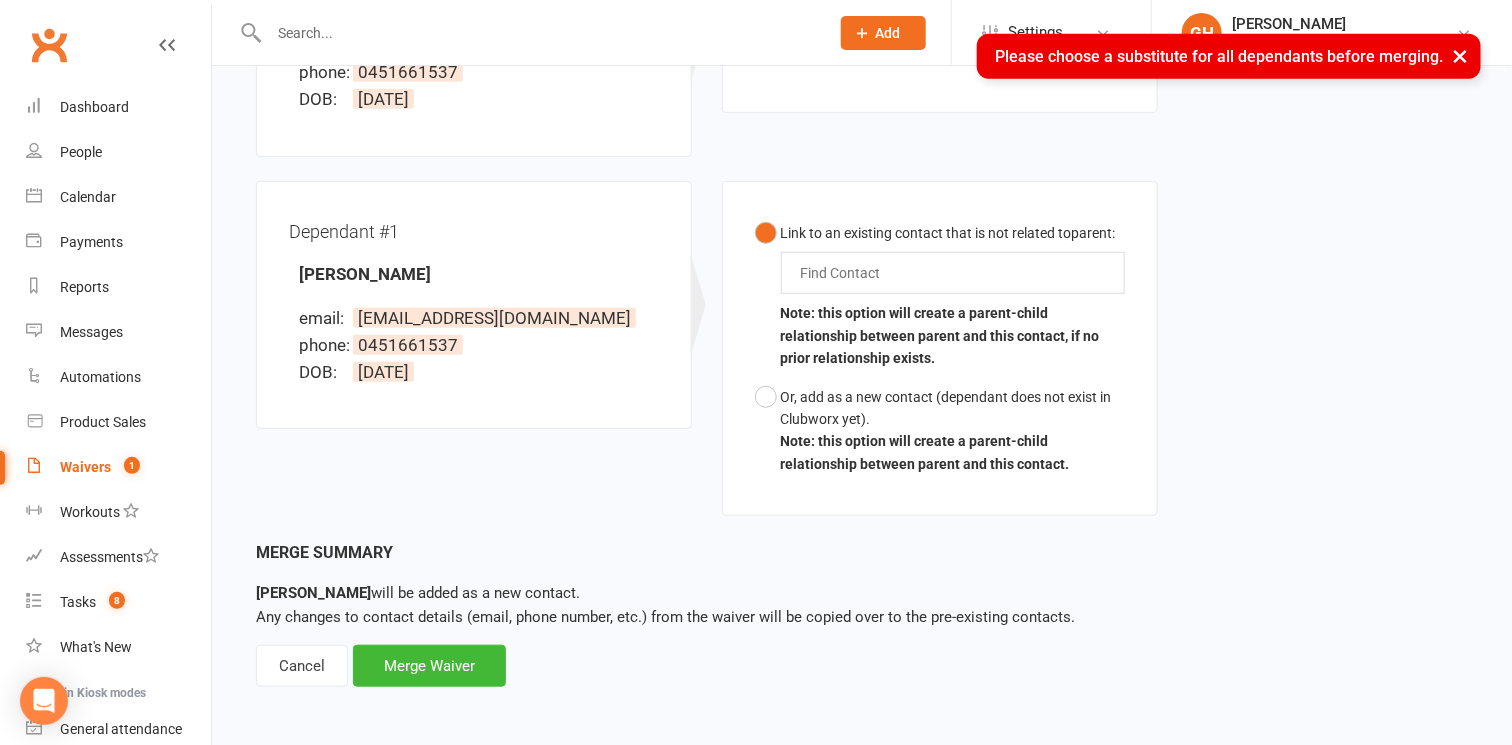 click at bounding box center [845, 273] 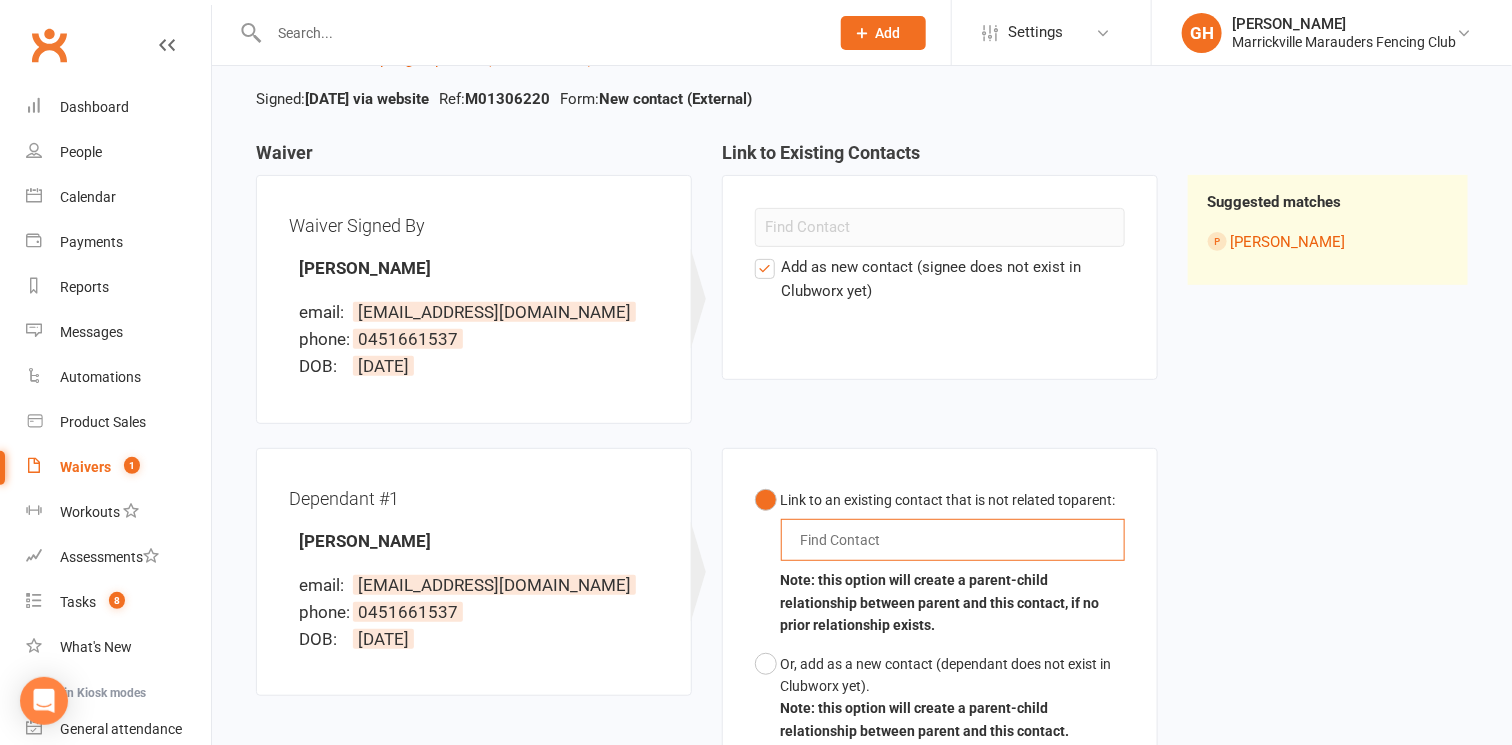 scroll, scrollTop: 375, scrollLeft: 0, axis: vertical 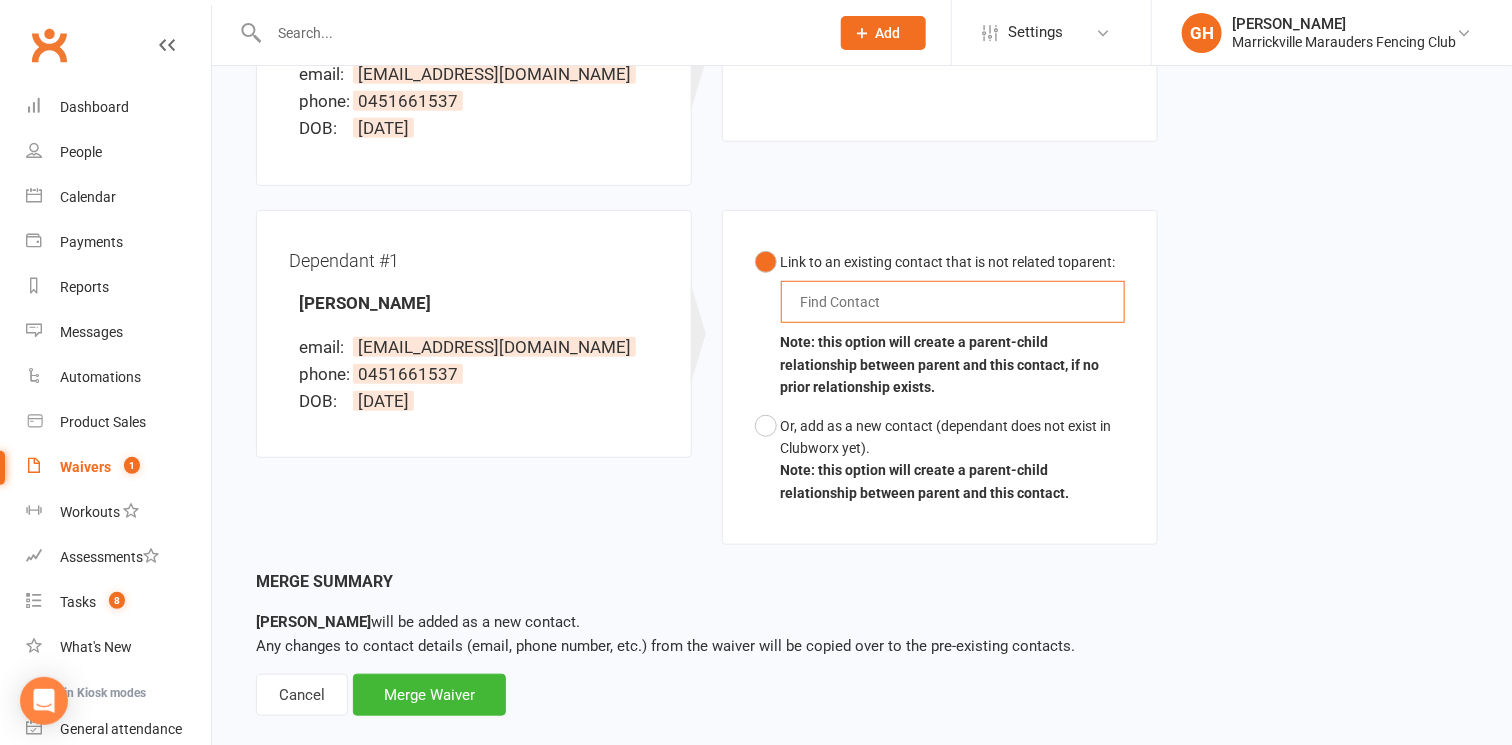 click on "Find Contact" at bounding box center (953, 302) 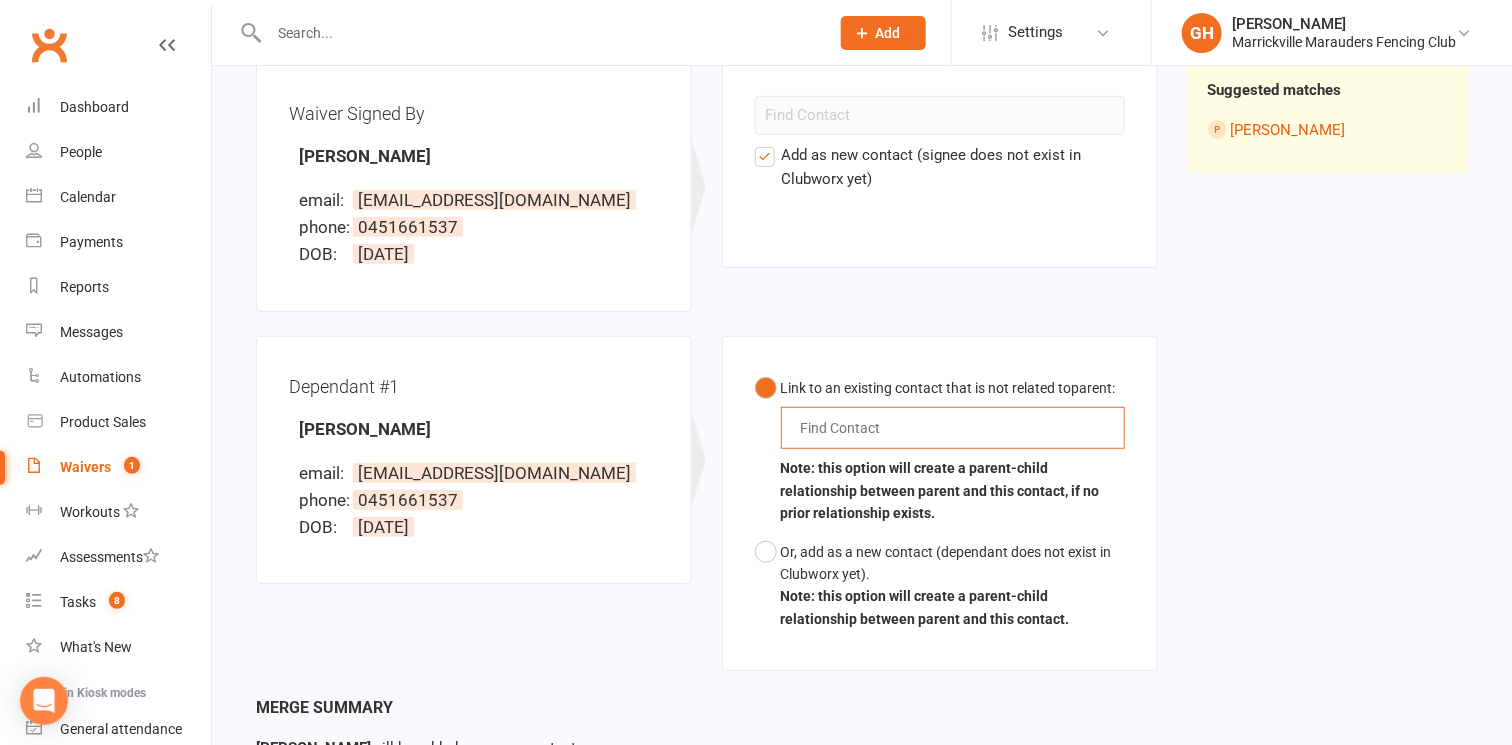 scroll, scrollTop: 0, scrollLeft: 0, axis: both 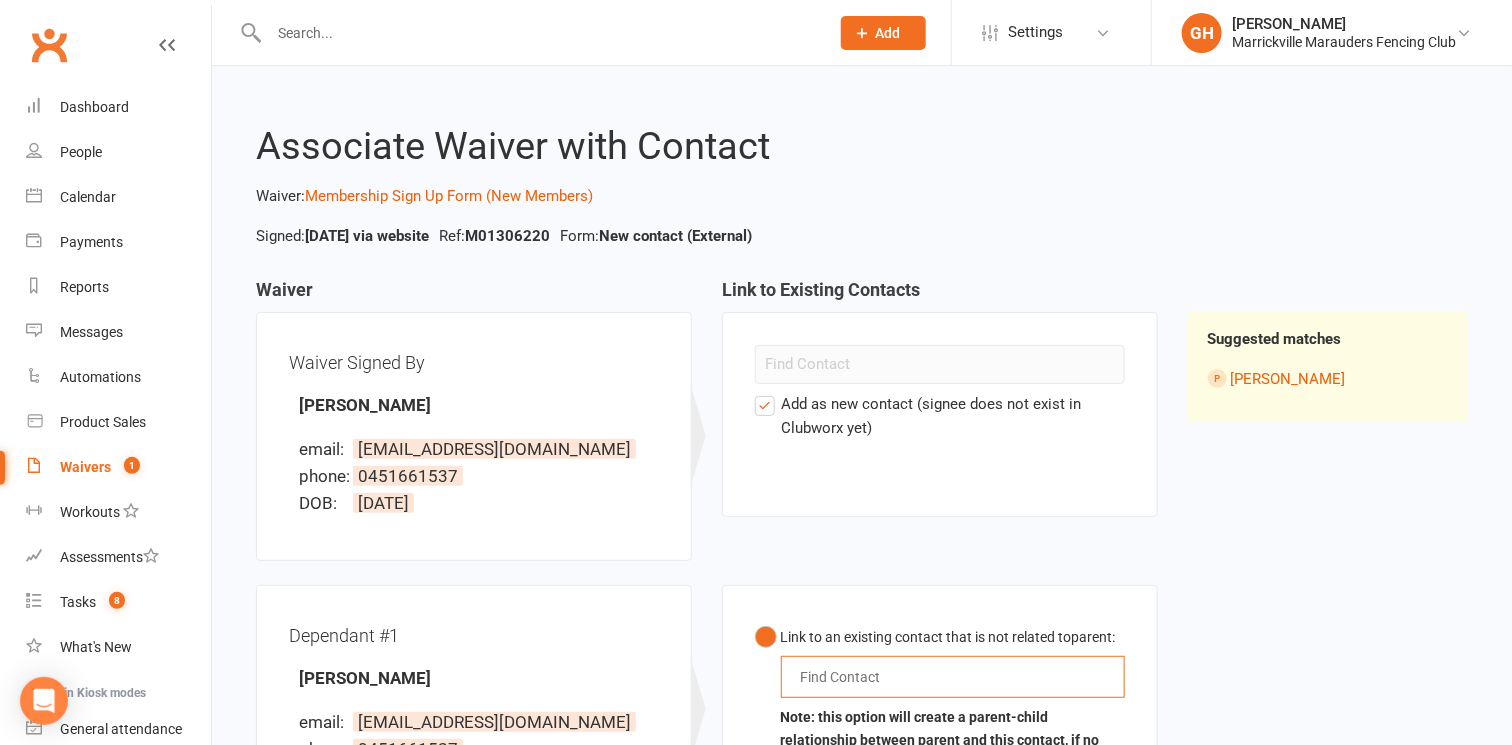click on "Add as new contact (signee does not exist in Clubworx yet)" at bounding box center [940, 416] 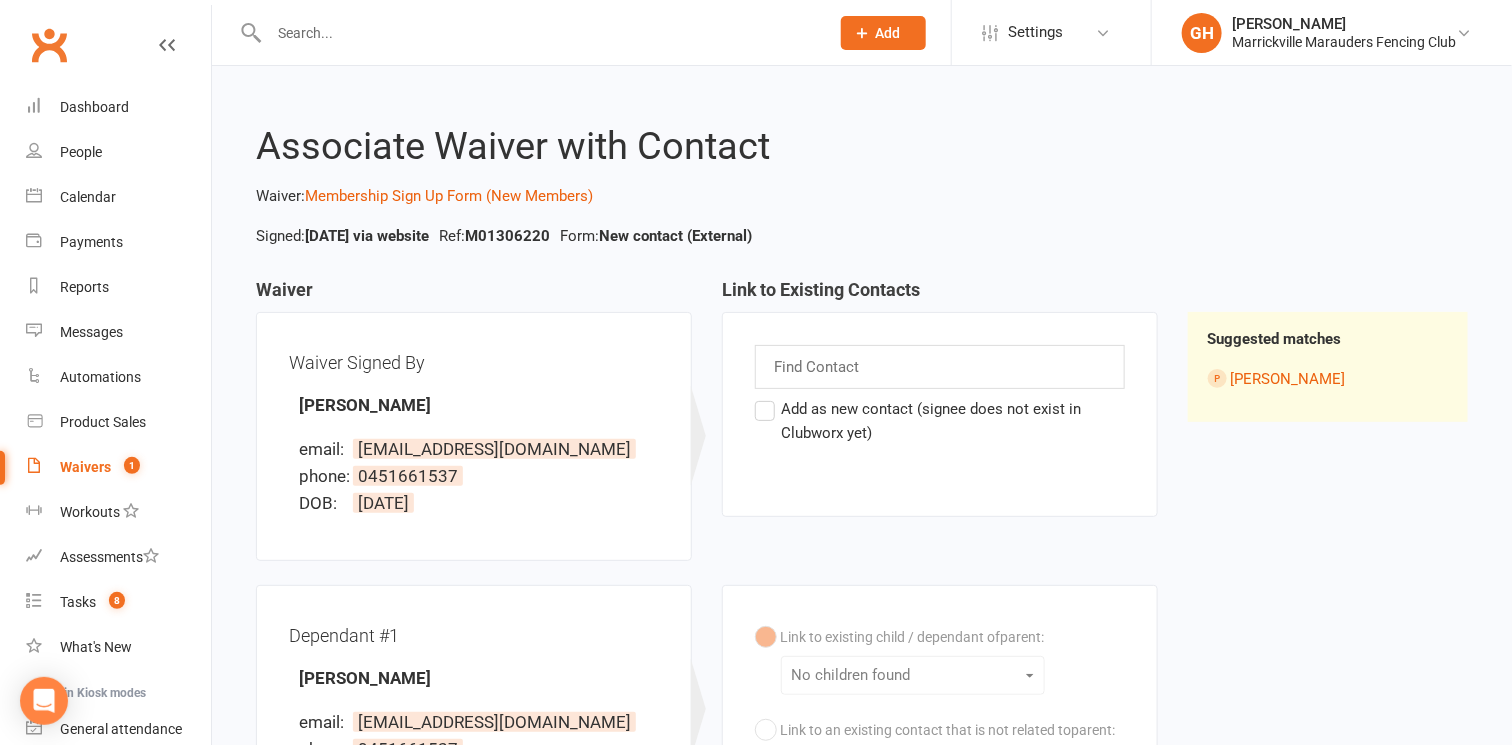 click on "Find Contact" at bounding box center (940, 367) 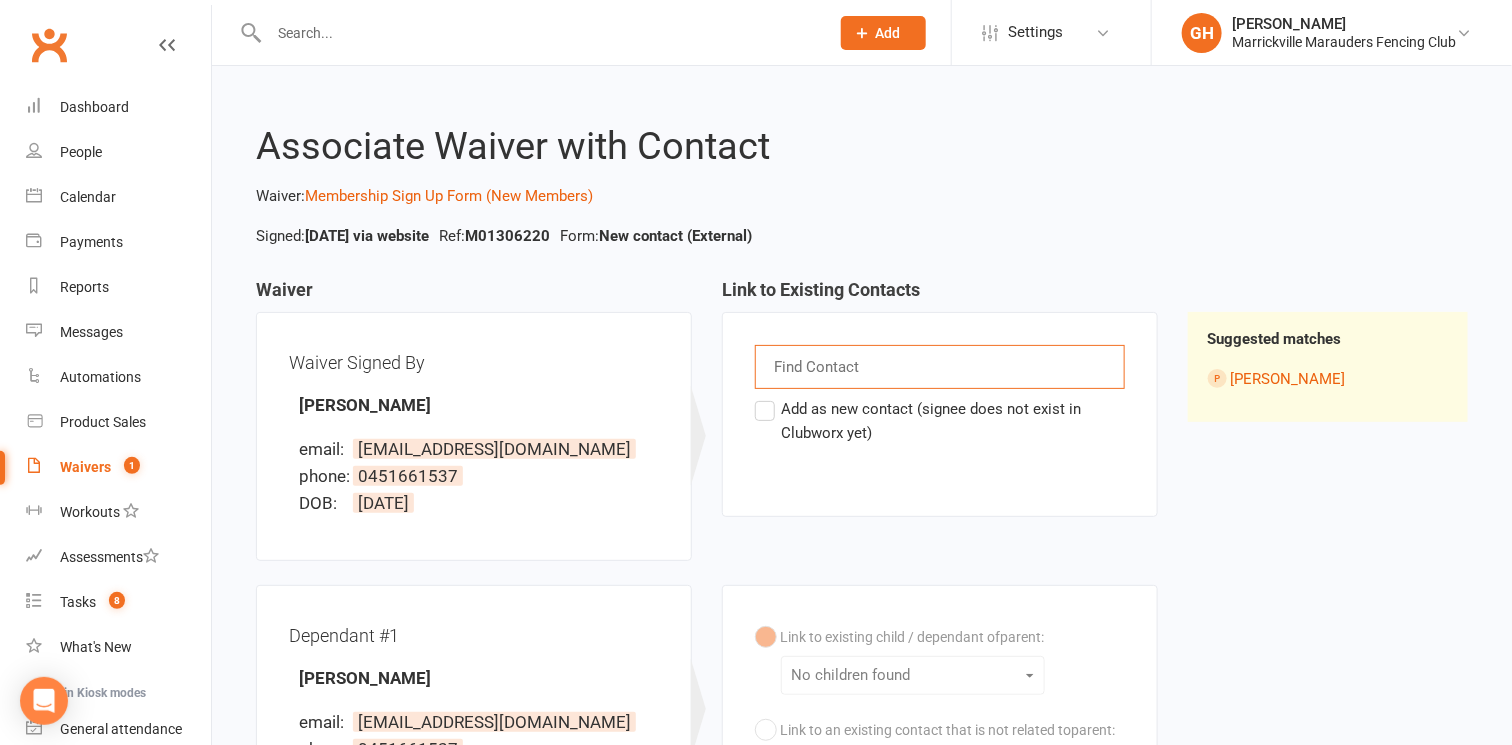 scroll, scrollTop: 498, scrollLeft: 0, axis: vertical 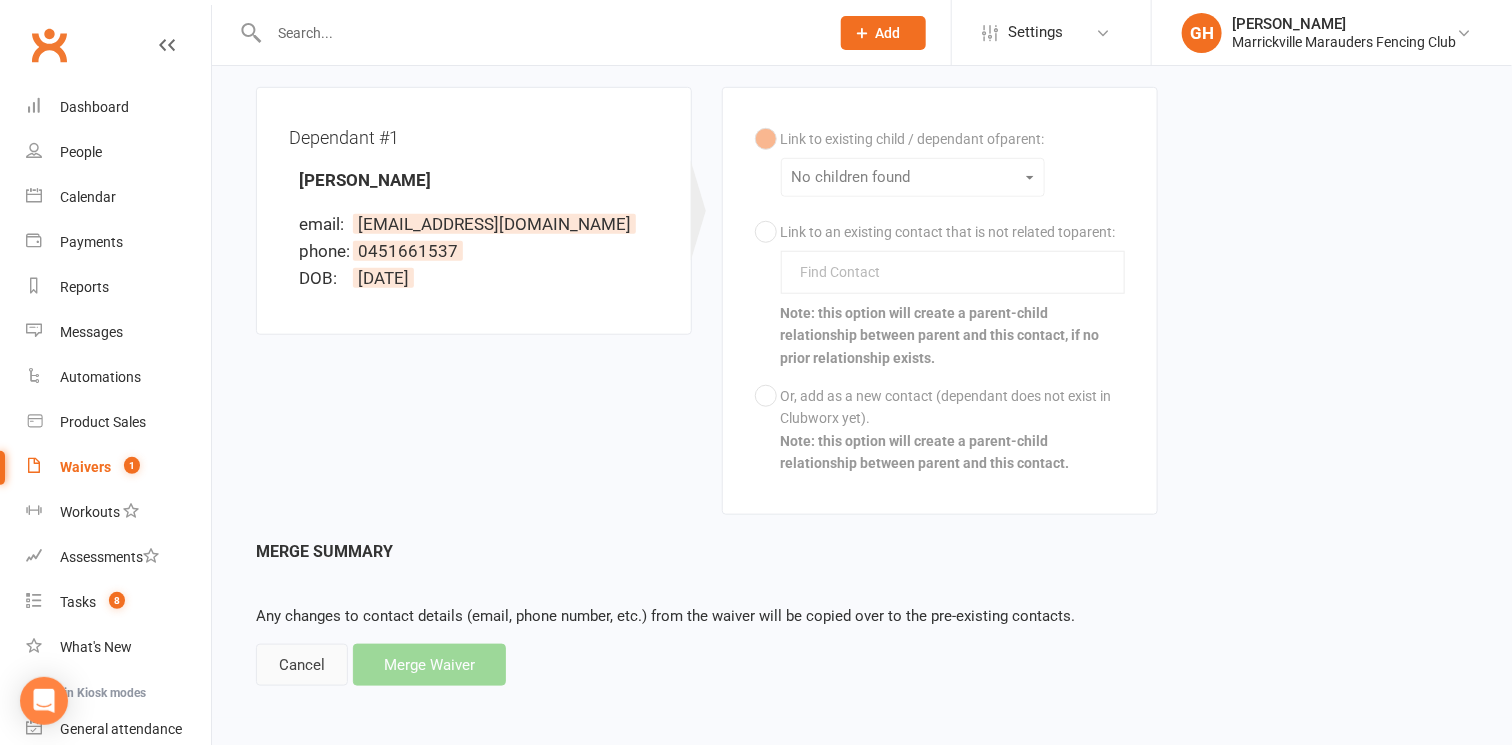 click on "Cancel" at bounding box center [302, 665] 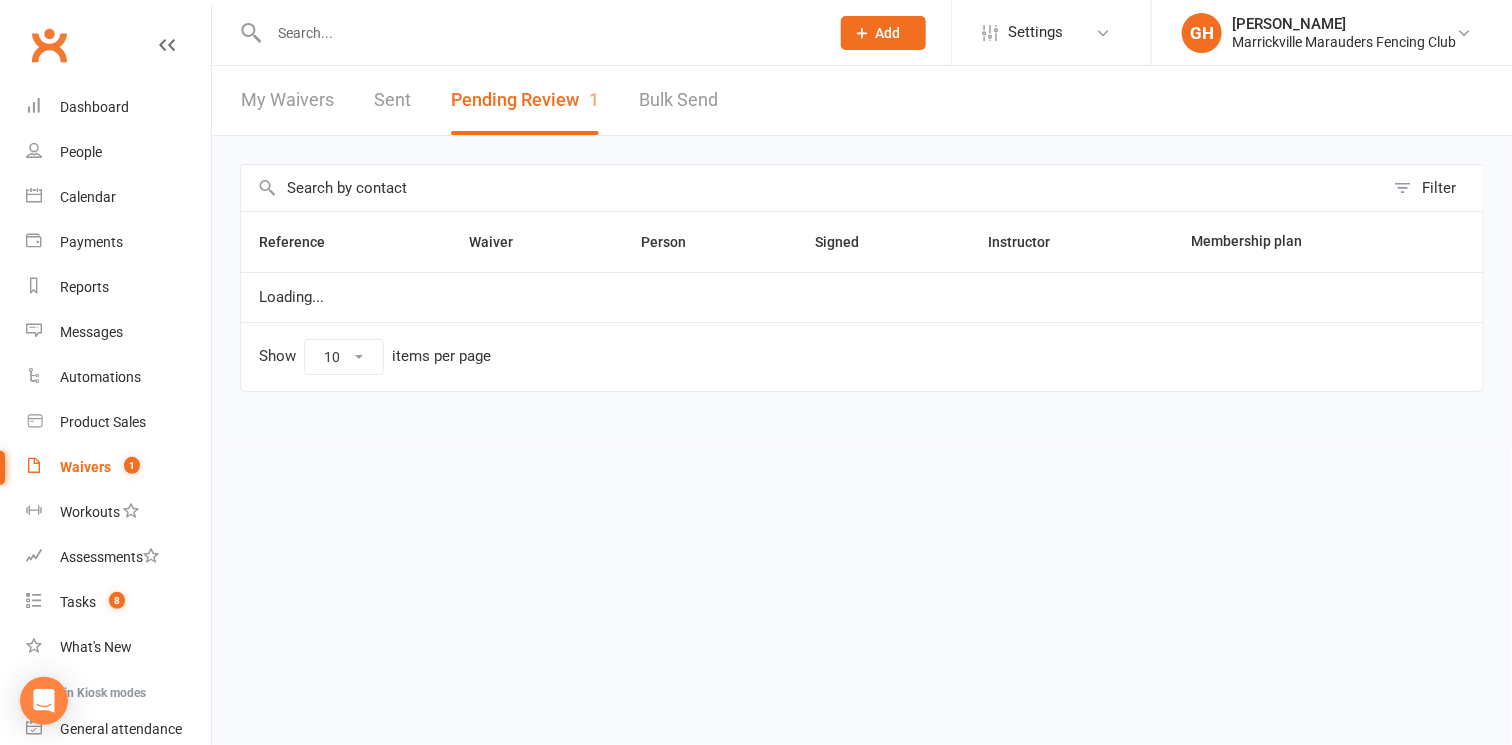 scroll, scrollTop: 0, scrollLeft: 0, axis: both 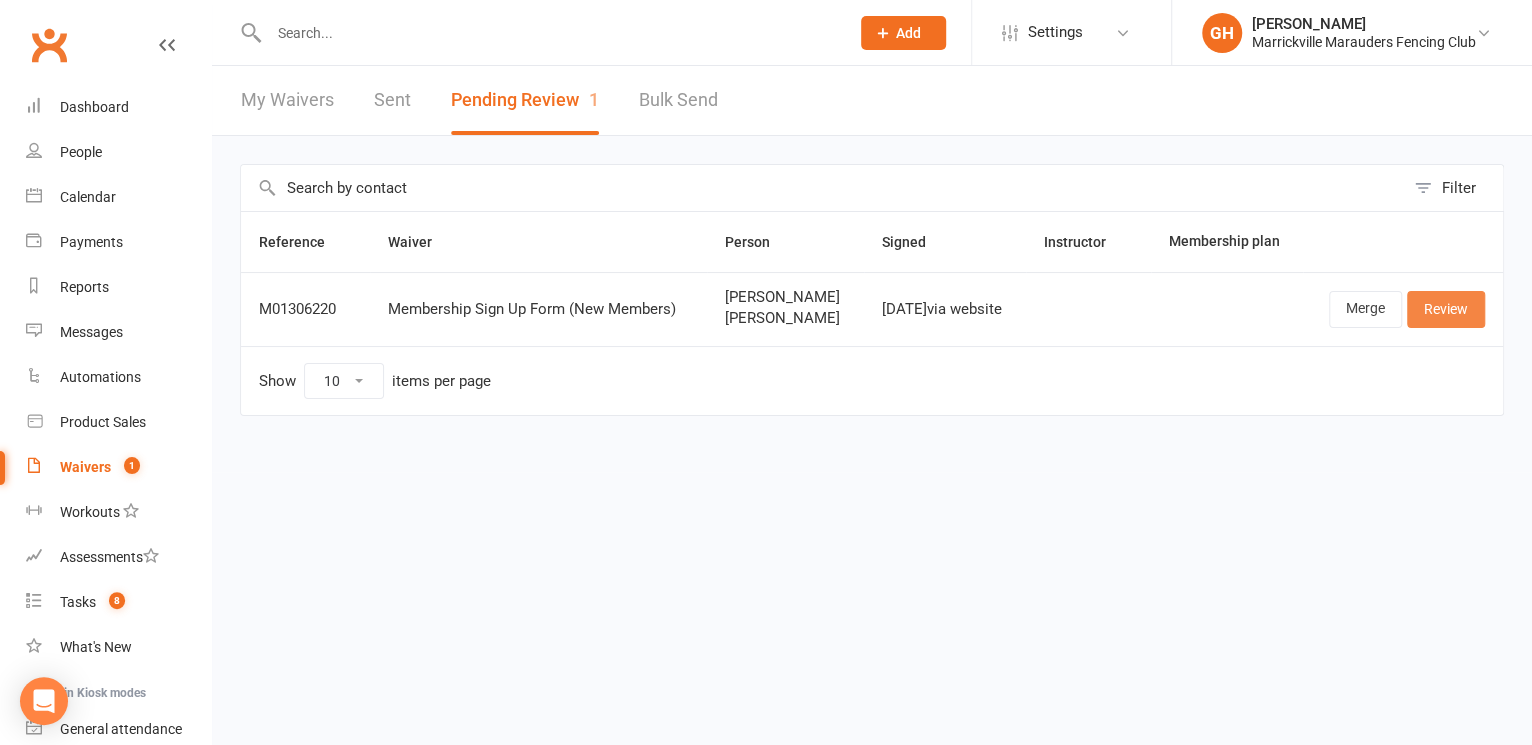click on "Review" at bounding box center (1446, 309) 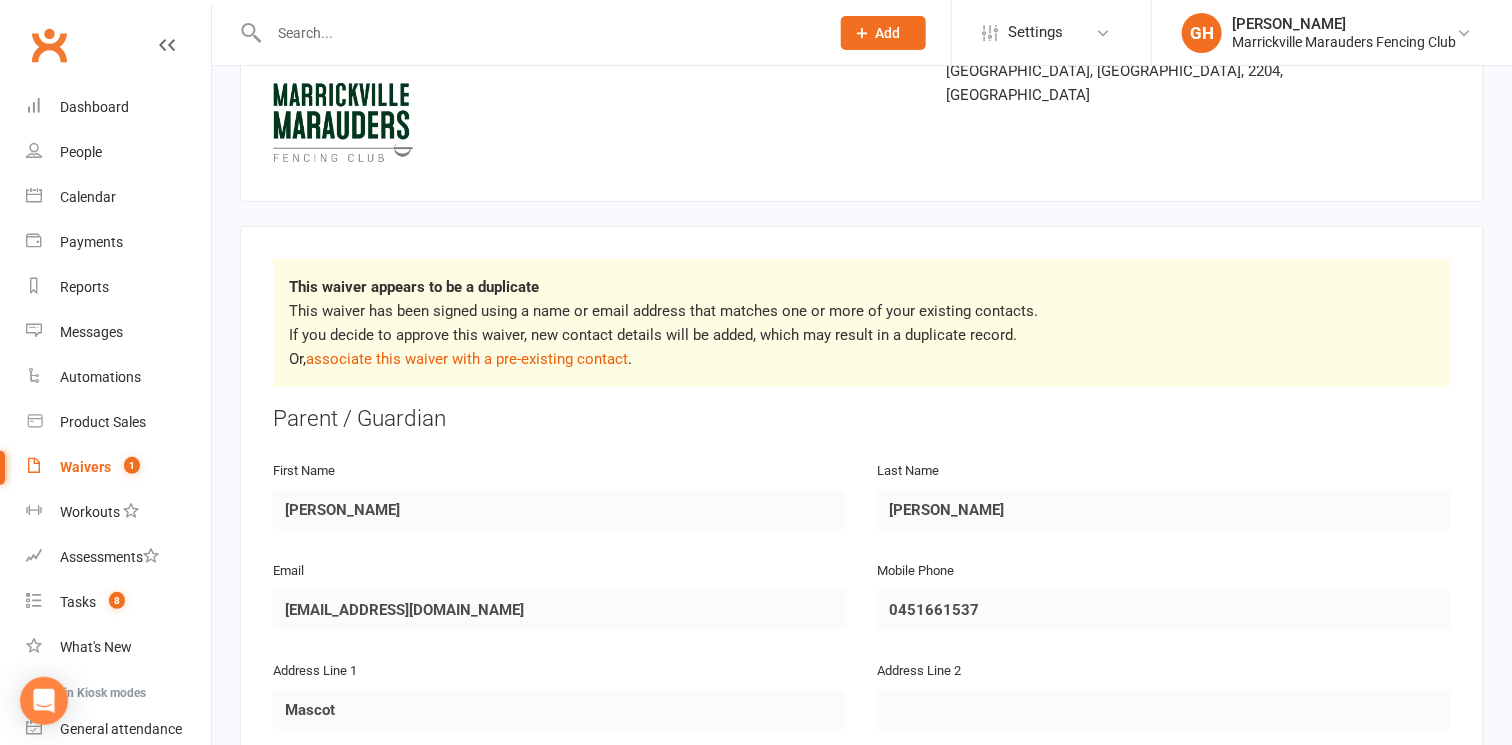 scroll, scrollTop: 0, scrollLeft: 0, axis: both 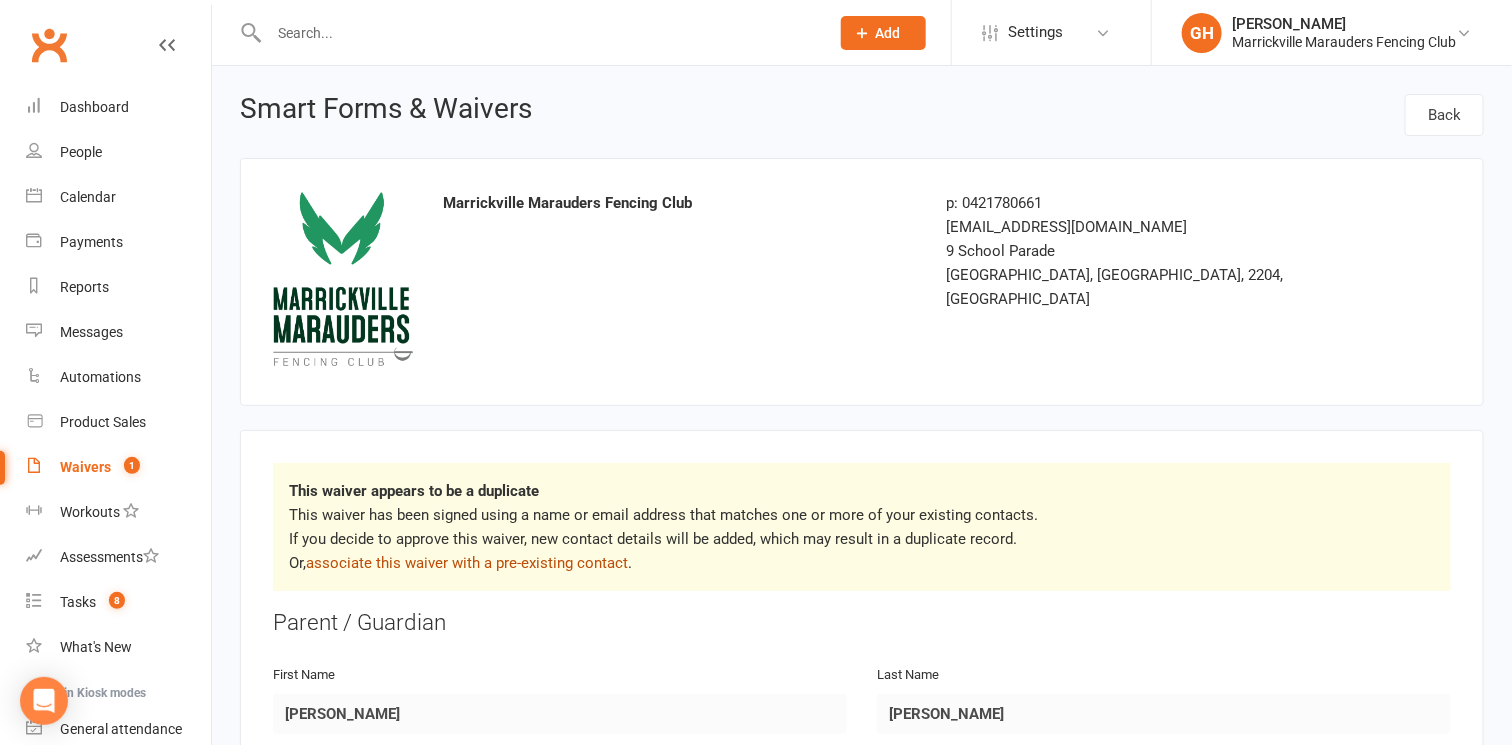 click on "associate this waiver with a pre-existing contact" at bounding box center [467, 563] 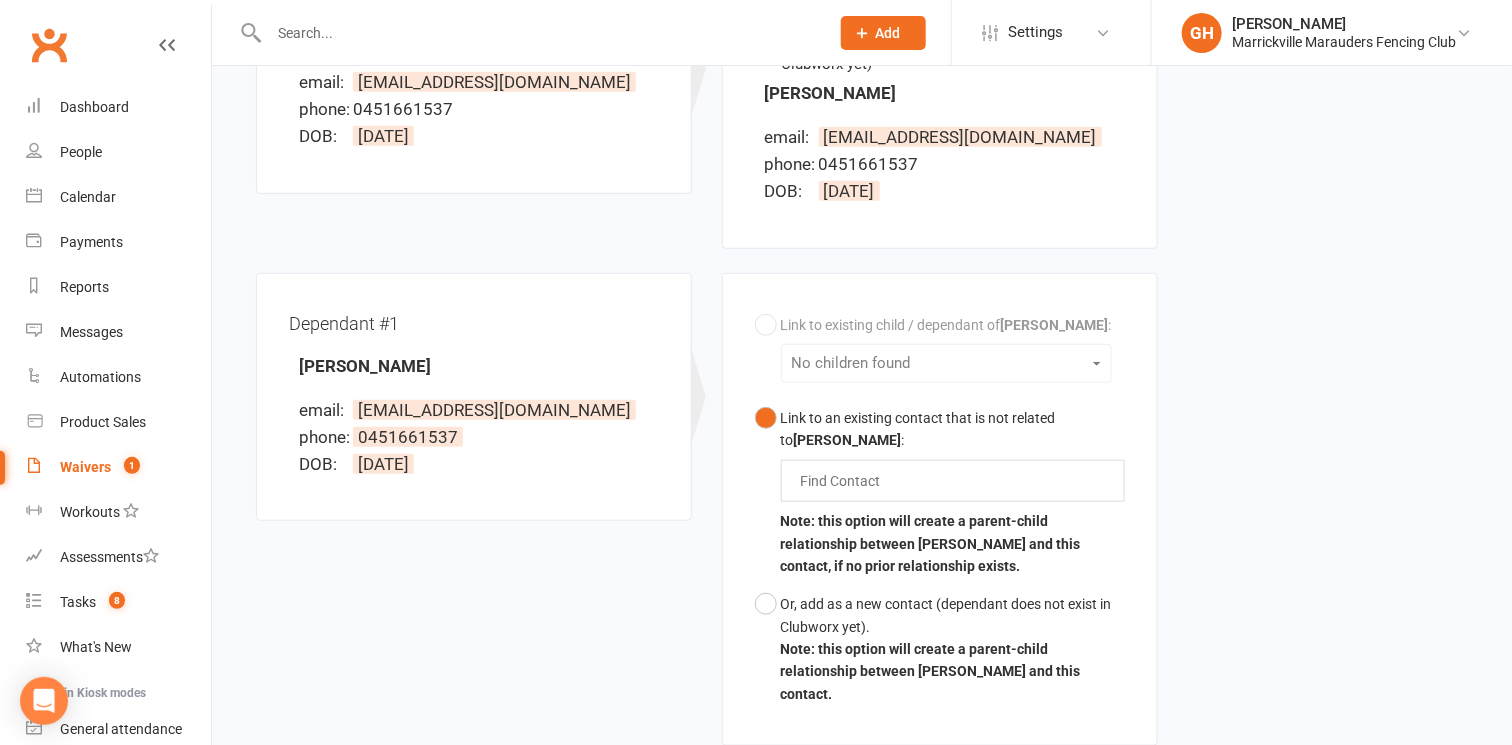 scroll, scrollTop: 375, scrollLeft: 0, axis: vertical 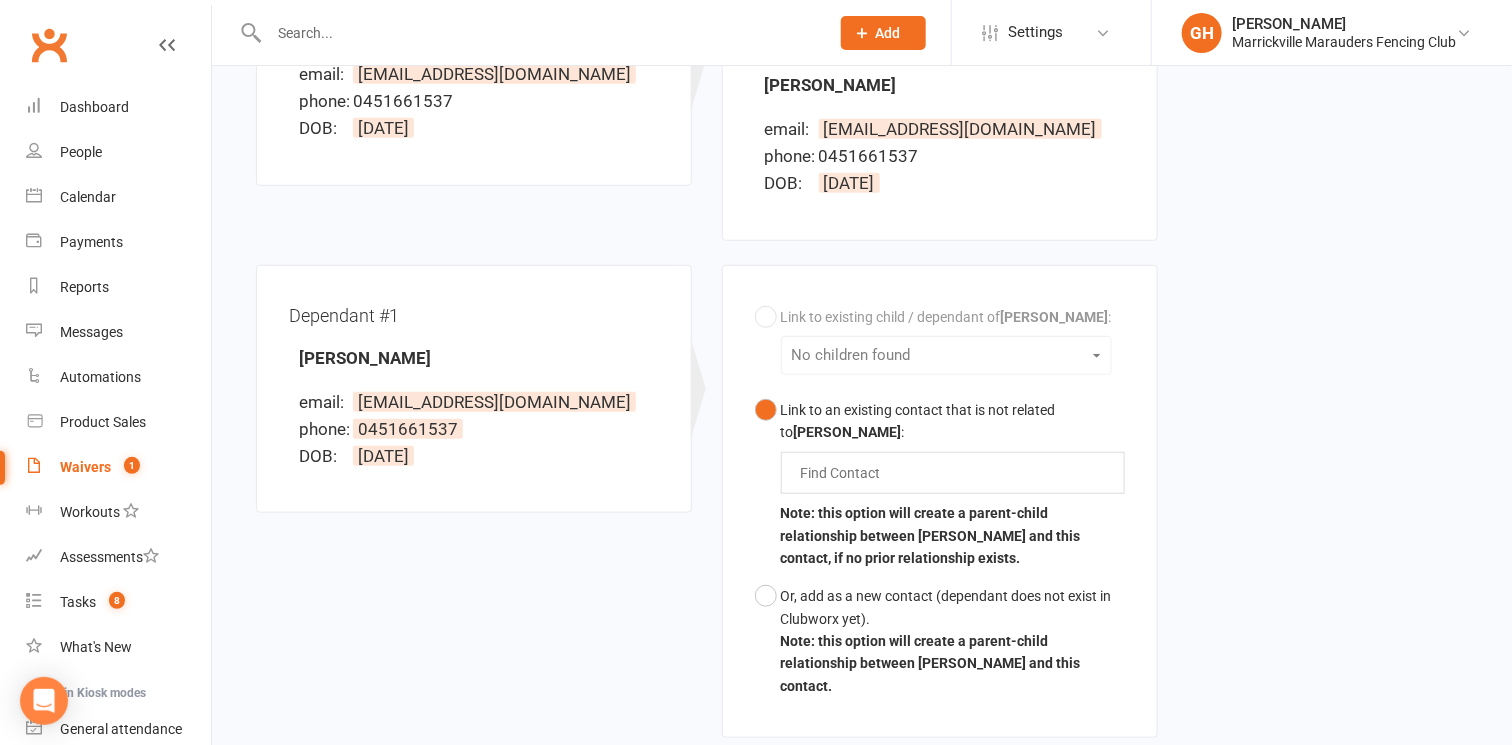 click on "Link to existing child / dependant of  Natalie Gizzi :  No children found  Link to an existing contact that is not related to  Natalie Gizzi : Find Contact Note: this option will create a parent-child relationship between Natalie Gizzi and this contact, if no prior relationship exists. Or, add as a new contact (dependant does not exist in Clubworx yet). Note: this option will create a parent-child relationship between Natalie Gizzi and this contact." at bounding box center [940, 502] 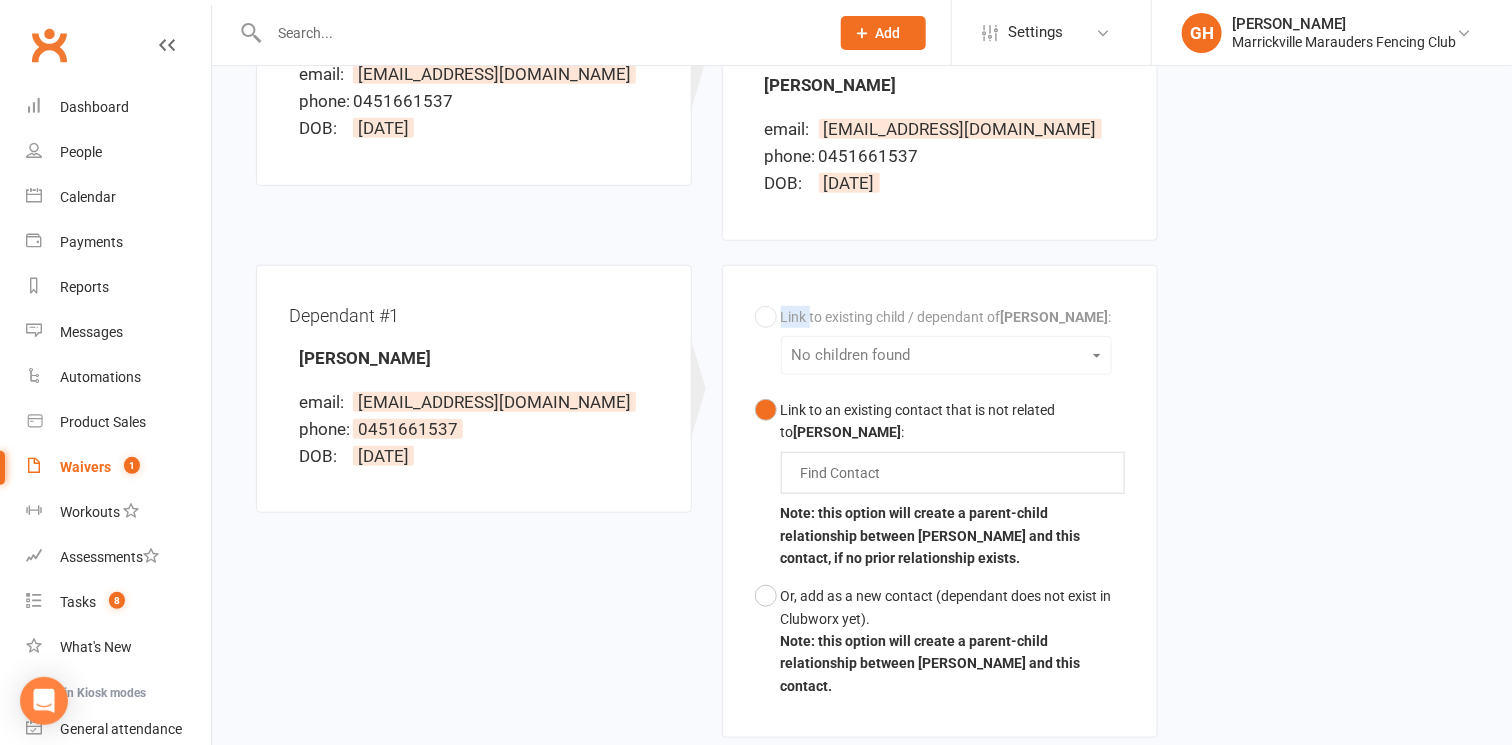 click on "Link to existing child / dependant of  Natalie Gizzi :  No children found  Link to an existing contact that is not related to  Natalie Gizzi : Find Contact Note: this option will create a parent-child relationship between Natalie Gizzi and this contact, if no prior relationship exists. Or, add as a new contact (dependant does not exist in Clubworx yet). Note: this option will create a parent-child relationship between Natalie Gizzi and this contact." at bounding box center [940, 502] 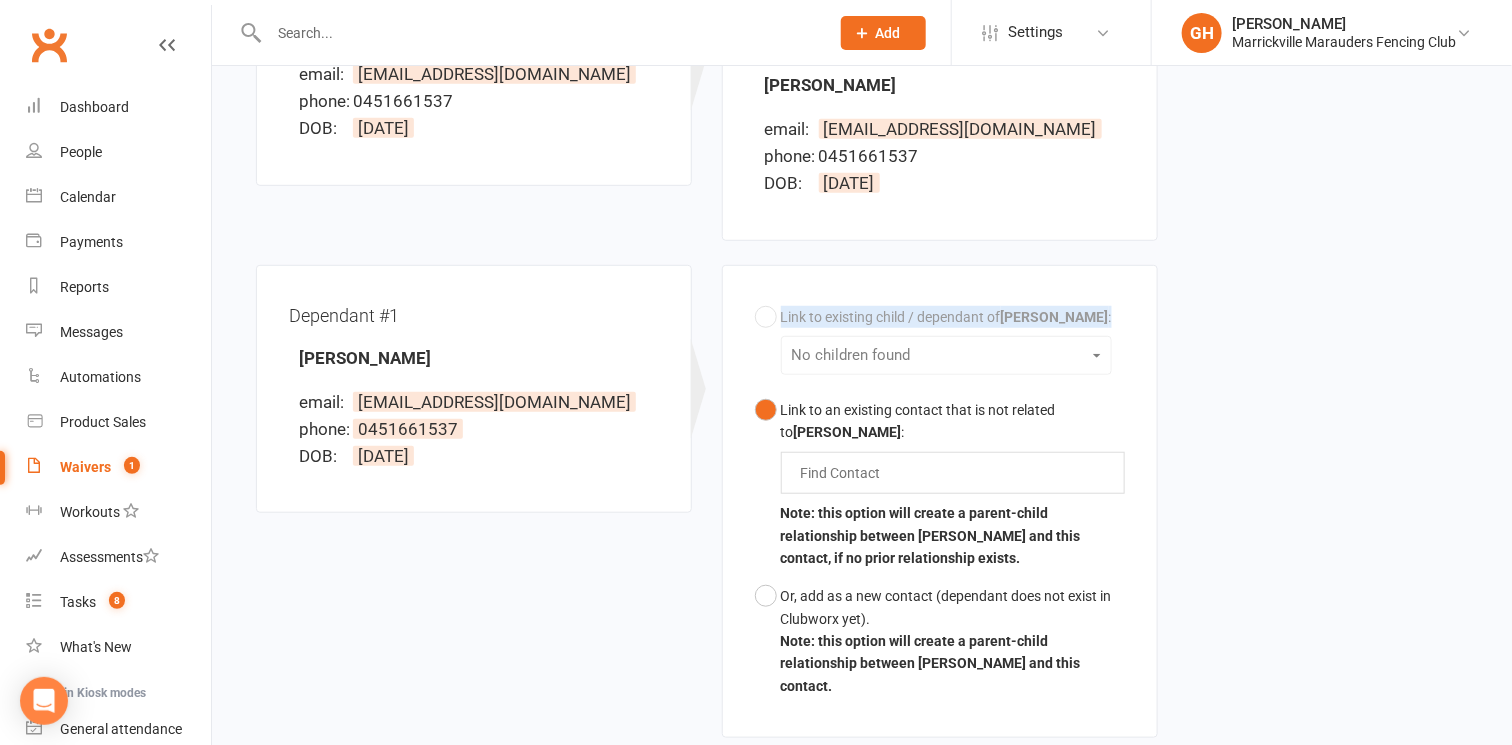 click on "Link to existing child / dependant of  Natalie Gizzi :  No children found  Link to an existing contact that is not related to  Natalie Gizzi : Find Contact Note: this option will create a parent-child relationship between Natalie Gizzi and this contact, if no prior relationship exists. Or, add as a new contact (dependant does not exist in Clubworx yet). Note: this option will create a parent-child relationship between Natalie Gizzi and this contact." at bounding box center [940, 502] 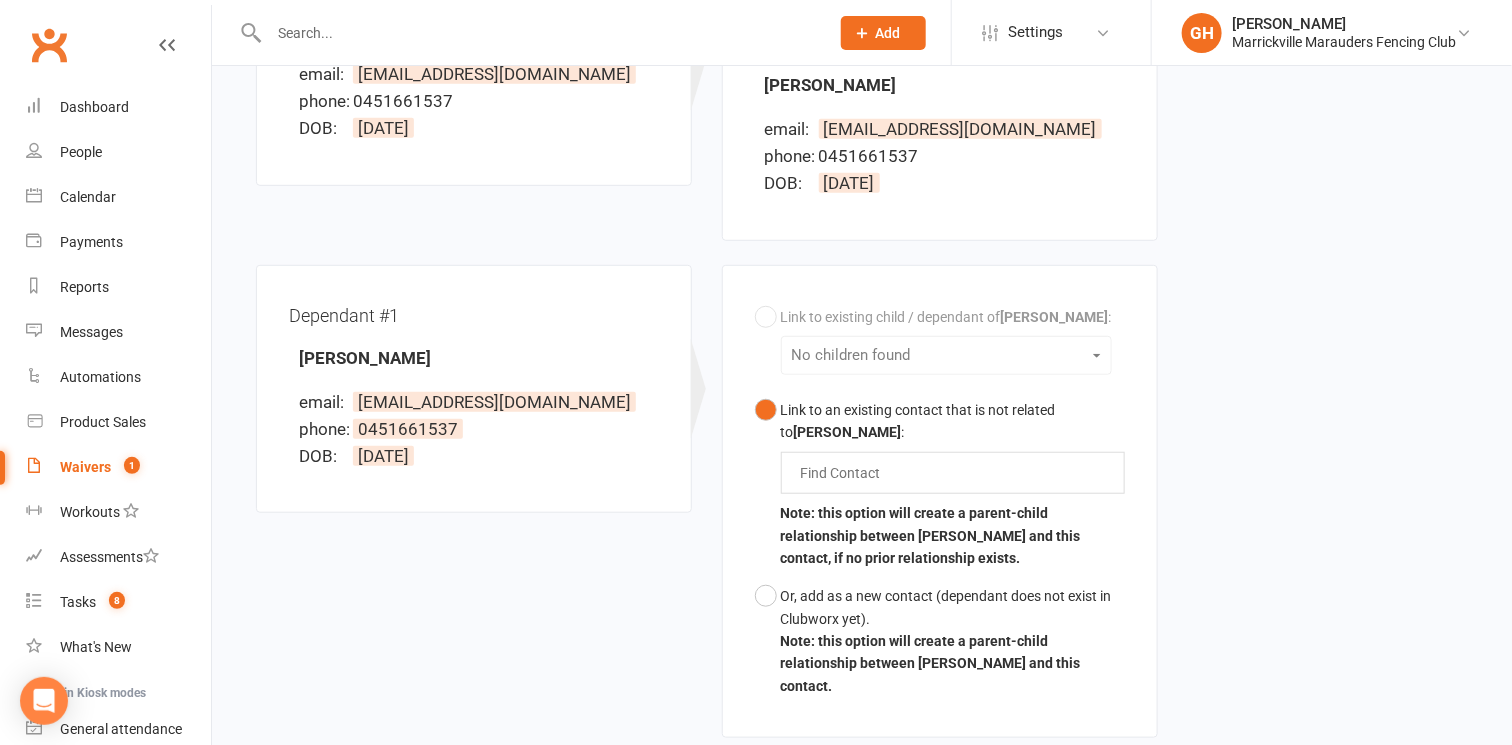 drag, startPoint x: 766, startPoint y: 314, endPoint x: 847, endPoint y: 353, distance: 89.89995 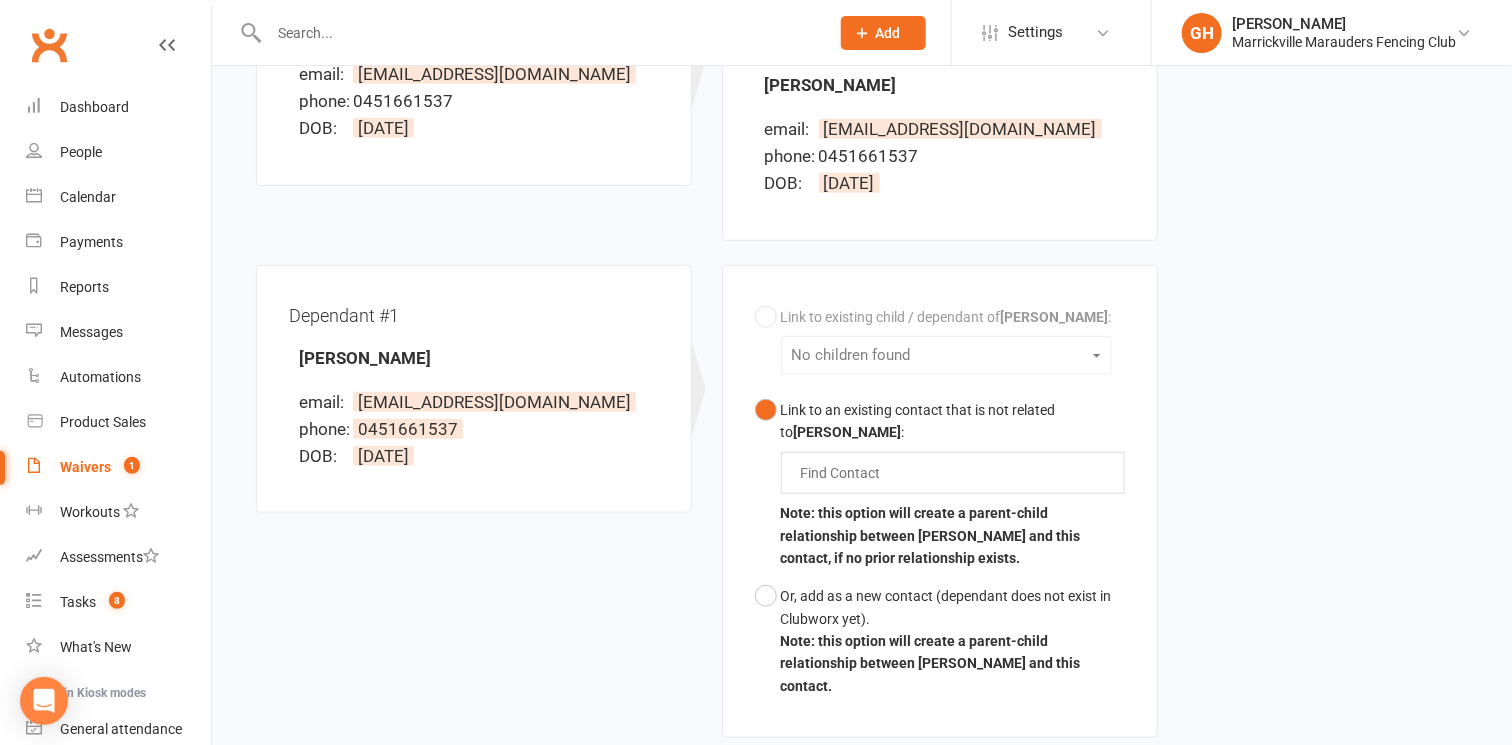 click on "Link to existing child / dependant of  Natalie Gizzi :  No children found  Link to an existing contact that is not related to  Natalie Gizzi : Find Contact Note: this option will create a parent-child relationship between Natalie Gizzi and this contact, if no prior relationship exists. Or, add as a new contact (dependant does not exist in Clubworx yet). Note: this option will create a parent-child relationship between Natalie Gizzi and this contact." at bounding box center [940, 502] 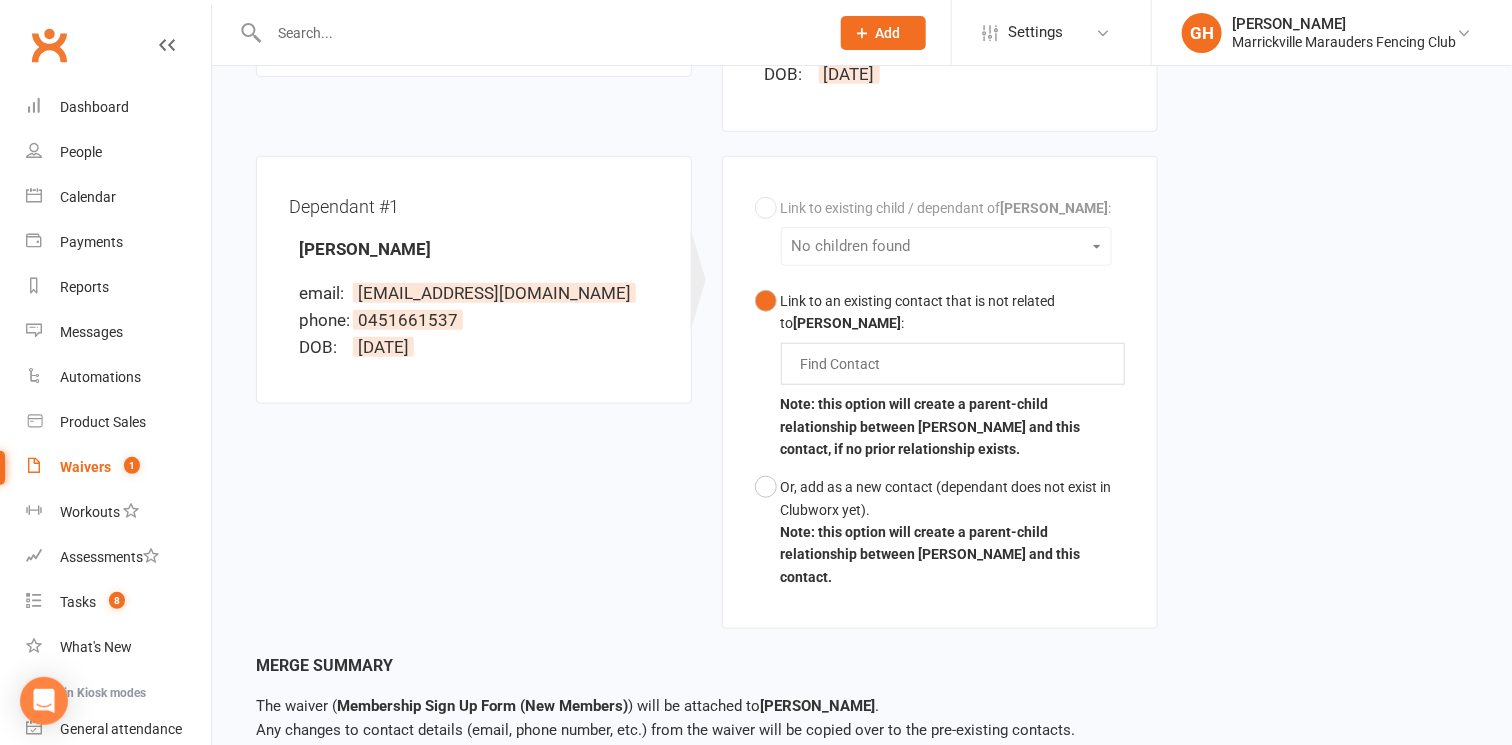 scroll, scrollTop: 575, scrollLeft: 0, axis: vertical 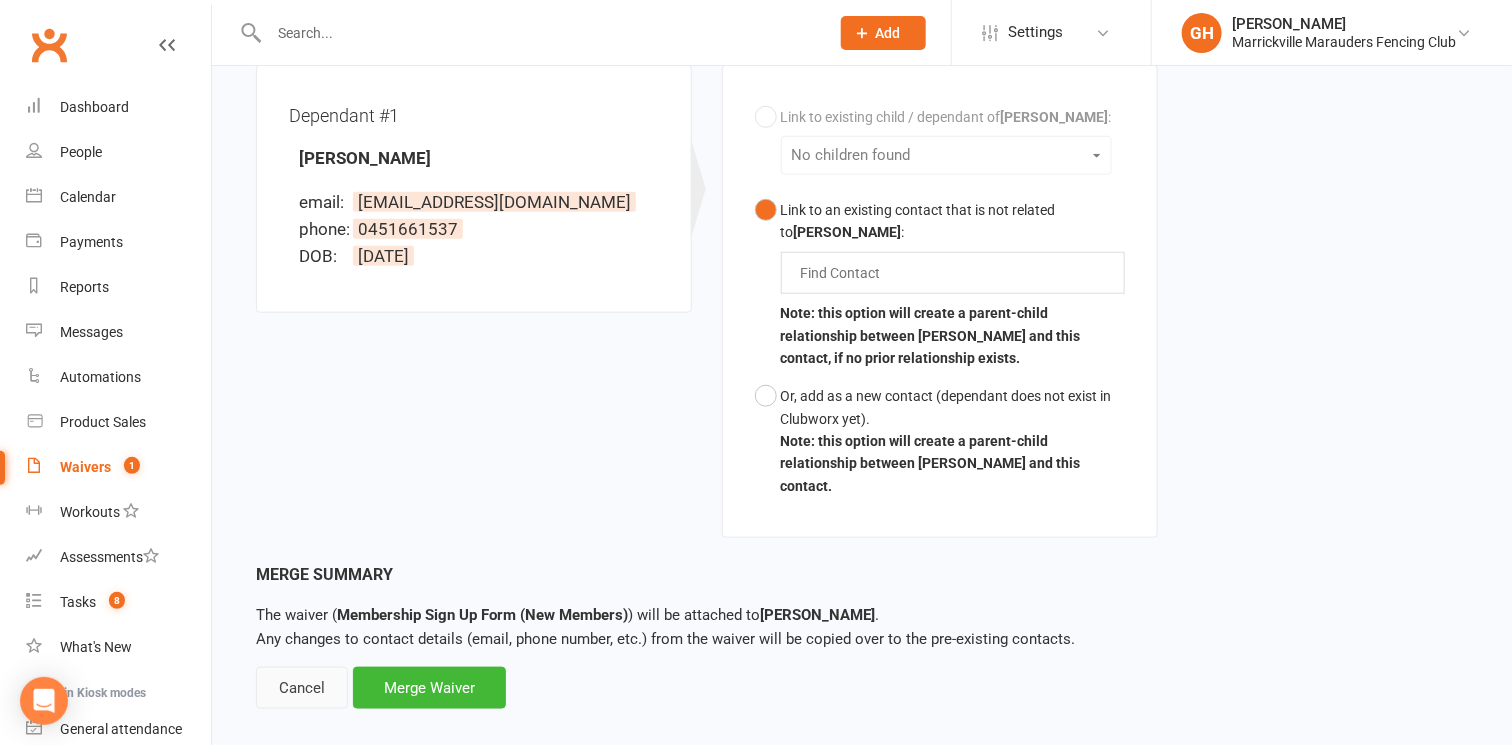 click on "Cancel" at bounding box center (302, 688) 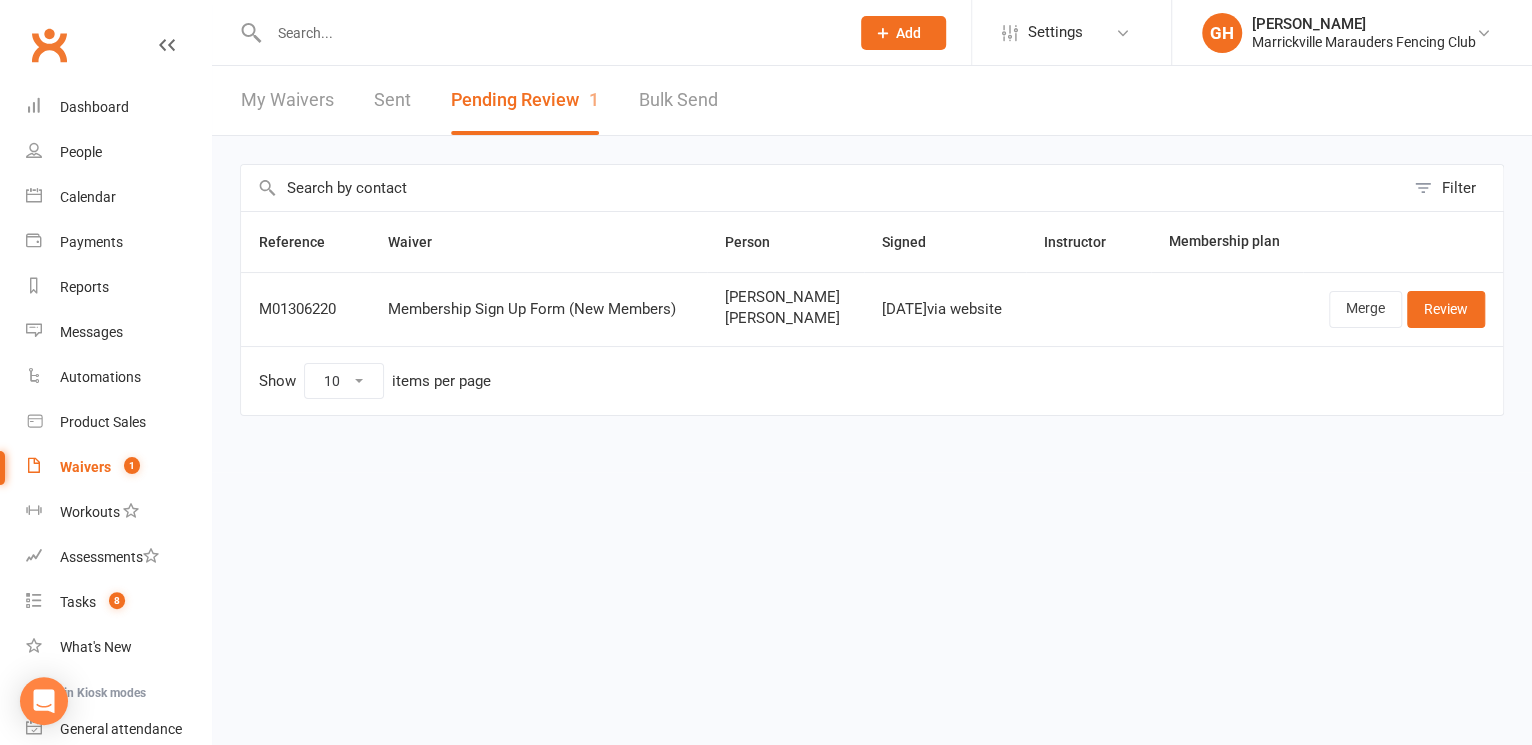 click at bounding box center [549, 33] 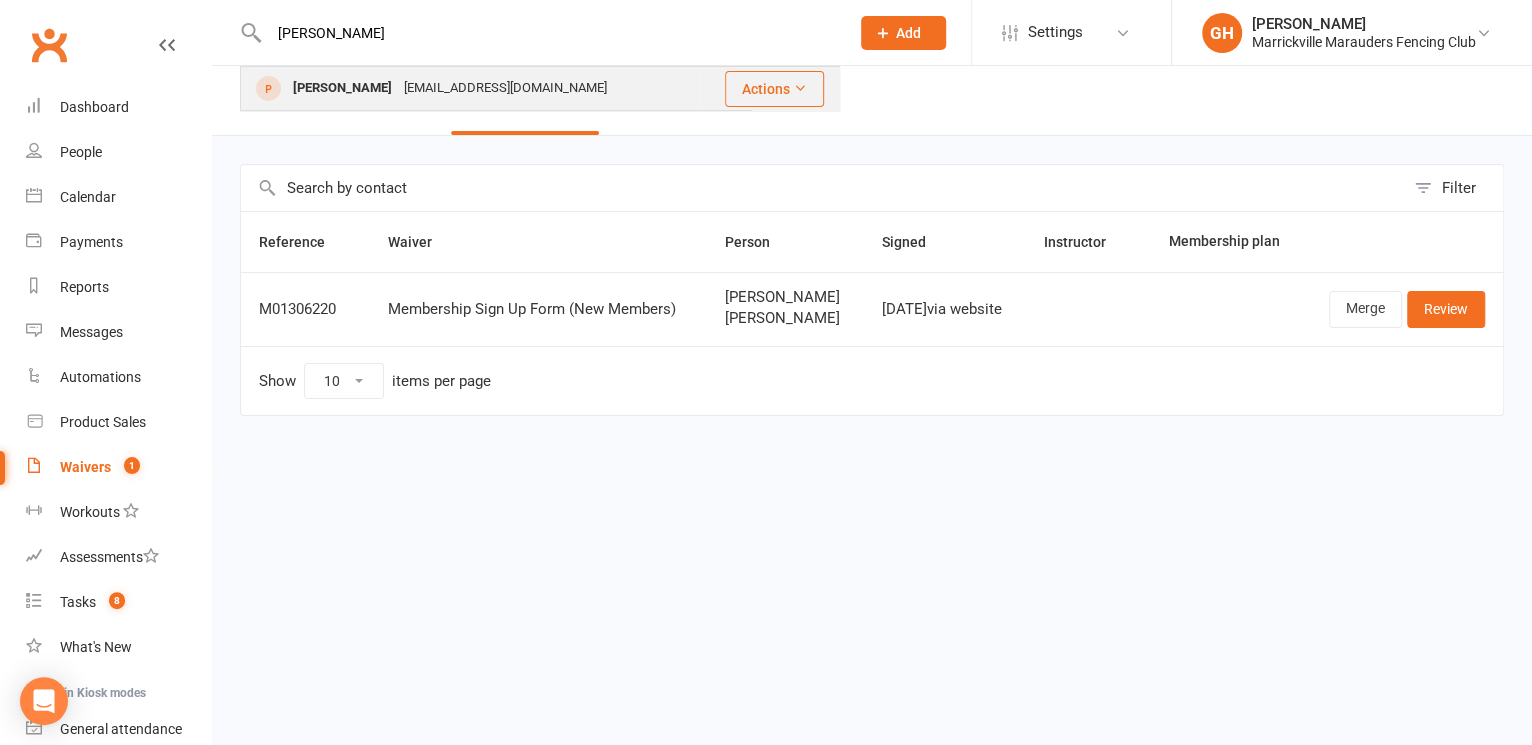type on "natalie" 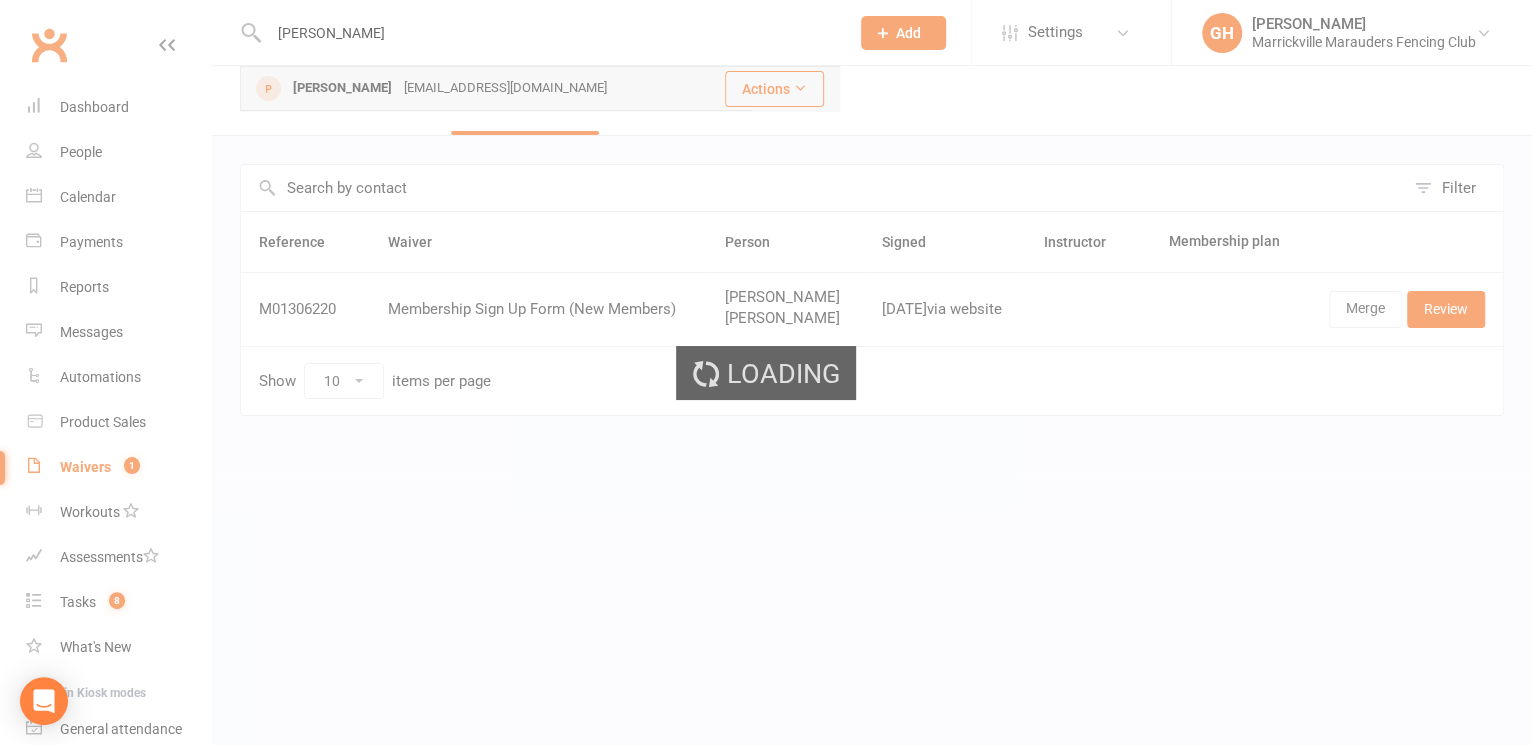 type 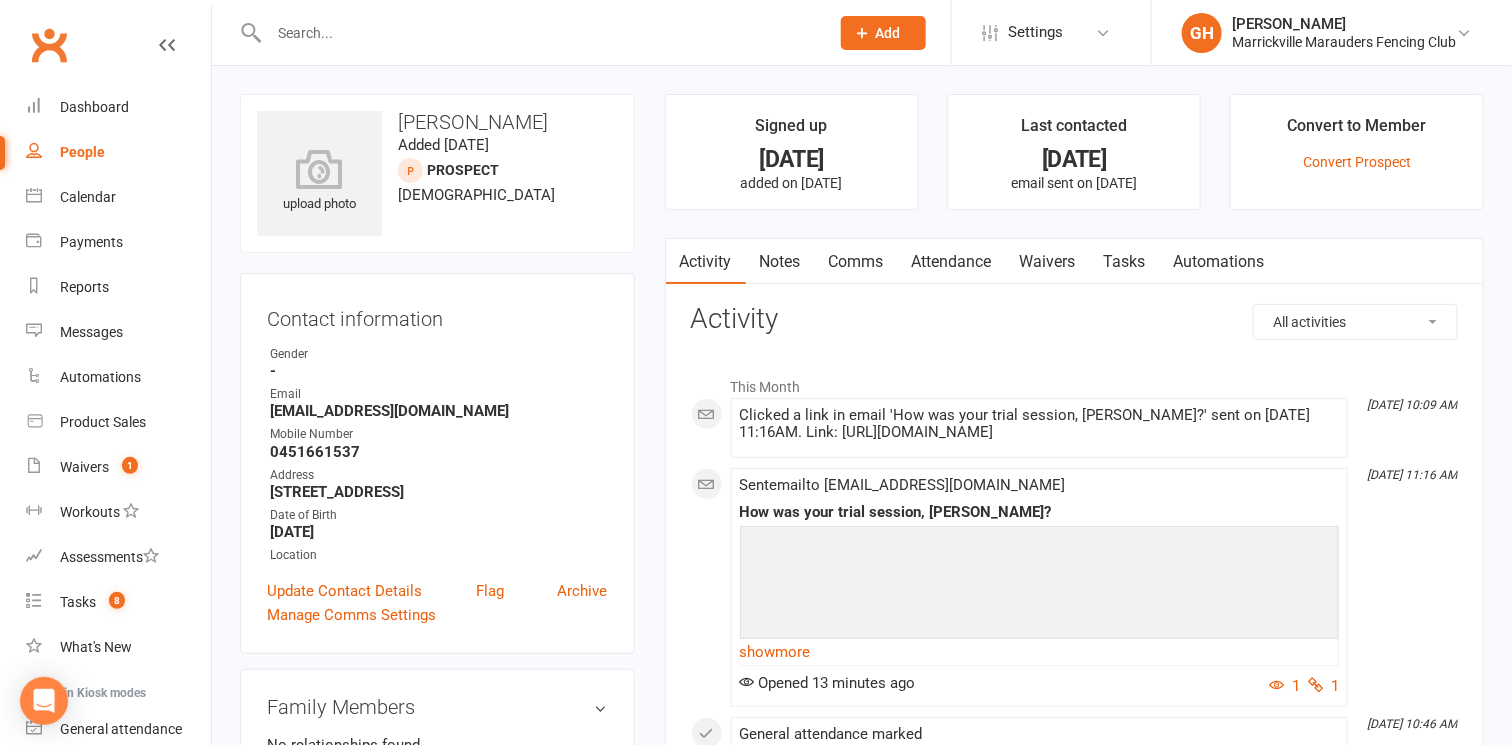 click on "Waivers" at bounding box center [1048, 262] 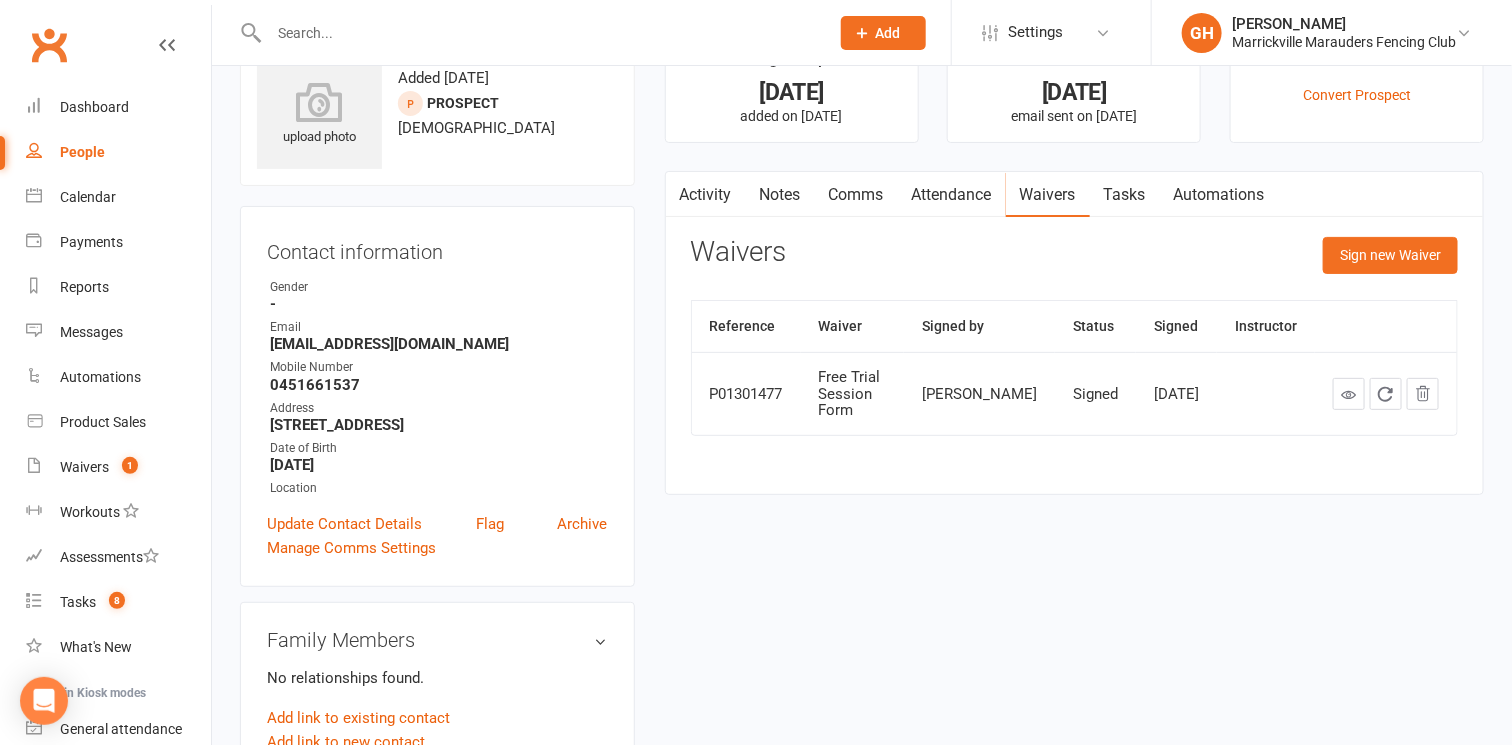 scroll, scrollTop: 124, scrollLeft: 0, axis: vertical 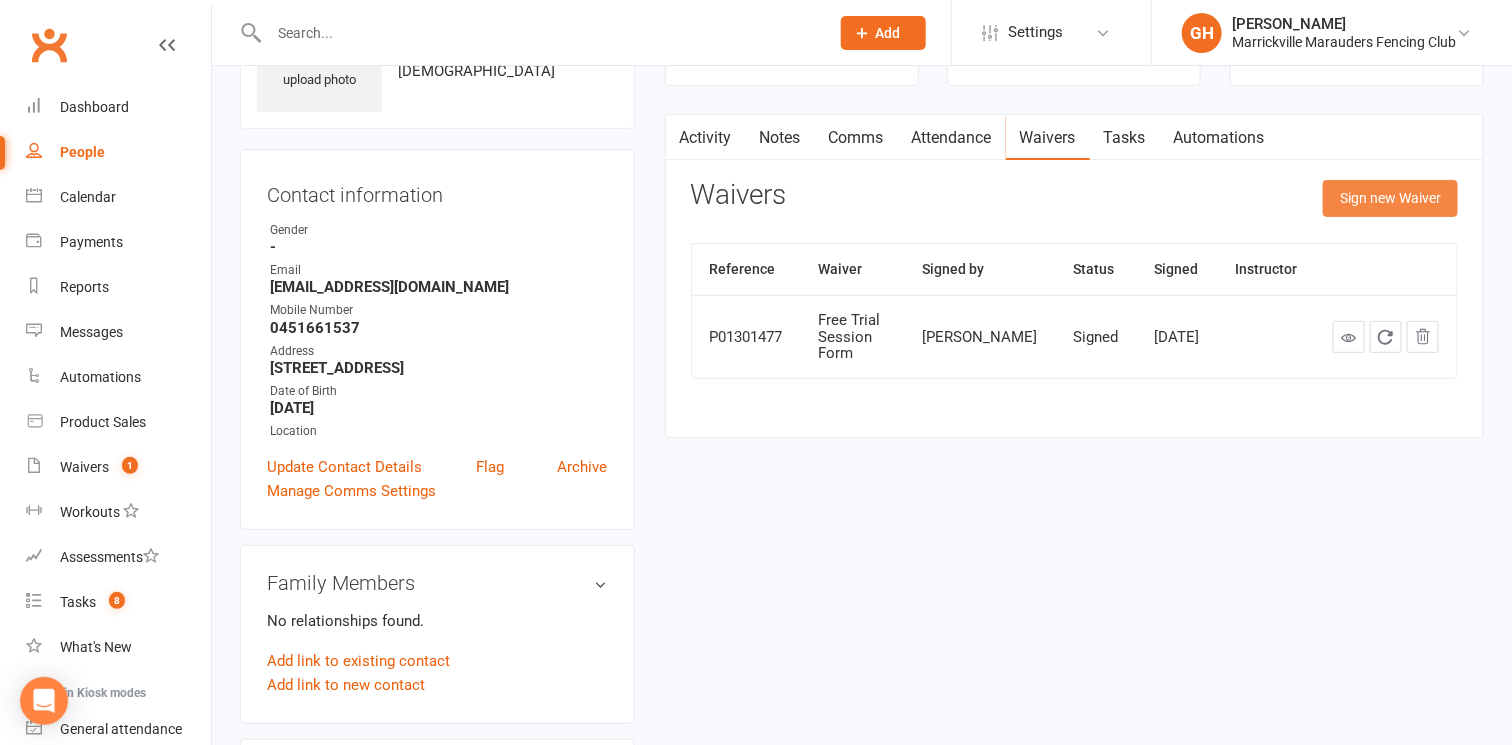 click on "Sign new Waiver" at bounding box center [1390, 198] 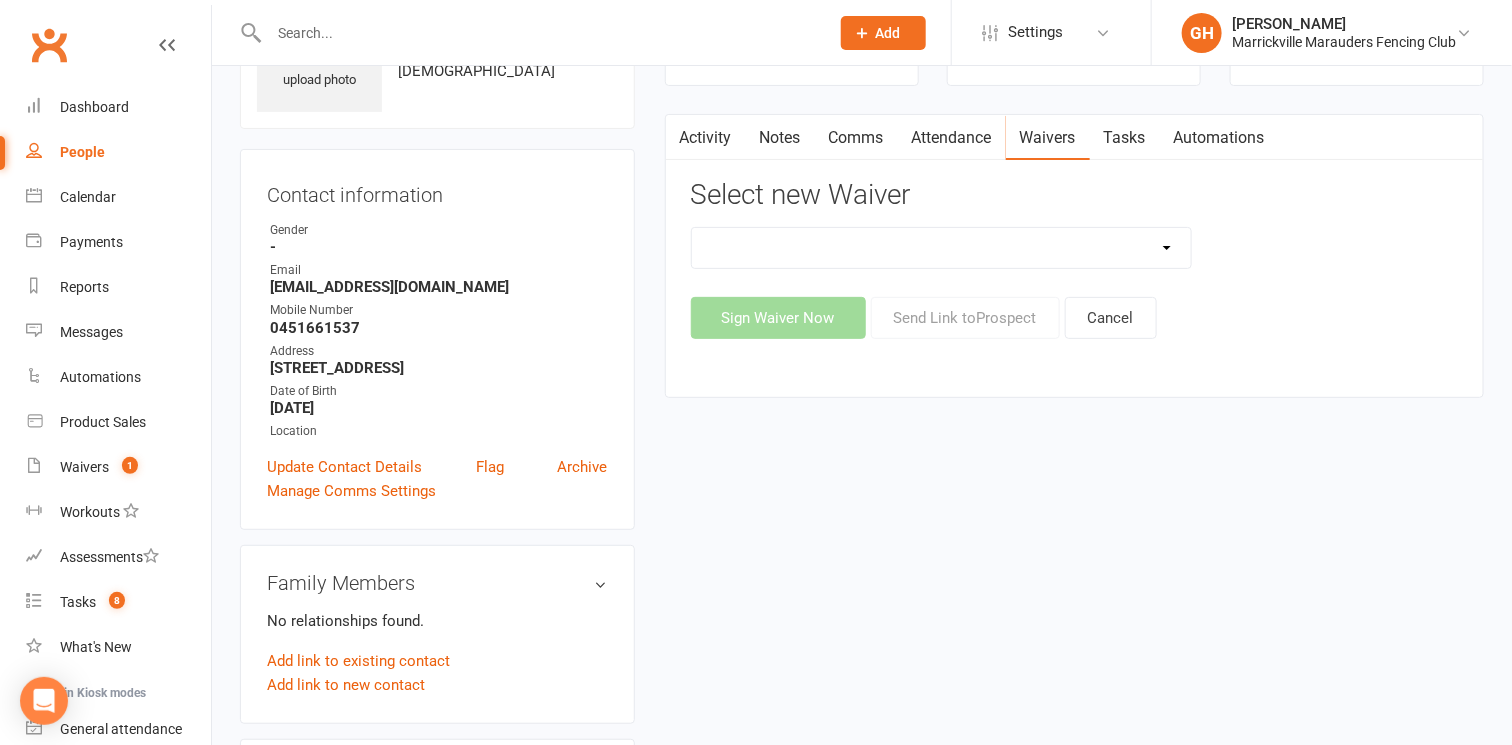 click on "Equipment Hire Form Free Trial Session Form Membership Sign Up Form (Beginners) Membership Sign Up Form (Beginners - ActiveKids) Membership Sign Up Form (New Members) Membership Sign Up Form (Returning Members) Membership Sign Up Form (Single Entry) Payment Authority Update TEST: Membership Sign Up Form (Staff)" at bounding box center (942, 248) 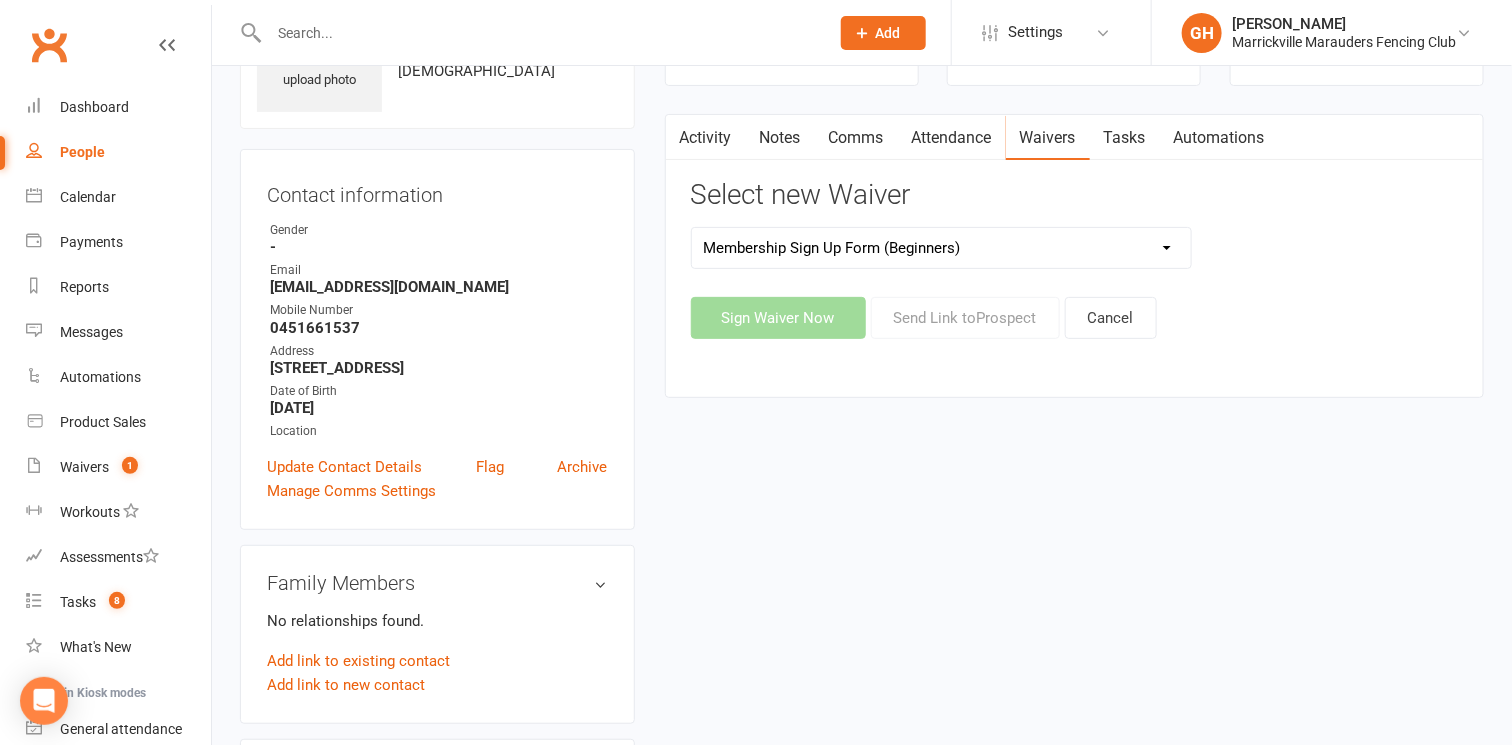 click on "Equipment Hire Form Free Trial Session Form Membership Sign Up Form (Beginners) Membership Sign Up Form (Beginners - ActiveKids) Membership Sign Up Form (New Members) Membership Sign Up Form (Returning Members) Membership Sign Up Form (Single Entry) Payment Authority Update TEST: Membership Sign Up Form (Staff)" at bounding box center (942, 248) 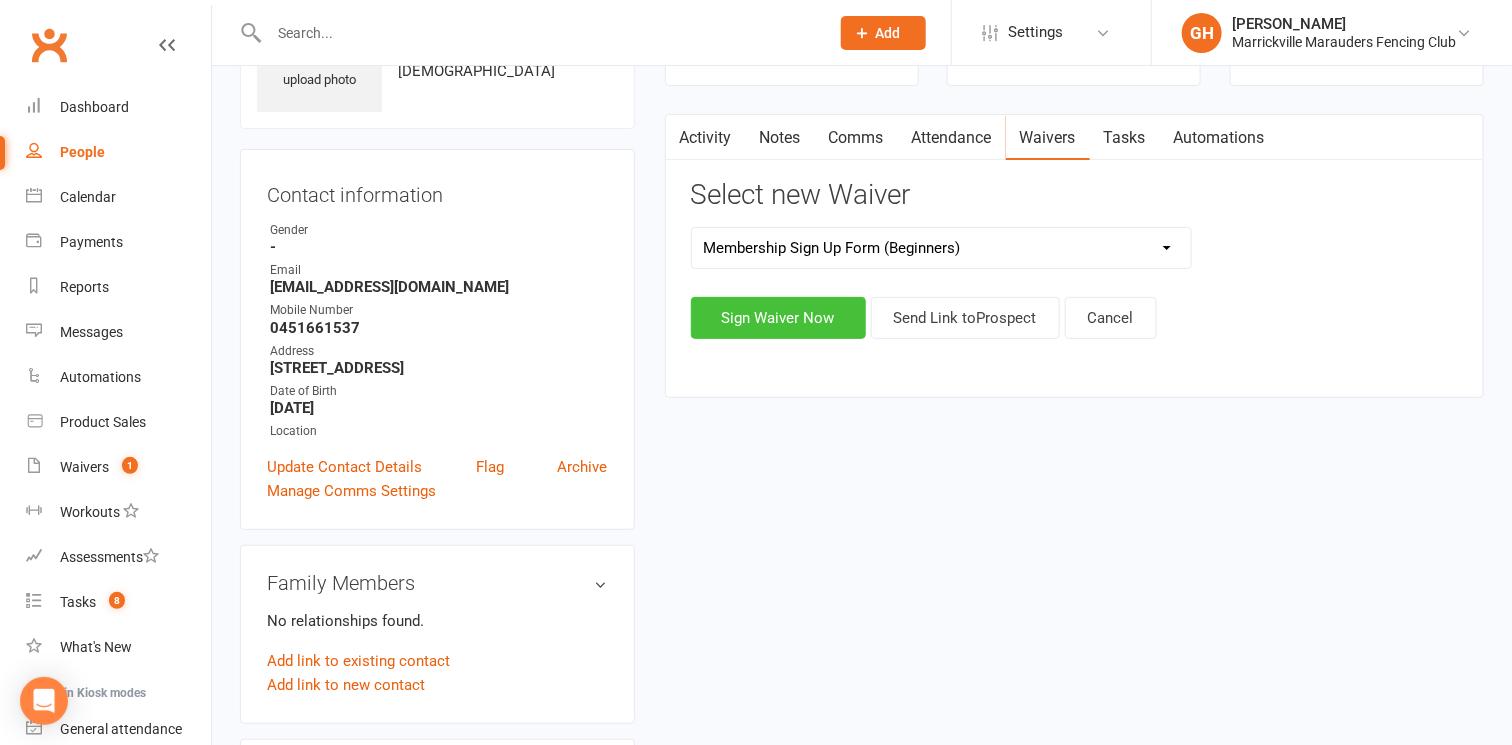 click on "Sign Waiver Now" at bounding box center [778, 318] 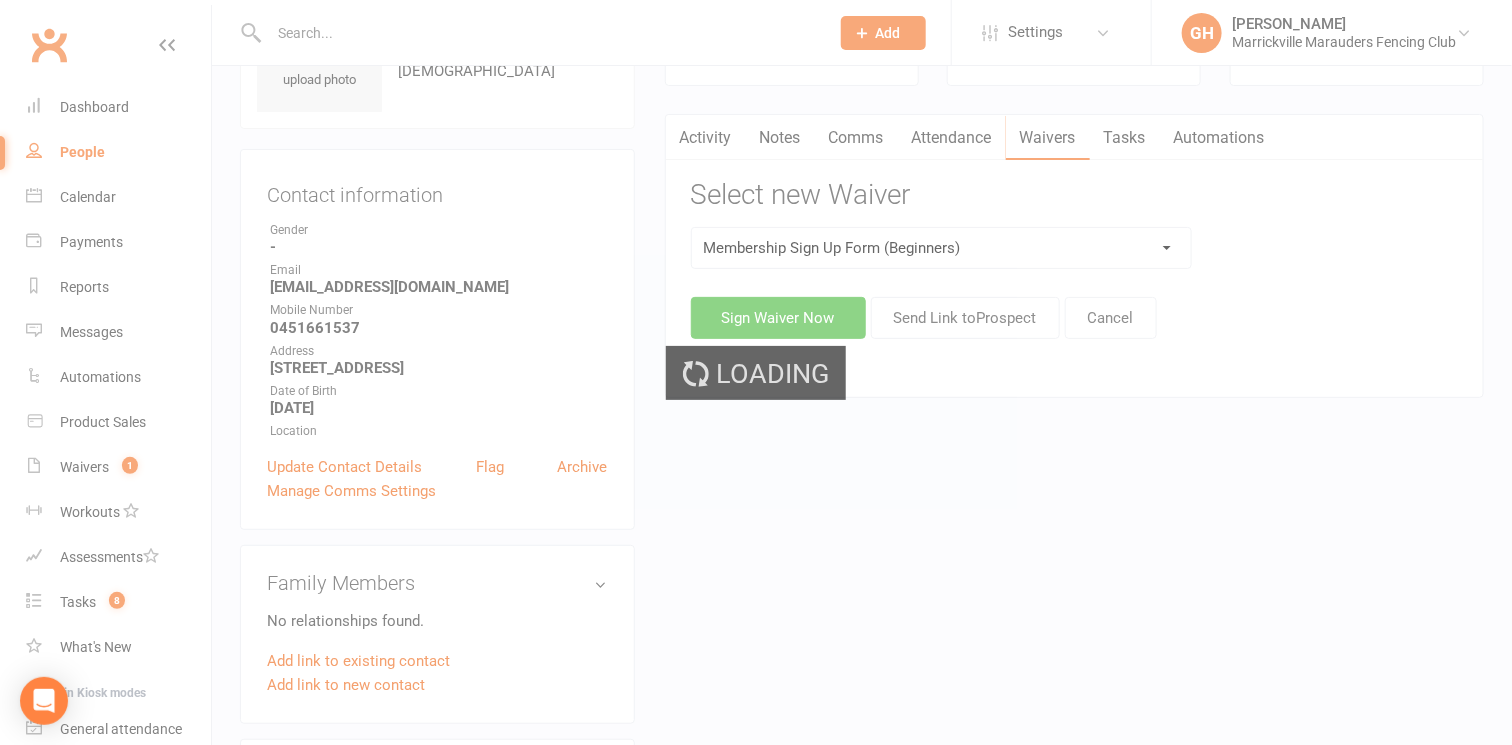 scroll, scrollTop: 0, scrollLeft: 0, axis: both 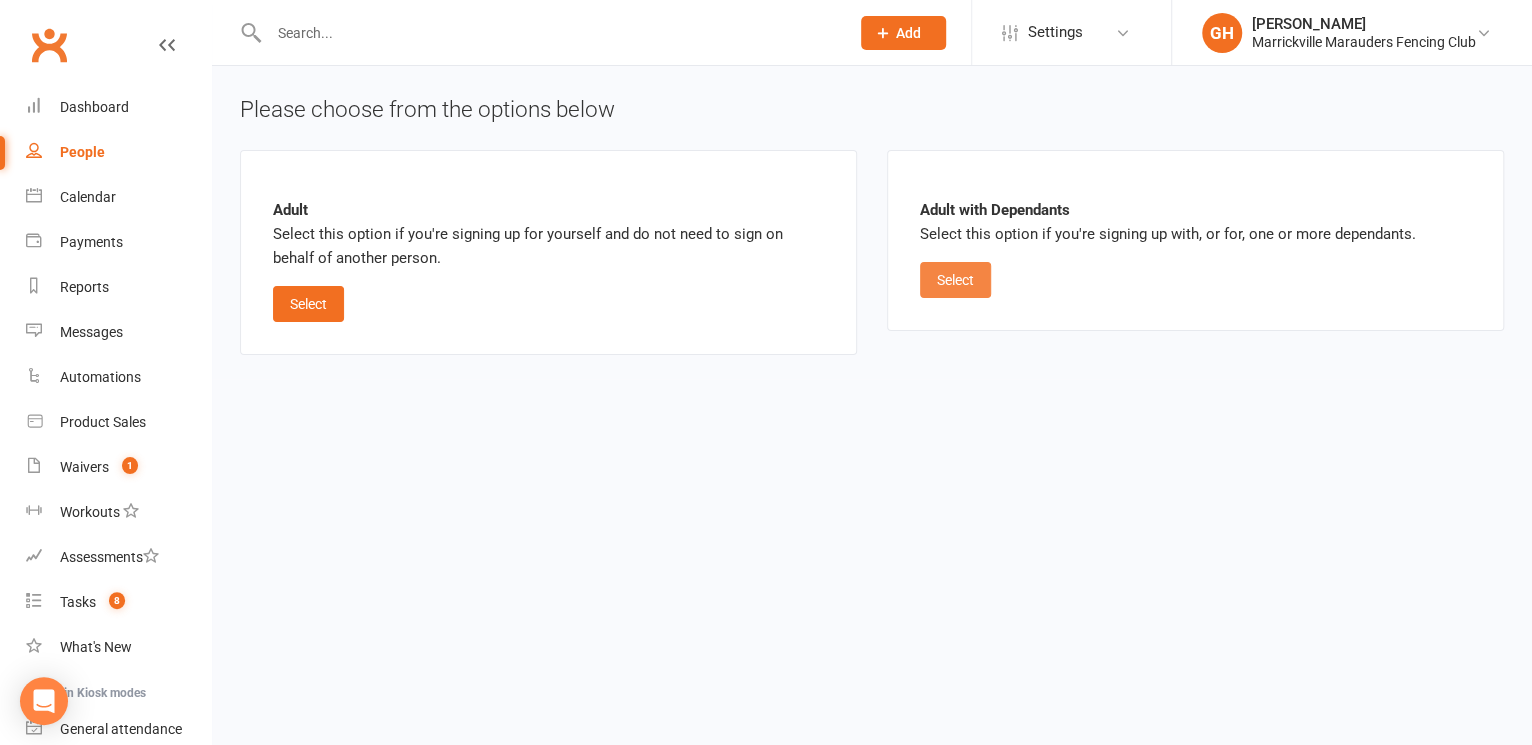 click on "Select" at bounding box center [955, 280] 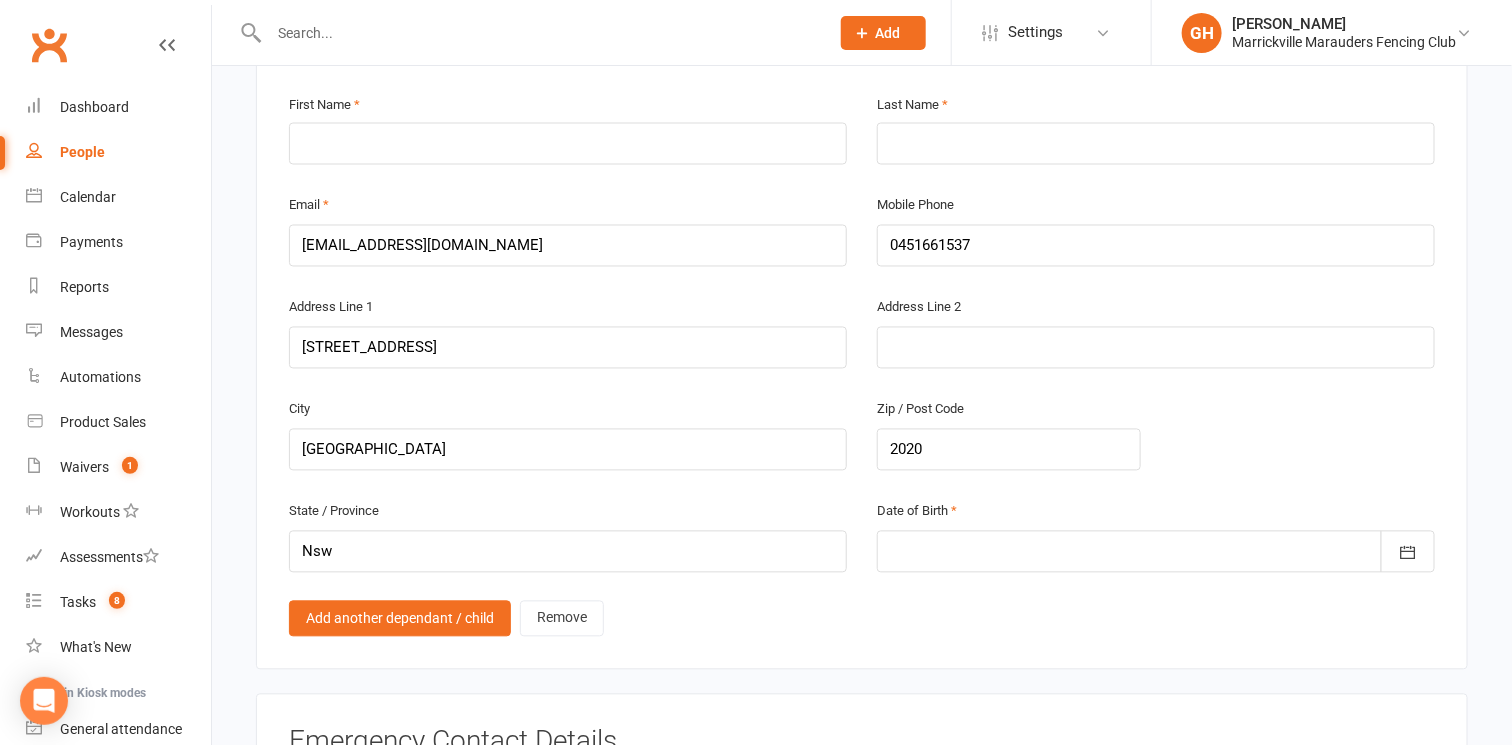 scroll, scrollTop: 1125, scrollLeft: 0, axis: vertical 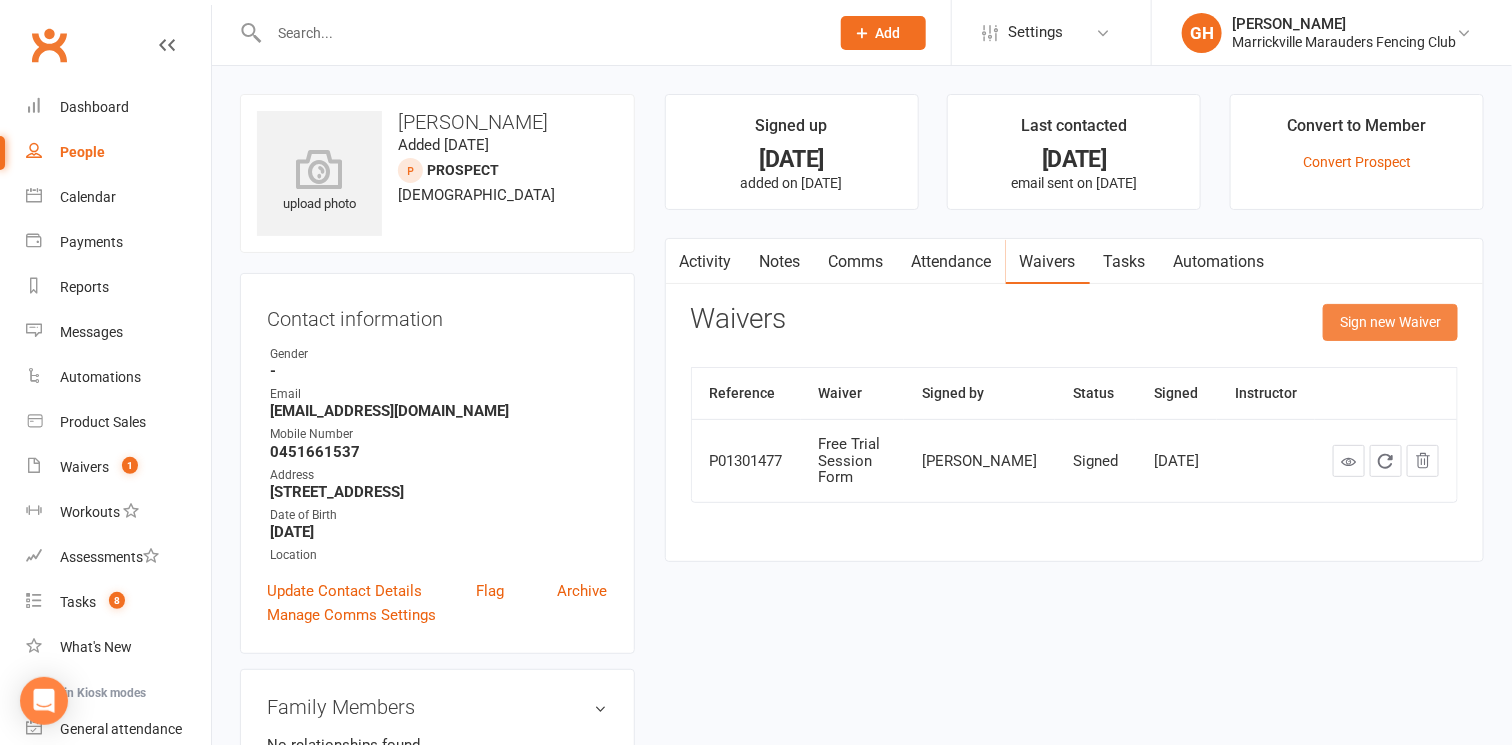 click on "Sign new Waiver" at bounding box center (1390, 322) 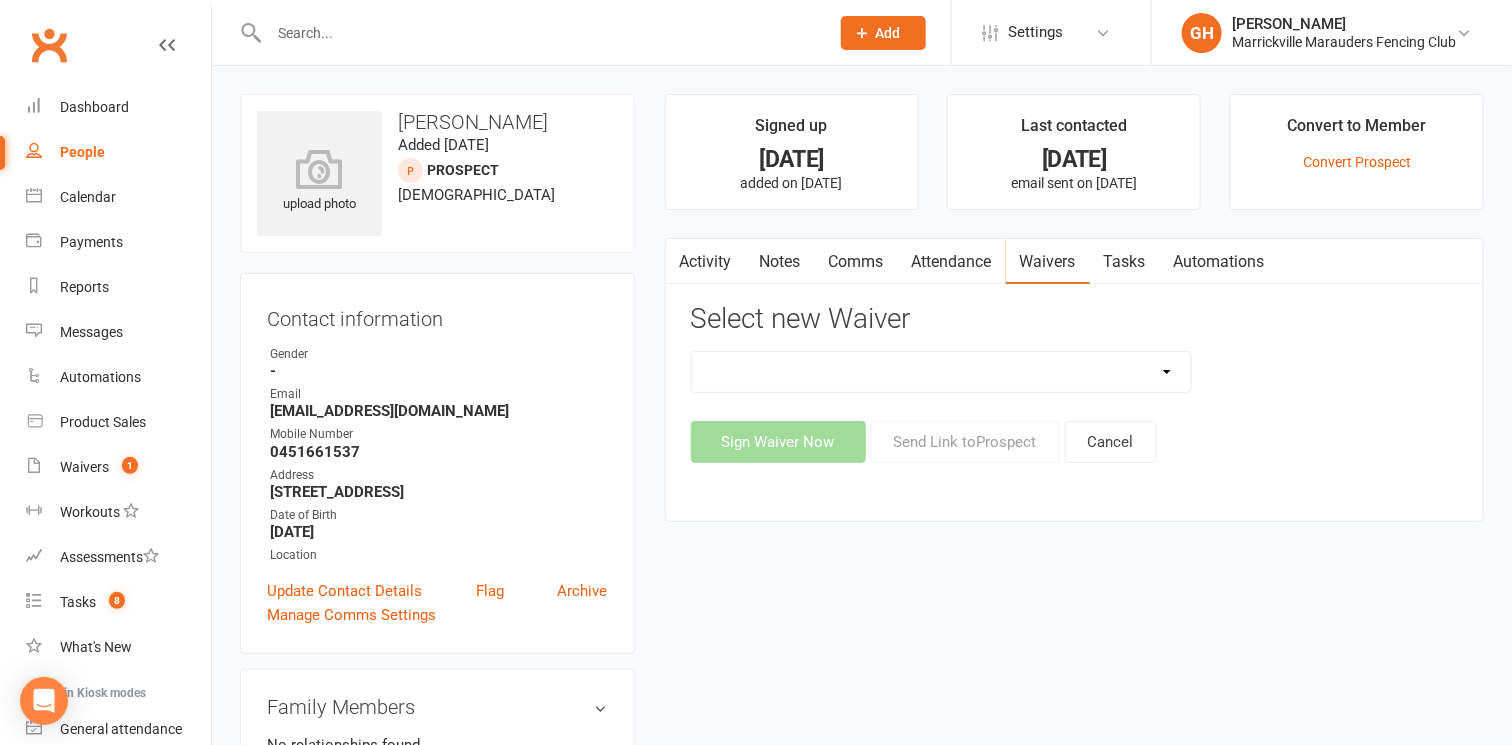 click on "Equipment Hire Form Free Trial Session Form Membership Sign Up Form (Beginners) Membership Sign Up Form (Beginners - ActiveKids) Membership Sign Up Form (New Members) Membership Sign Up Form (Returning Members) Membership Sign Up Form (Single Entry) Payment Authority Update TEST: Membership Sign Up Form (Staff)" at bounding box center [942, 372] 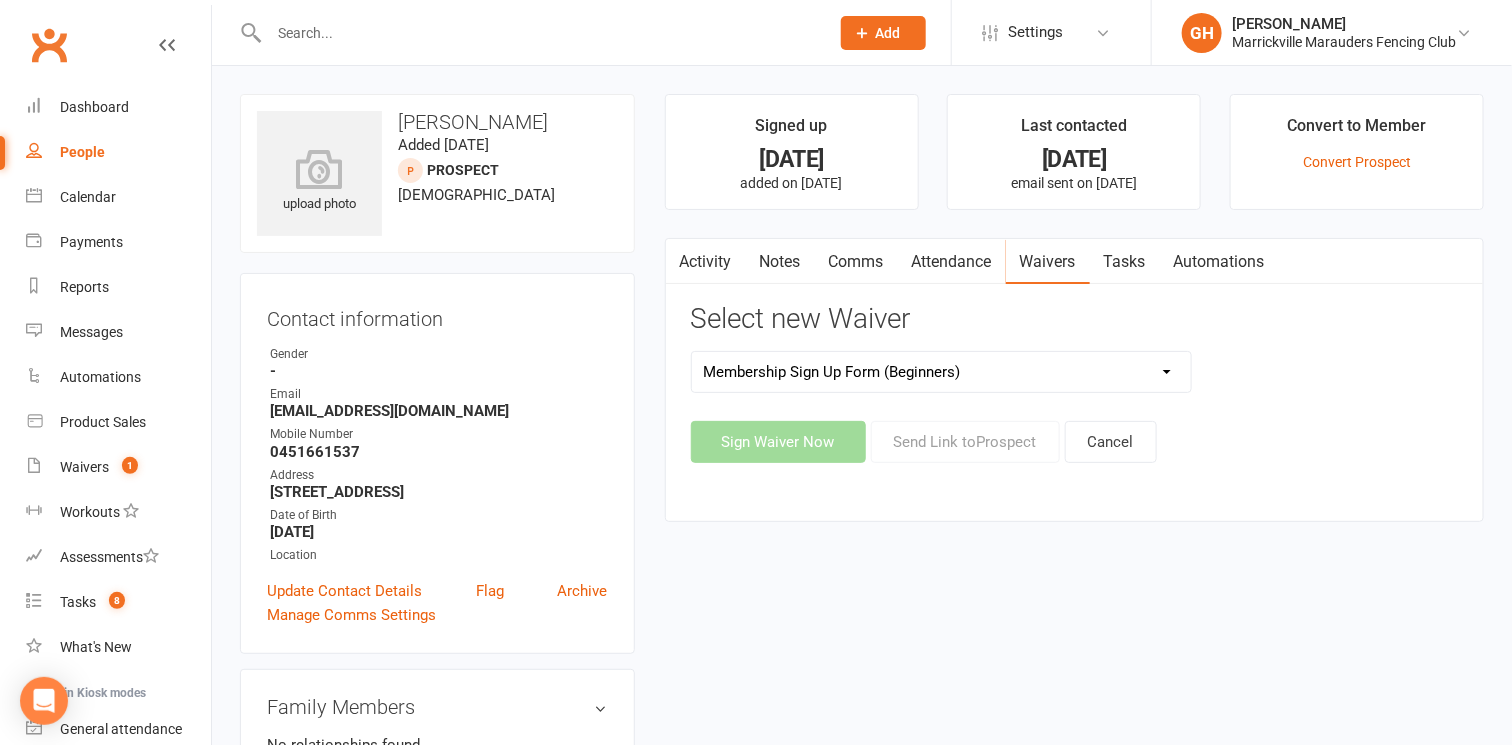 click on "Equipment Hire Form Free Trial Session Form Membership Sign Up Form (Beginners) Membership Sign Up Form (Beginners - ActiveKids) Membership Sign Up Form (New Members) Membership Sign Up Form (Returning Members) Membership Sign Up Form (Single Entry) Payment Authority Update TEST: Membership Sign Up Form (Staff)" at bounding box center (942, 372) 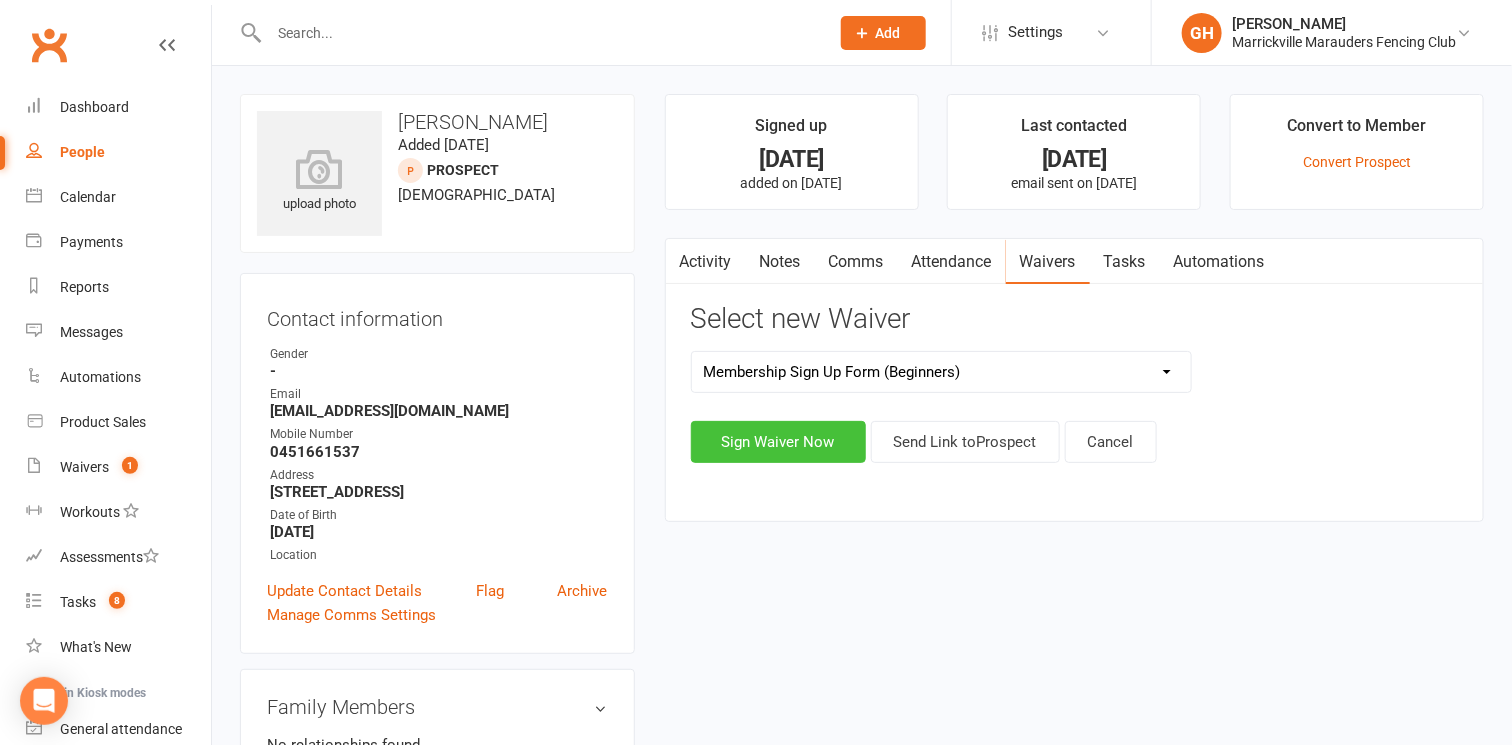 click on "Sign Waiver Now" at bounding box center (778, 442) 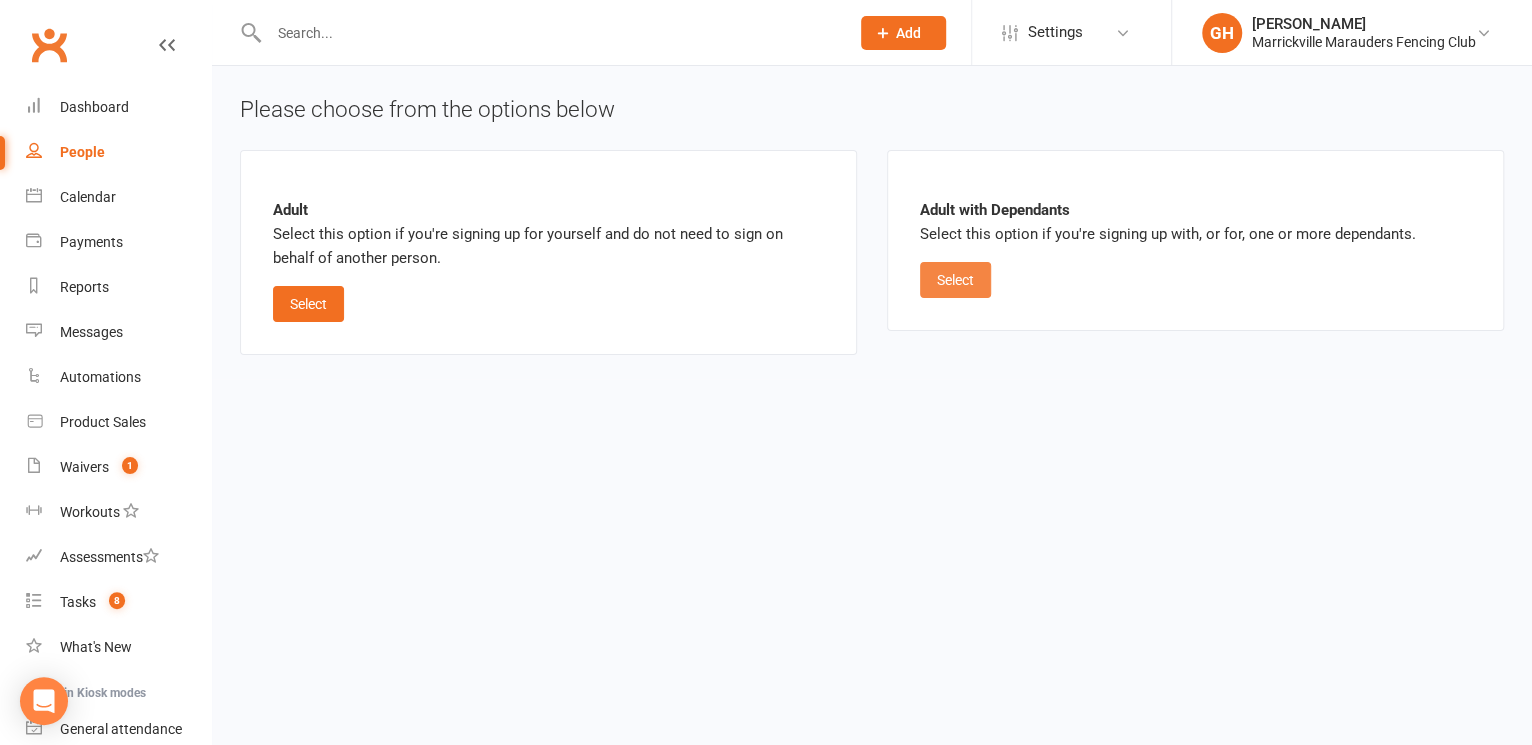 click on "Select" at bounding box center [955, 280] 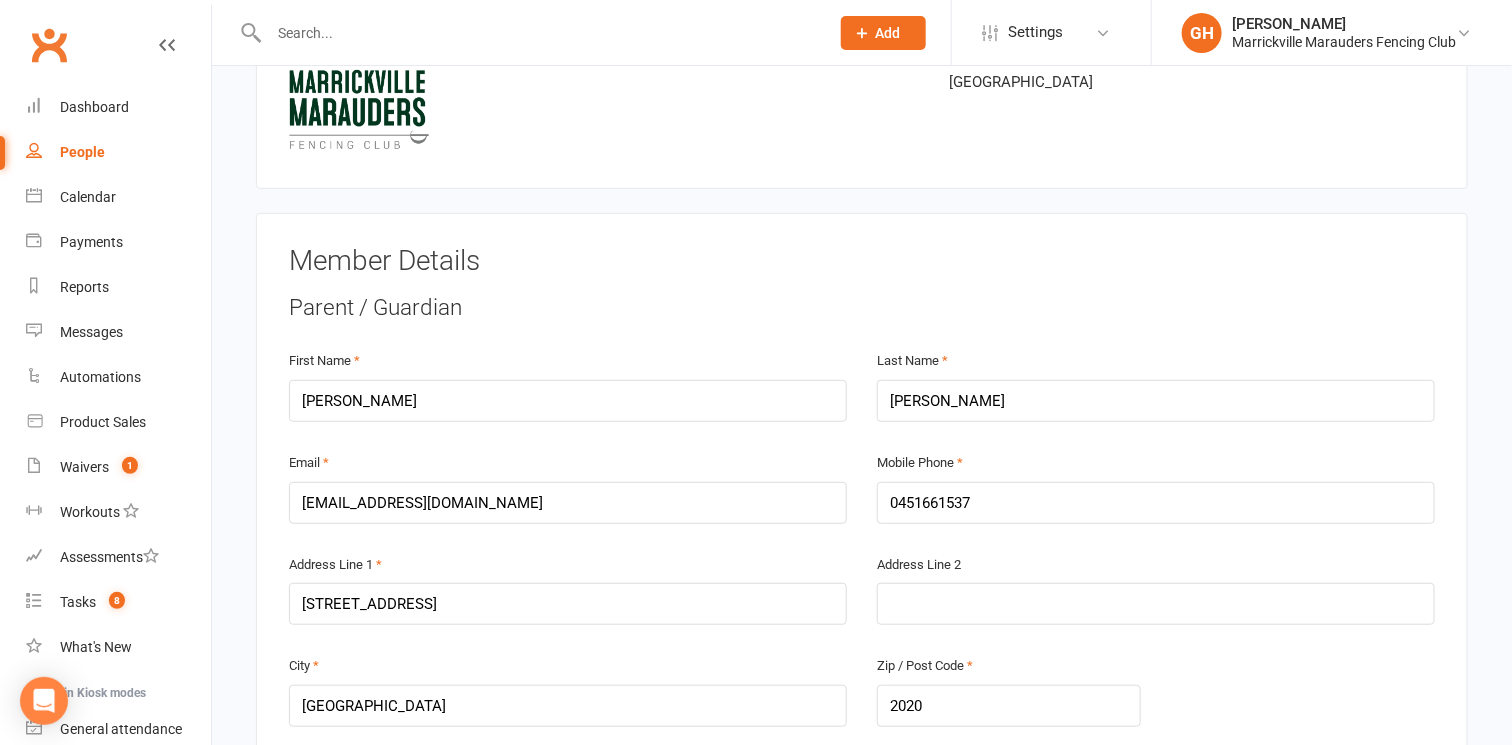scroll, scrollTop: 249, scrollLeft: 0, axis: vertical 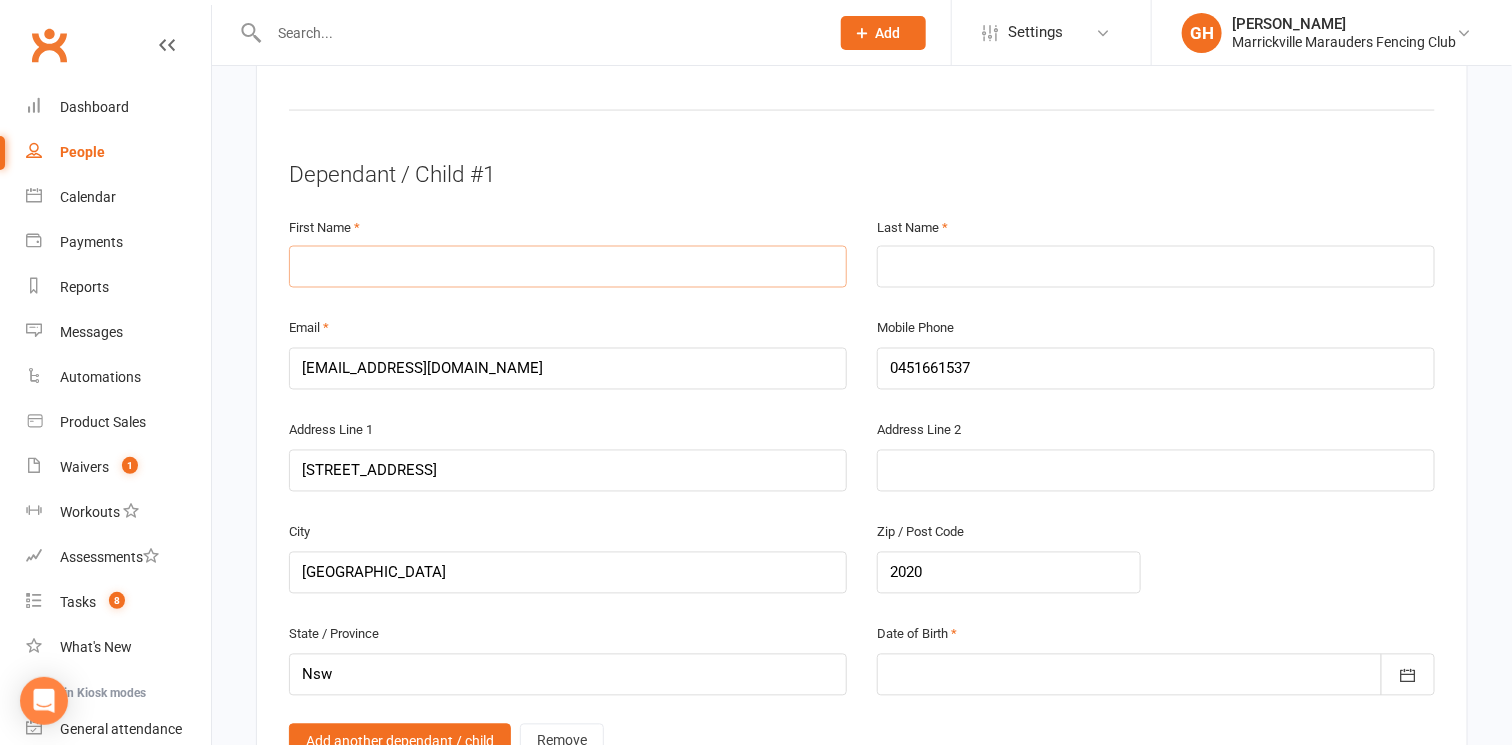 click at bounding box center (568, 267) 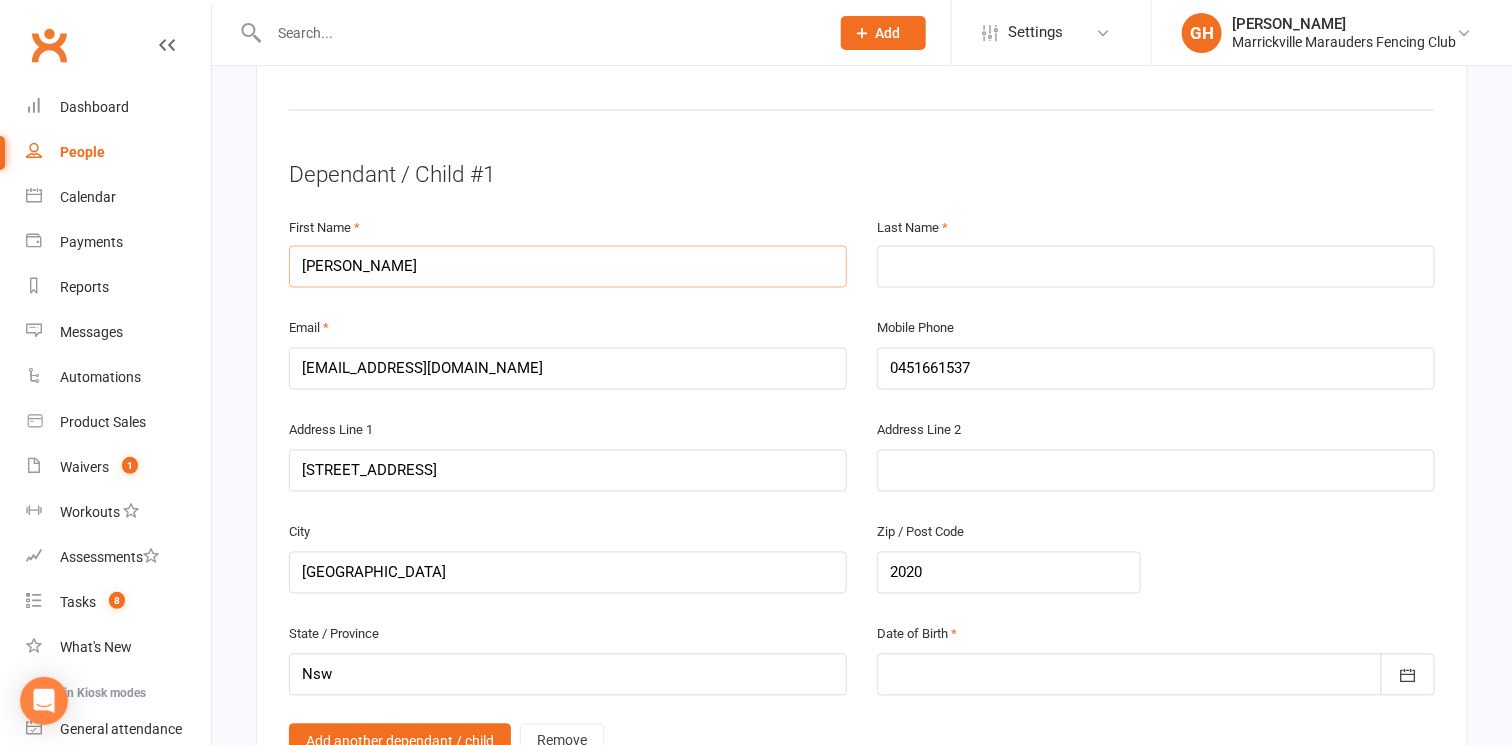 type on "Matteo" 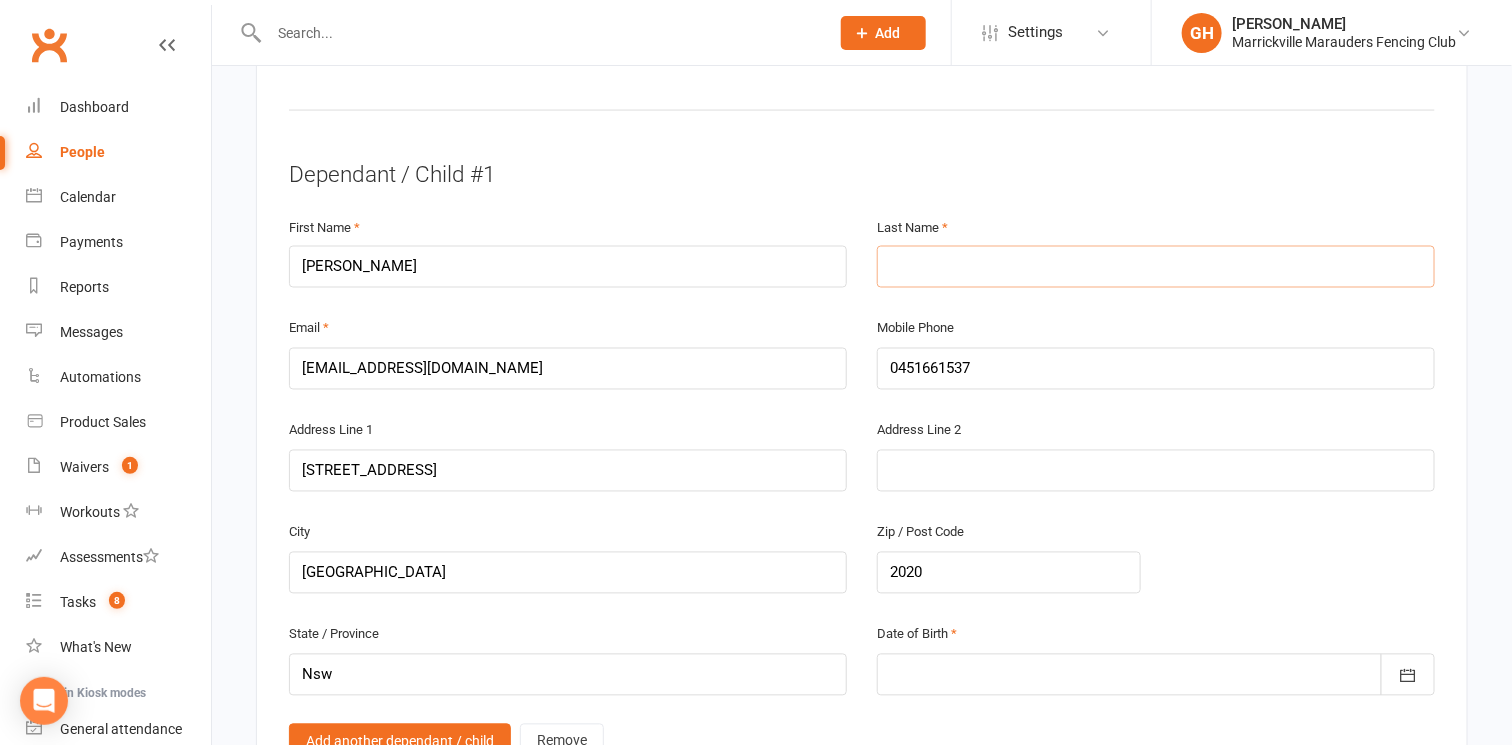 click at bounding box center (1156, 267) 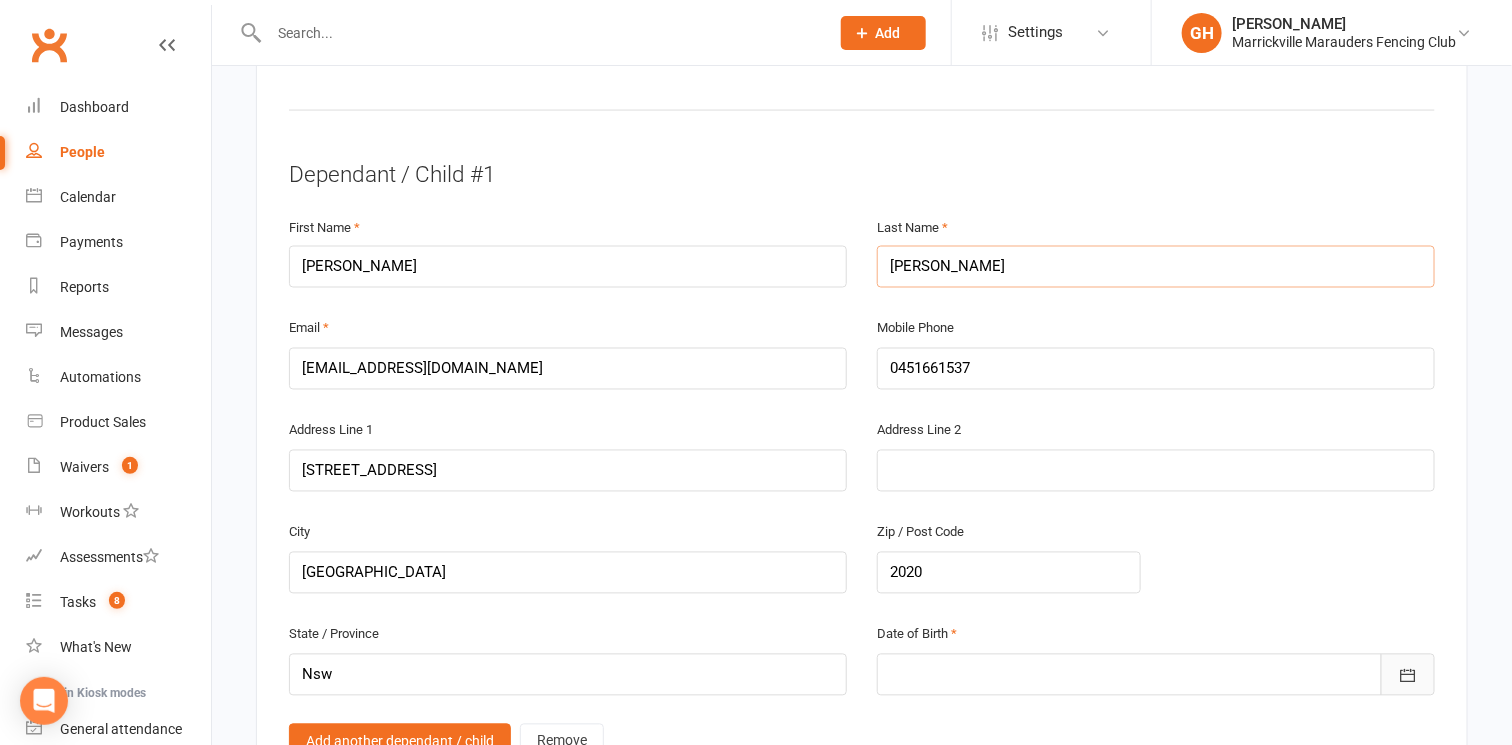 type on "Gizzi" 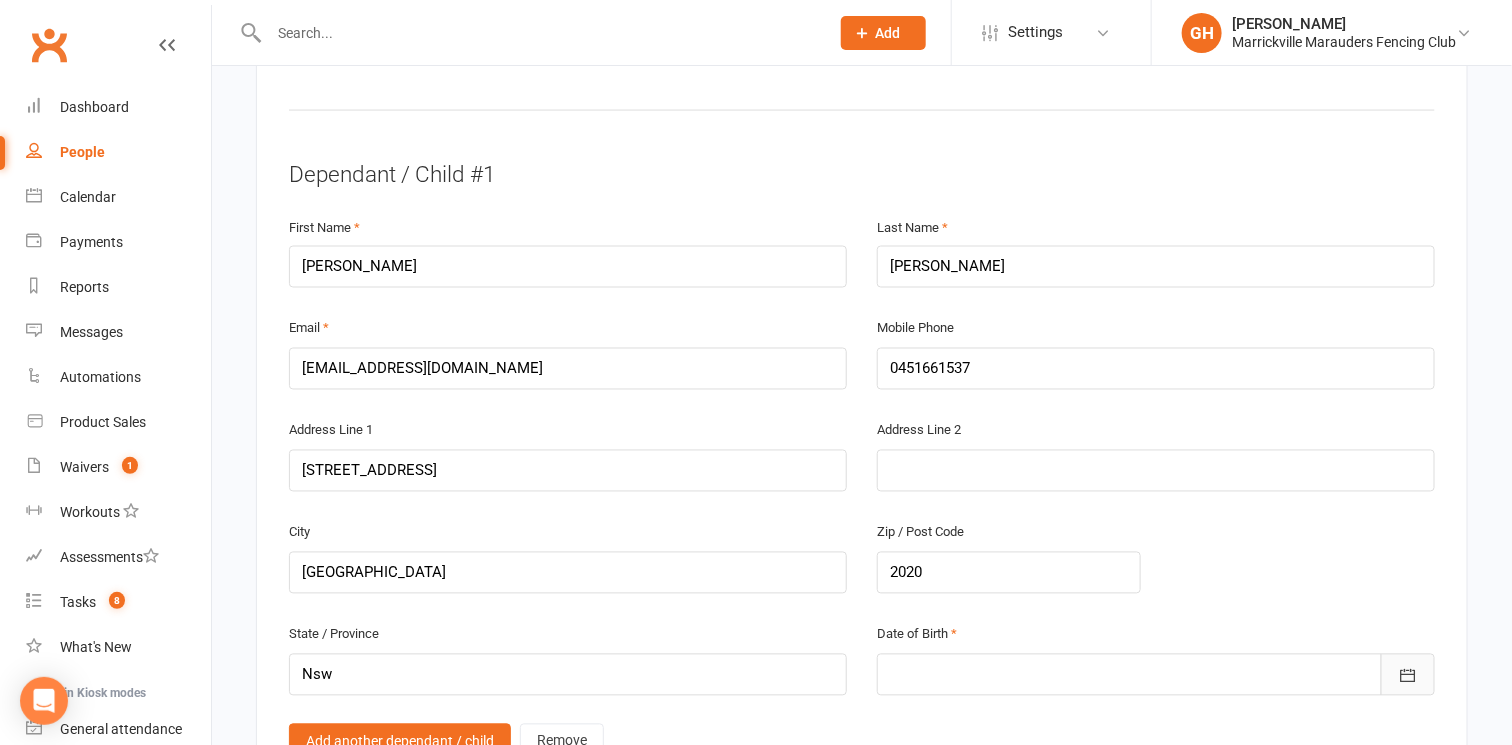 click 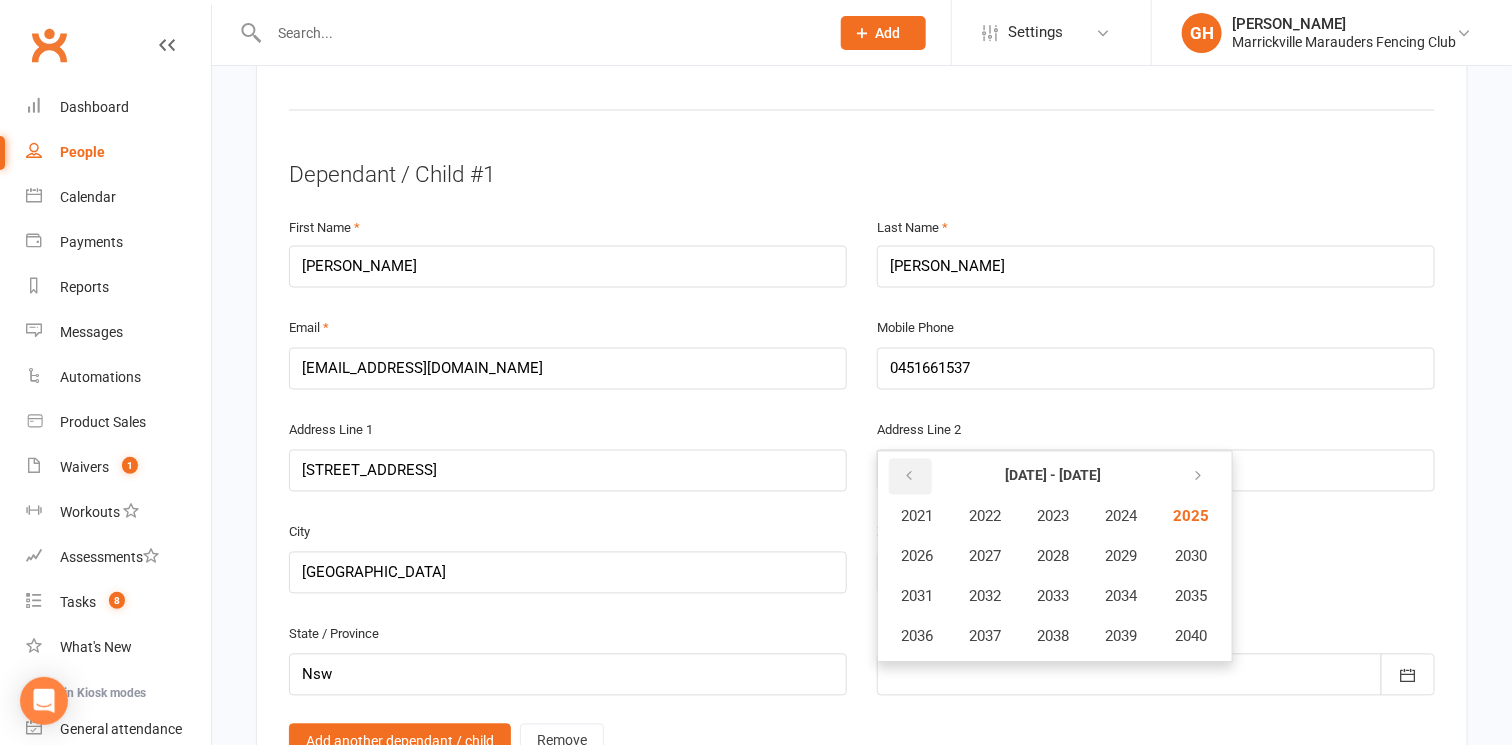 click at bounding box center (910, 477) 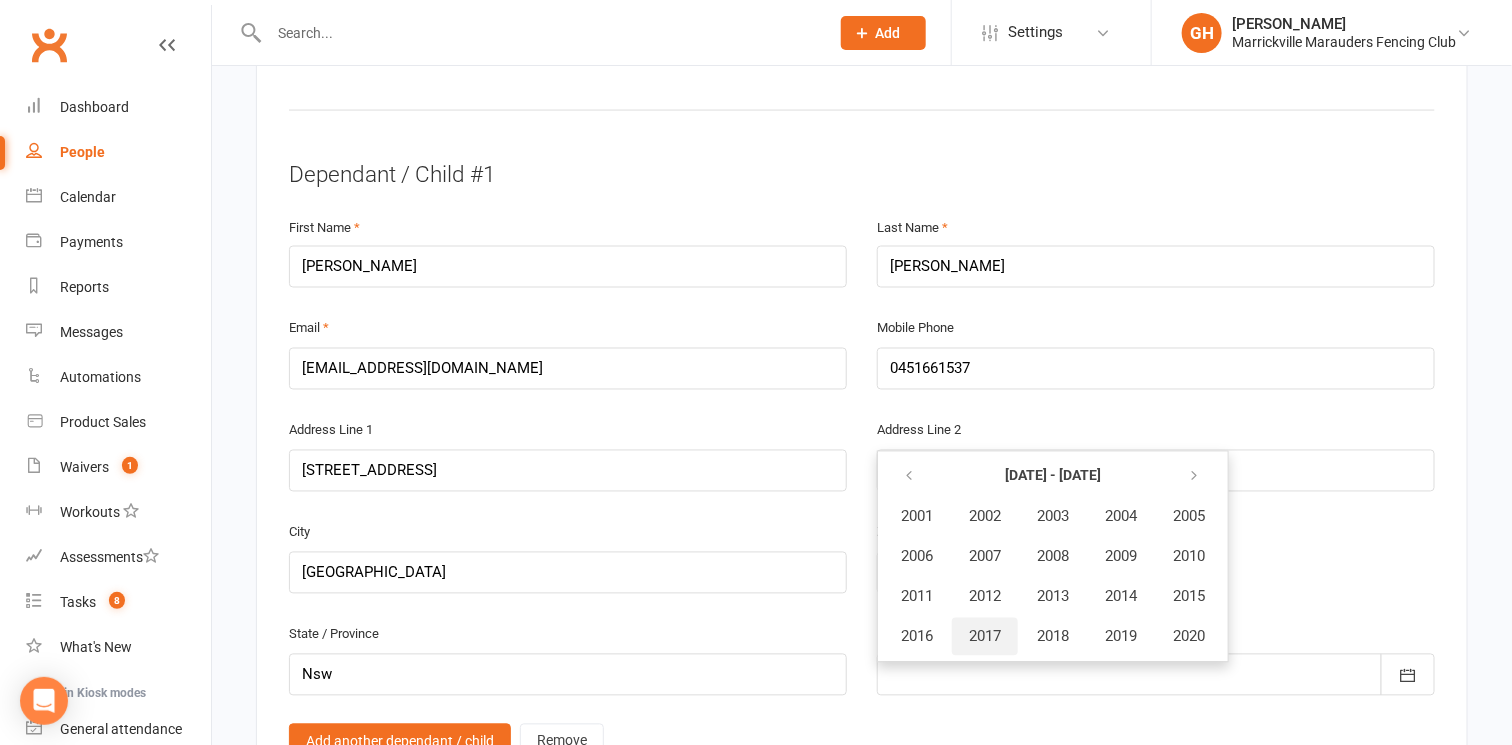 click on "2017" at bounding box center [985, 637] 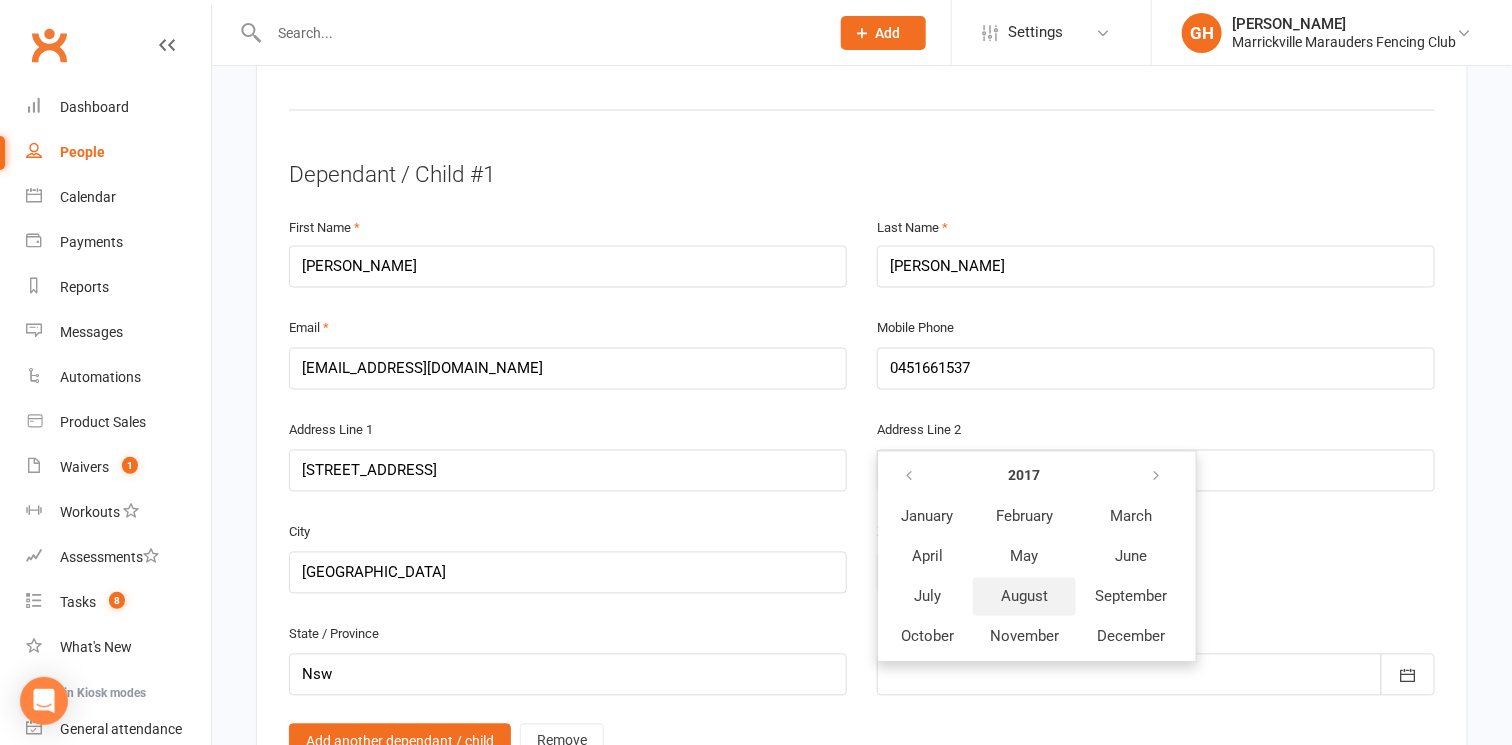 click on "August" at bounding box center [1024, 597] 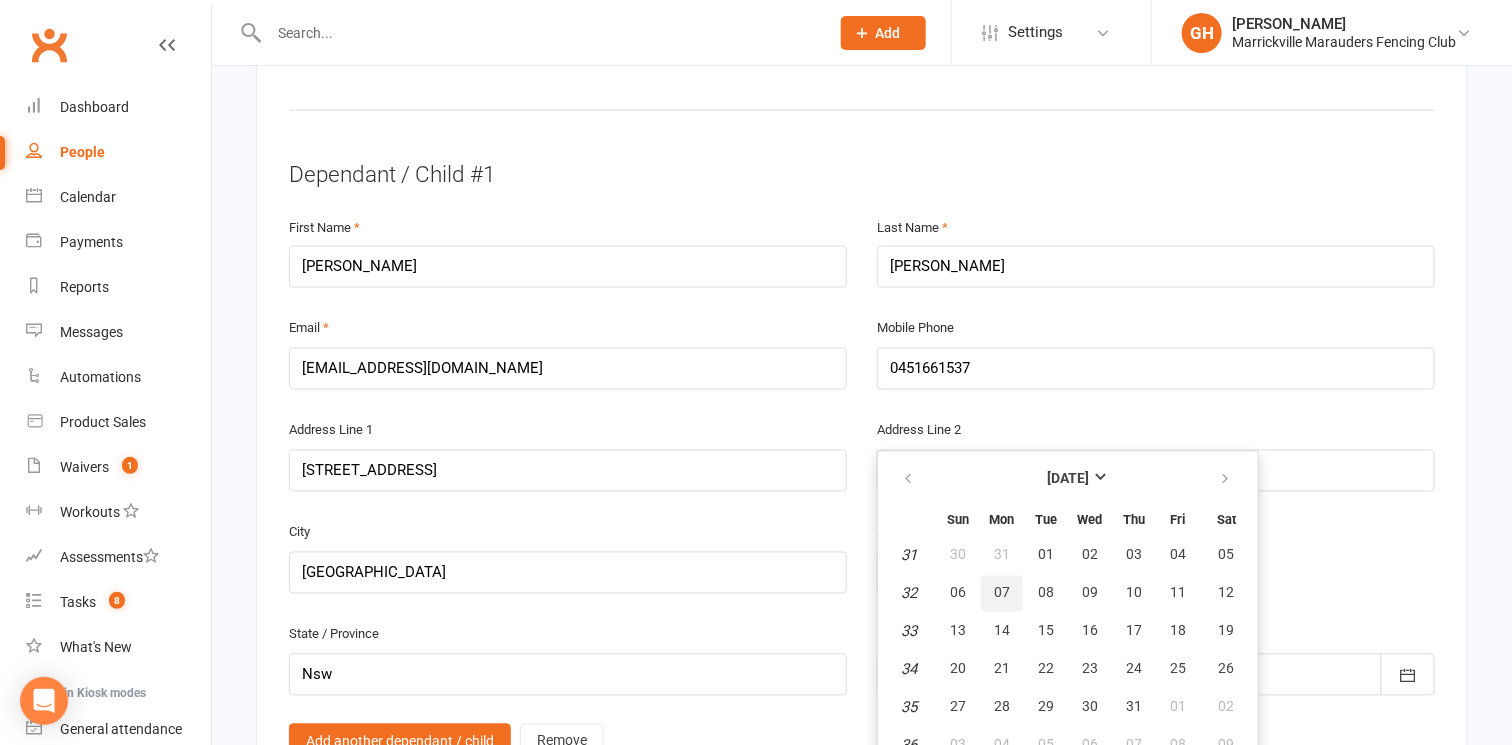 click on "07" at bounding box center [1002, 593] 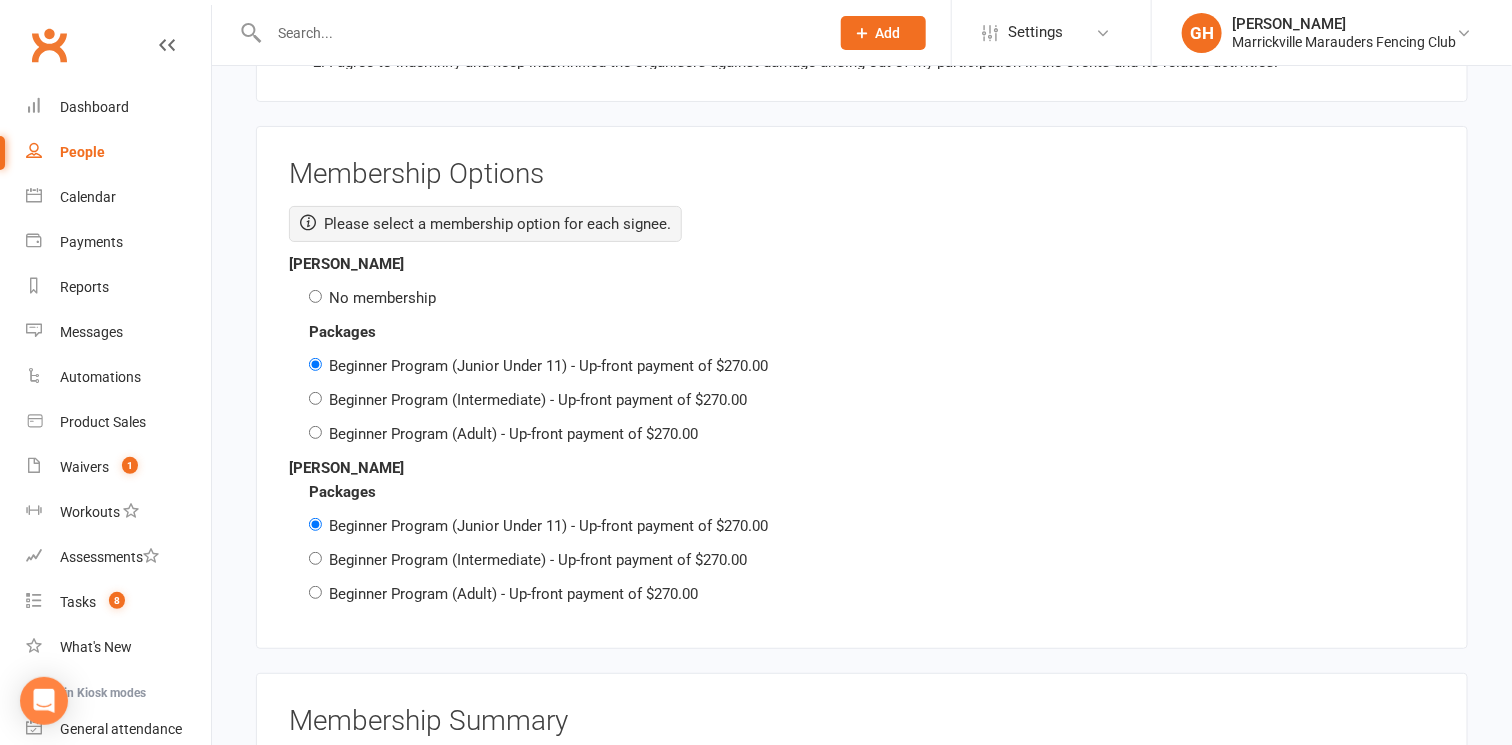 scroll, scrollTop: 3065, scrollLeft: 0, axis: vertical 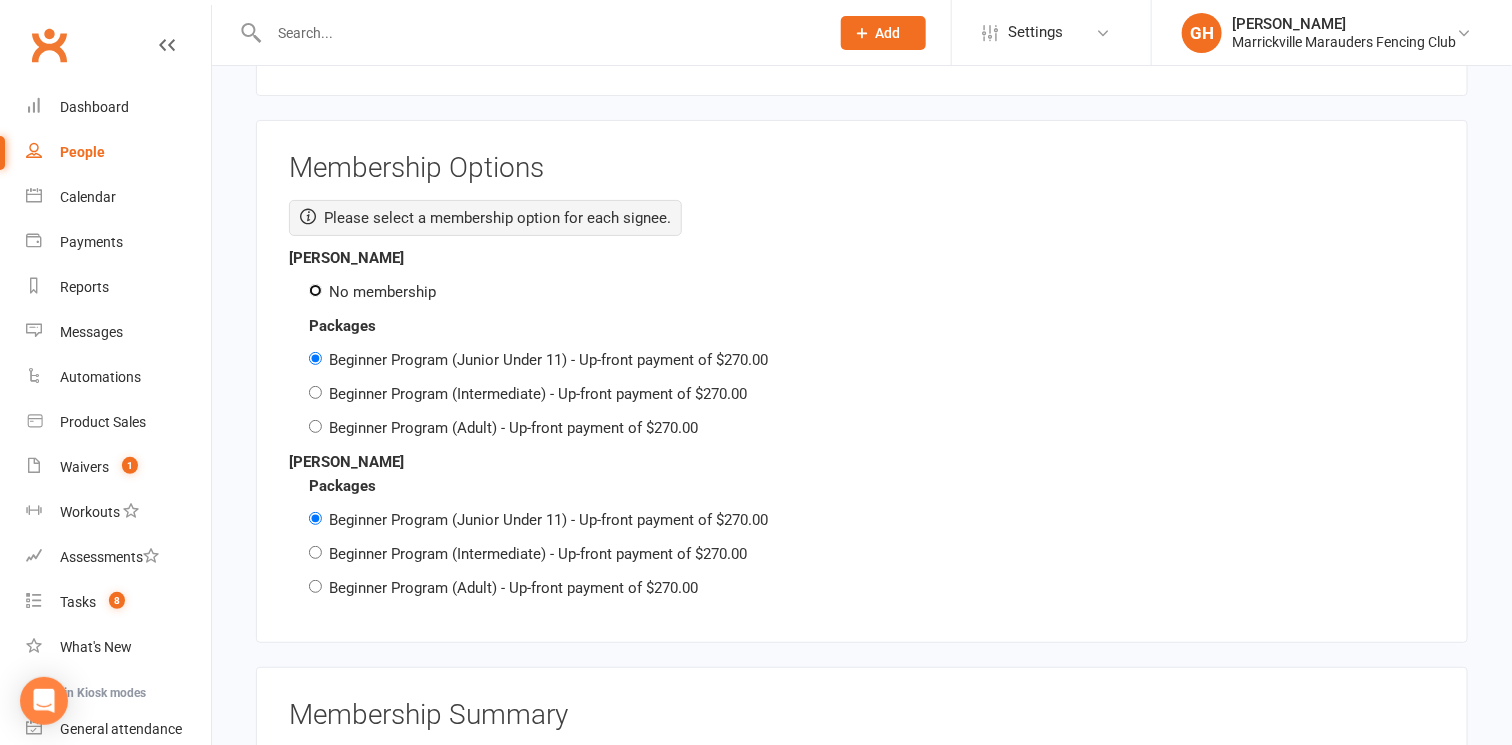 click on "No membership" at bounding box center (315, 290) 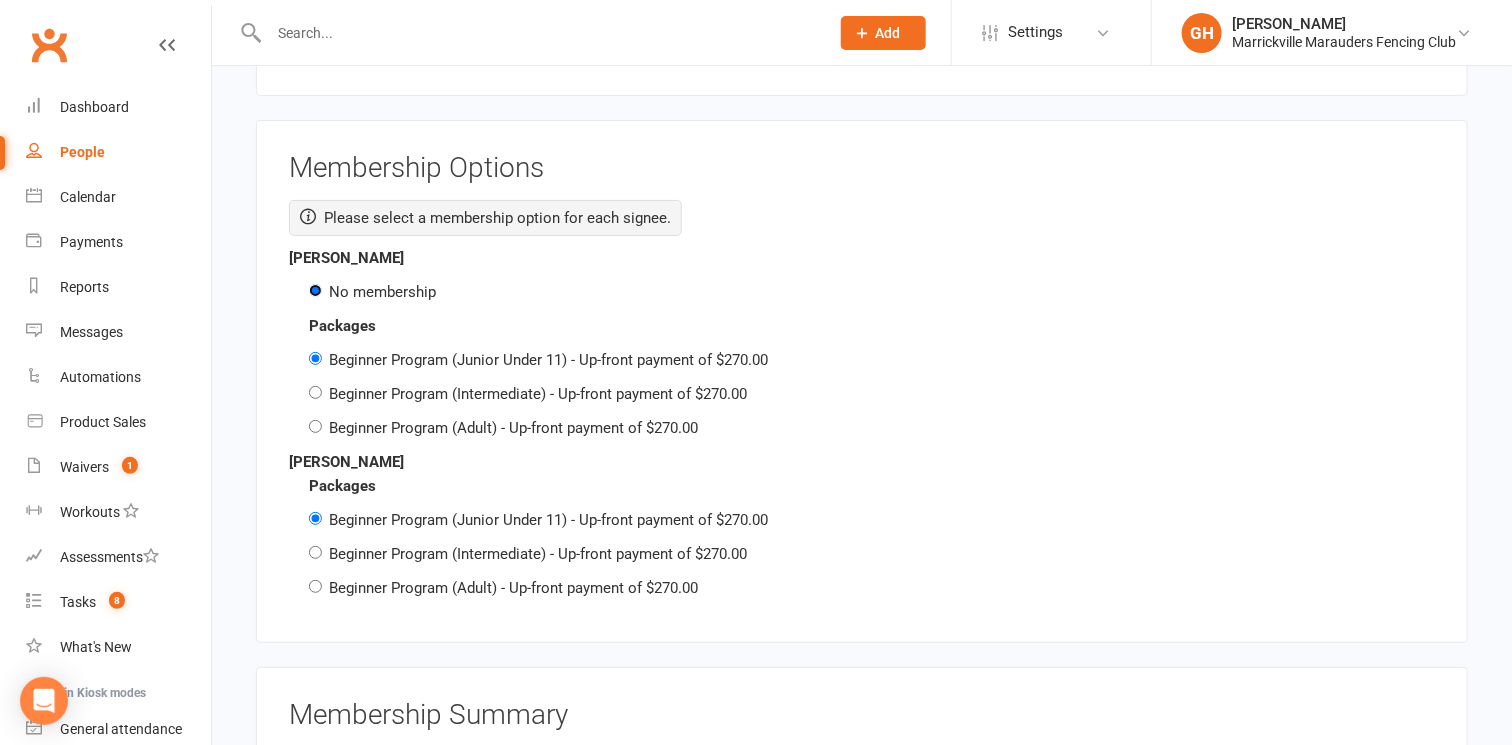 radio on "false" 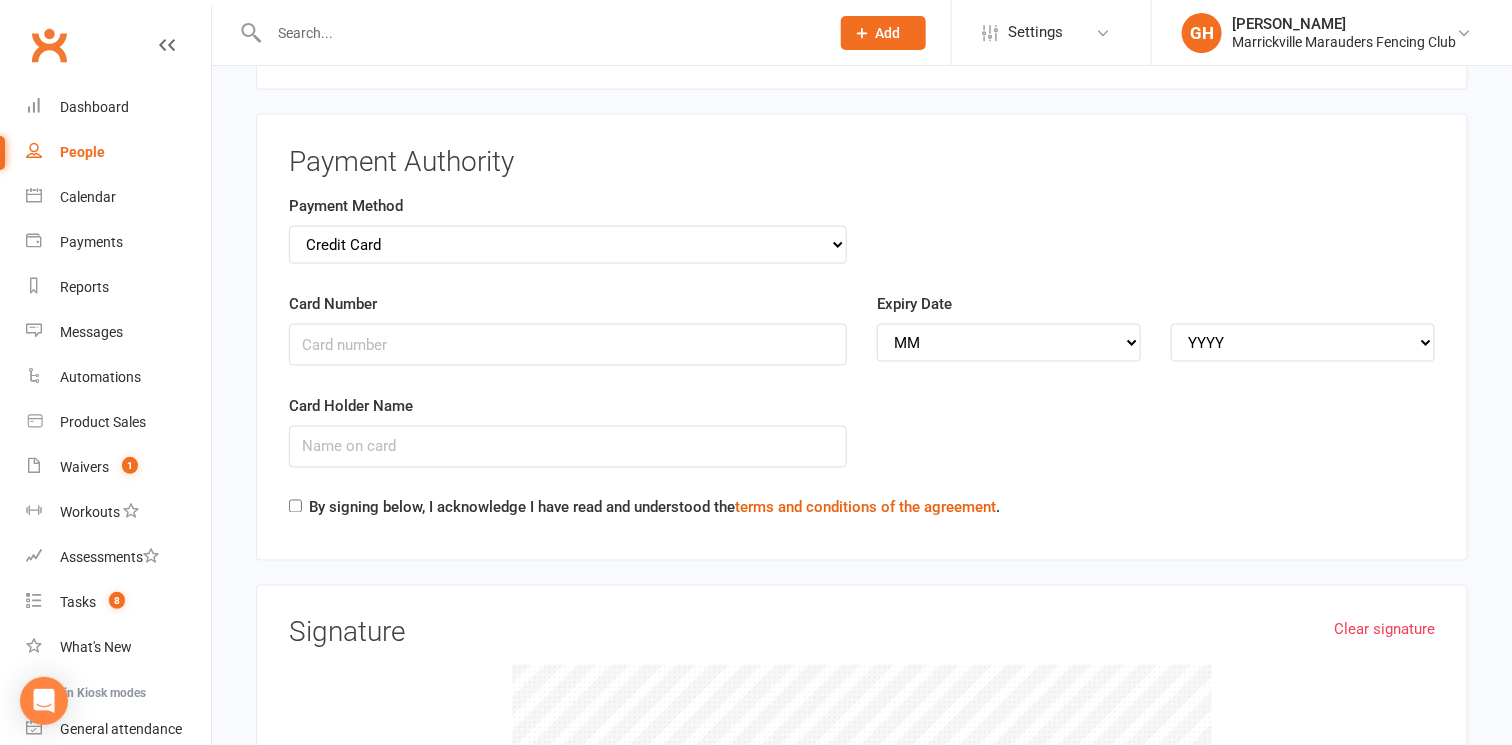 scroll, scrollTop: 4120, scrollLeft: 0, axis: vertical 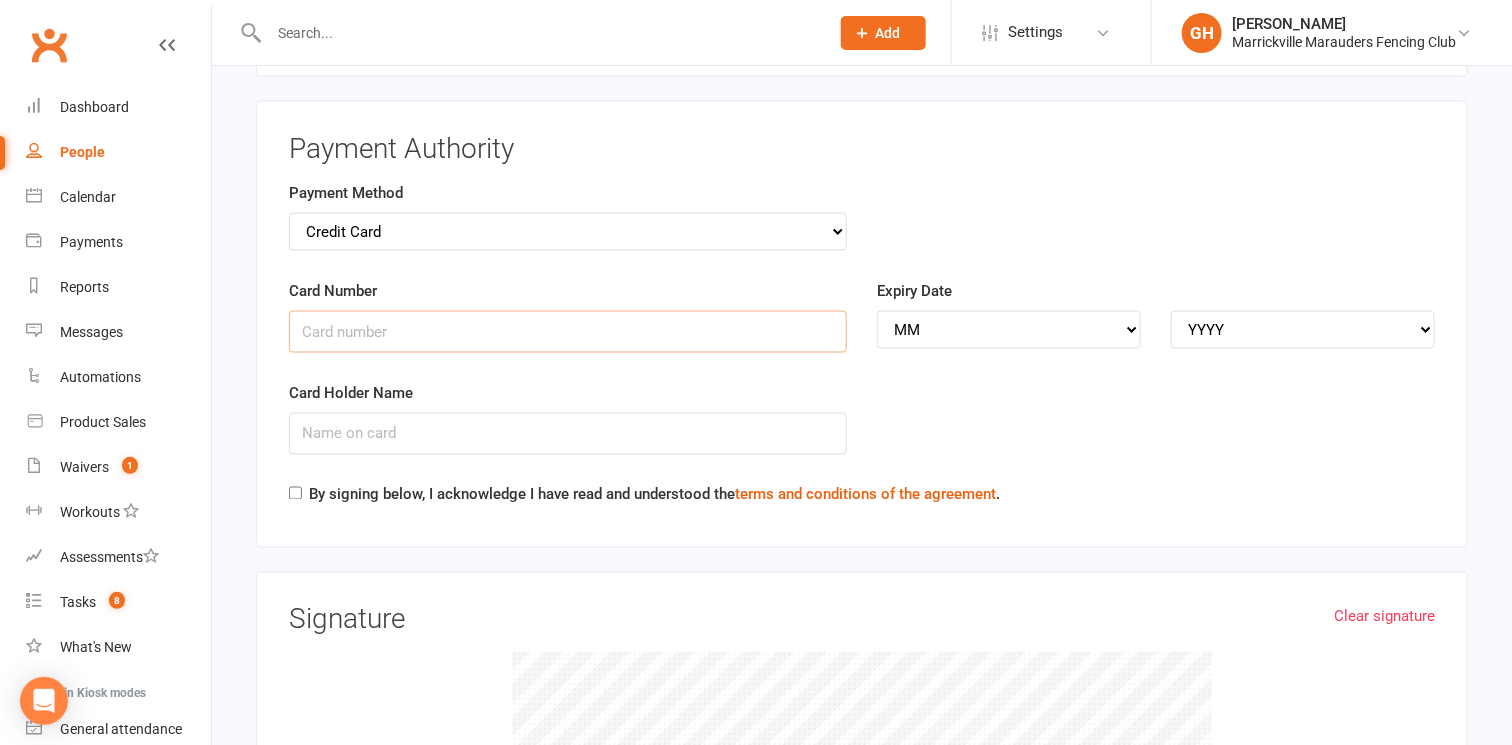 click on "Card Number" at bounding box center (568, 332) 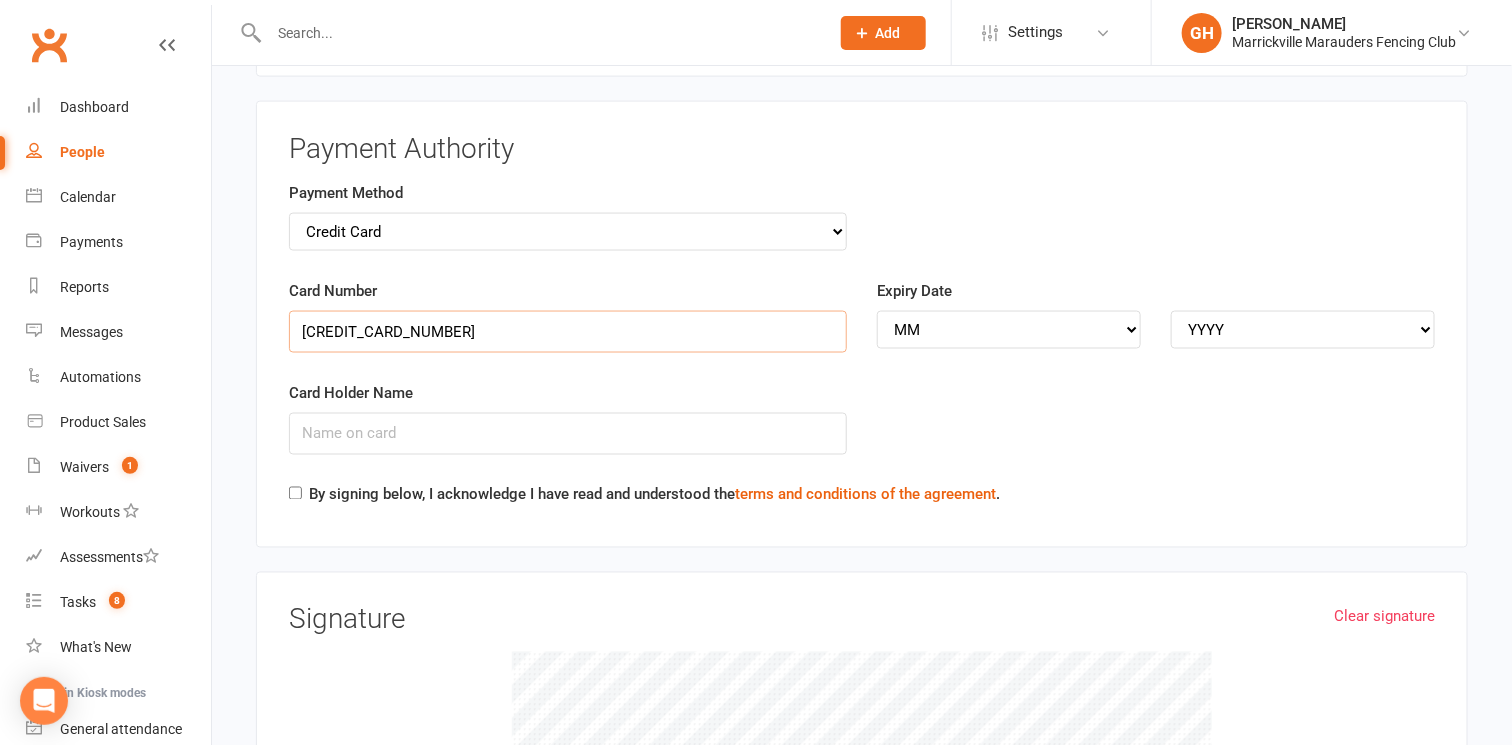 type on "4434310002491182" 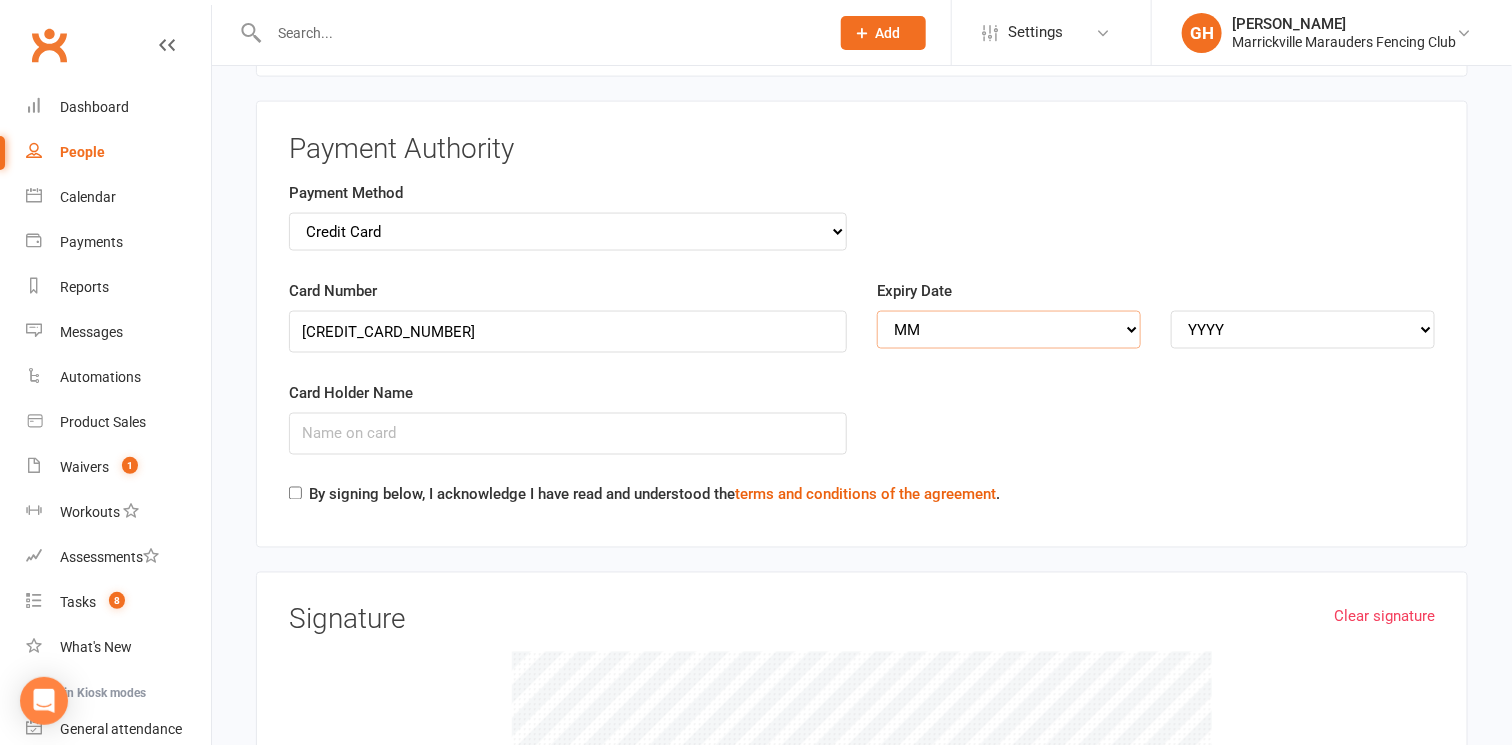 click on "MM 01 02 03 04 05 06 07 08 09 10 11 12" at bounding box center [1009, 330] 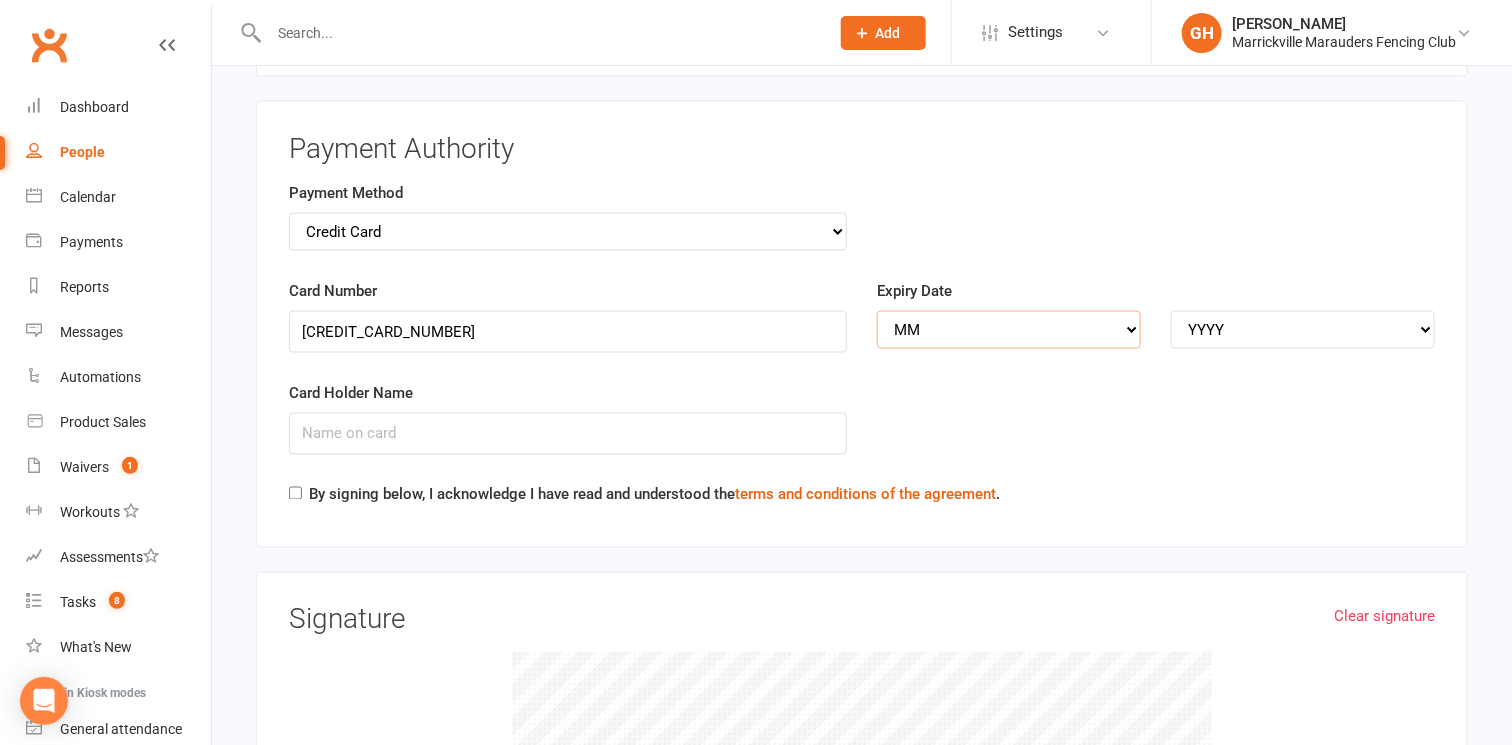 select on "06" 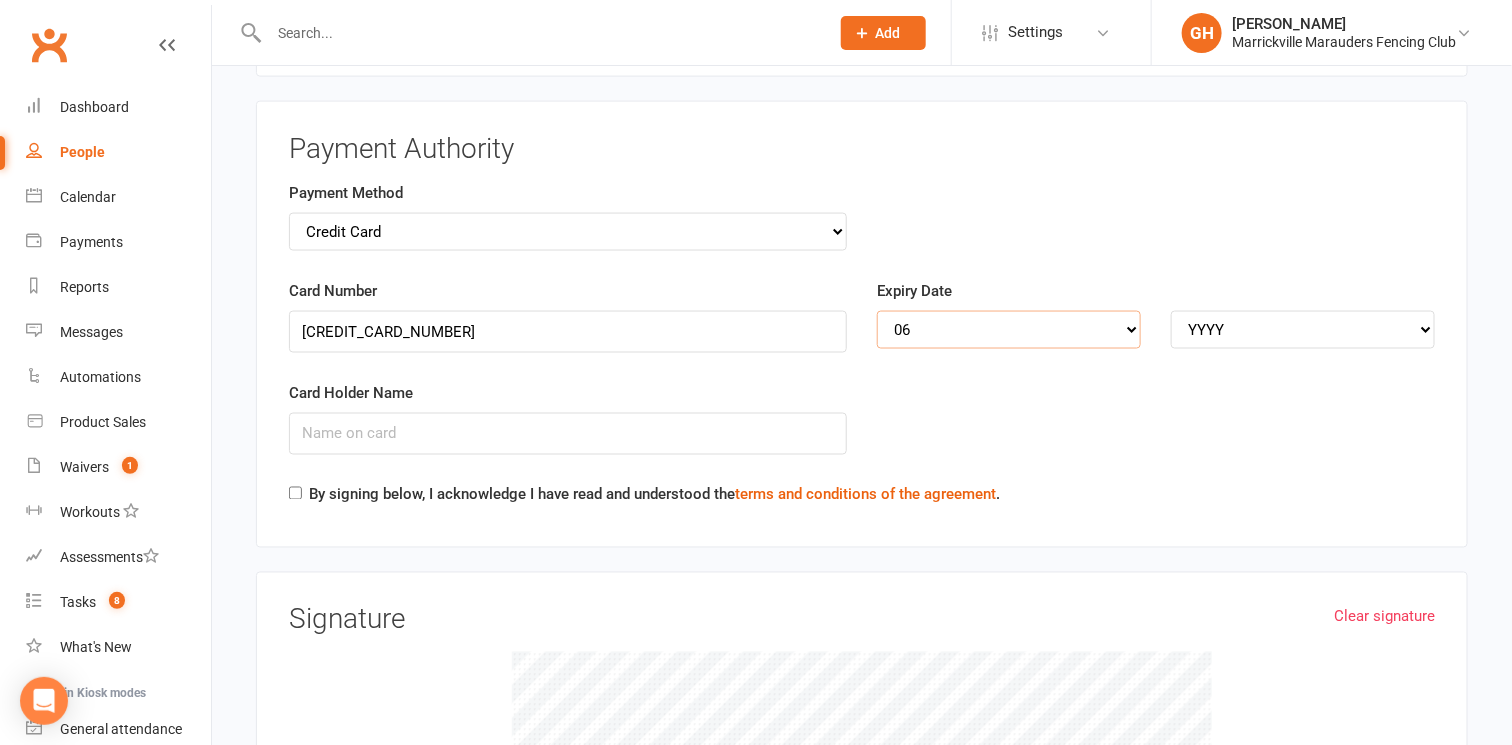 click on "MM 01 02 03 04 05 06 07 08 09 10 11 12" at bounding box center [1009, 330] 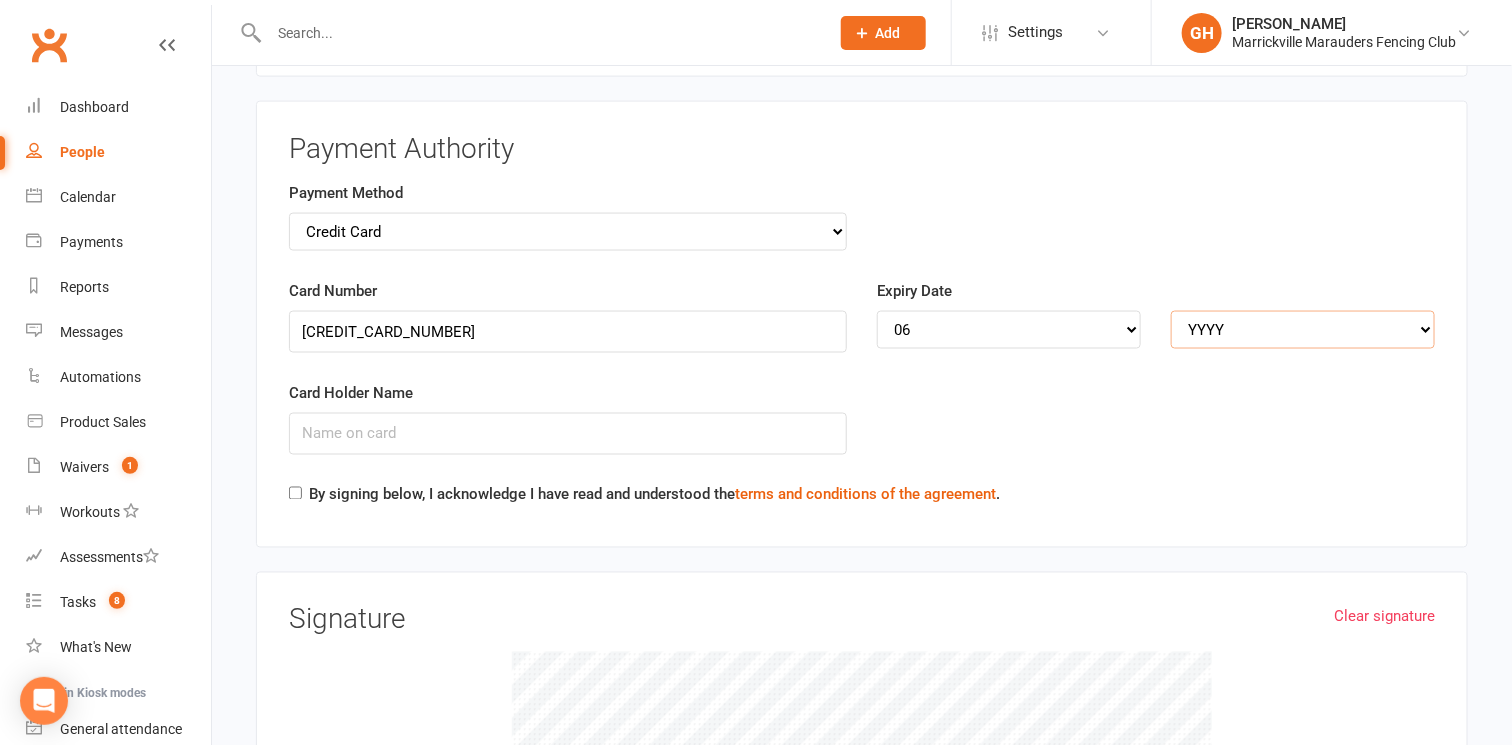 click on "YYYY 2025 2026 2027 2028 2029 2030 2031 2032 2033 2034" at bounding box center [1303, 330] 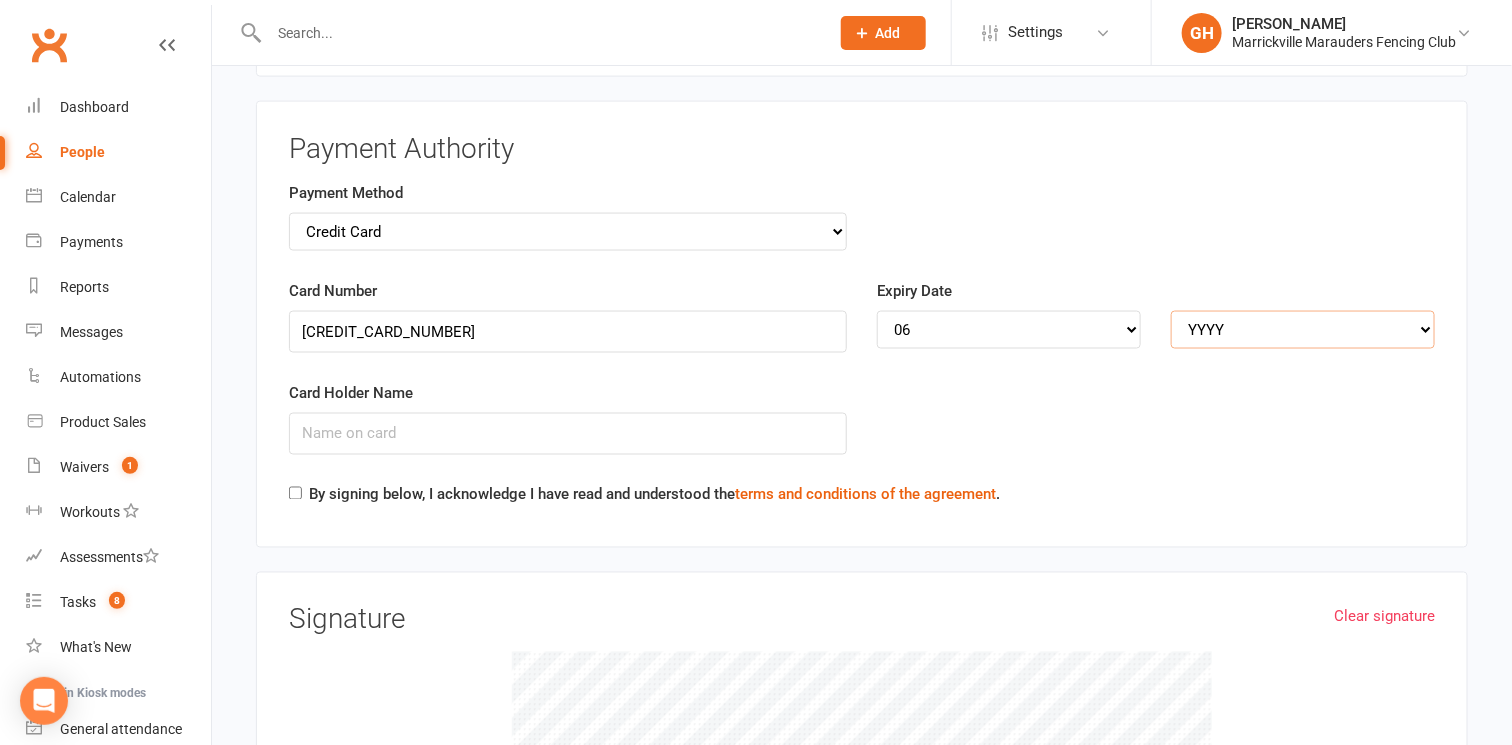 select on "2029" 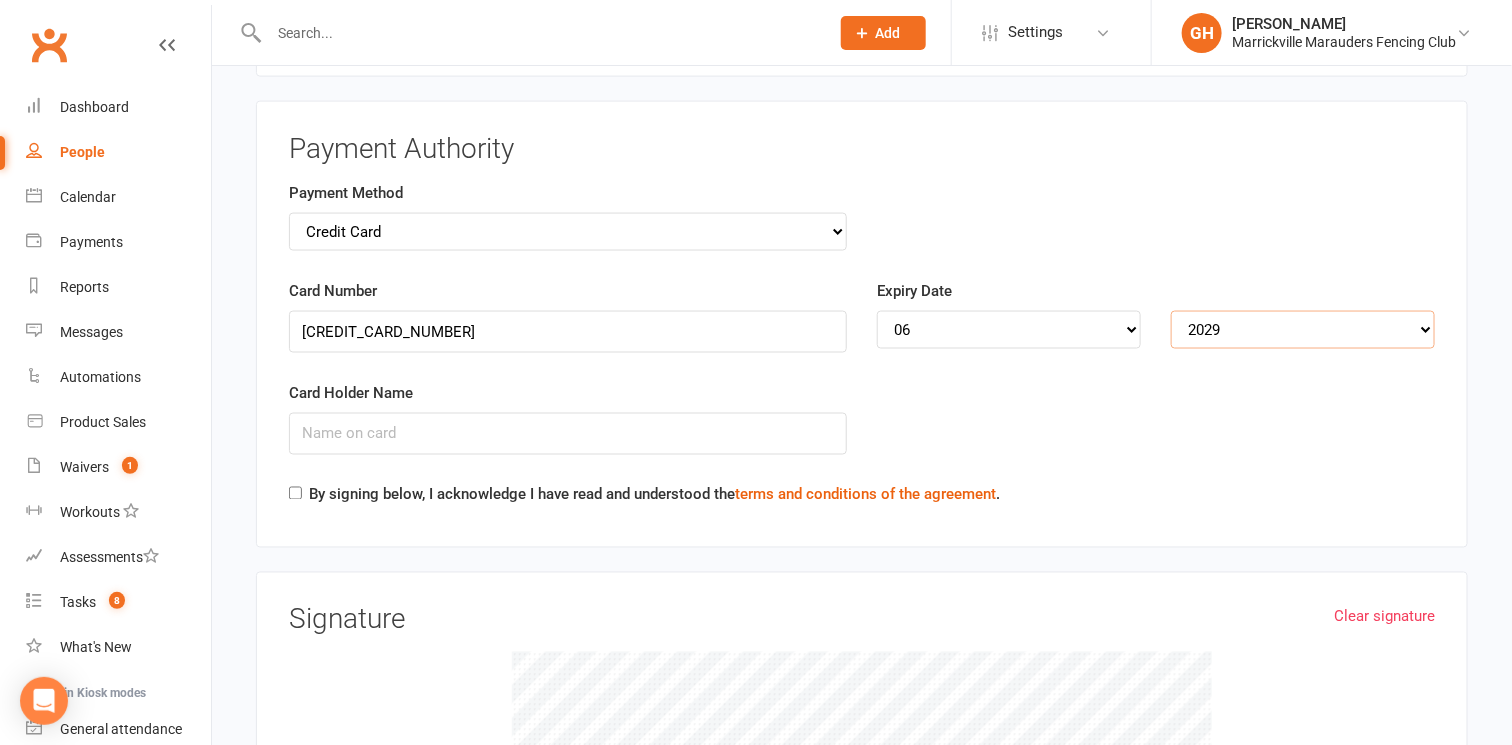 click on "YYYY 2025 2026 2027 2028 2029 2030 2031 2032 2033 2034" at bounding box center [1303, 330] 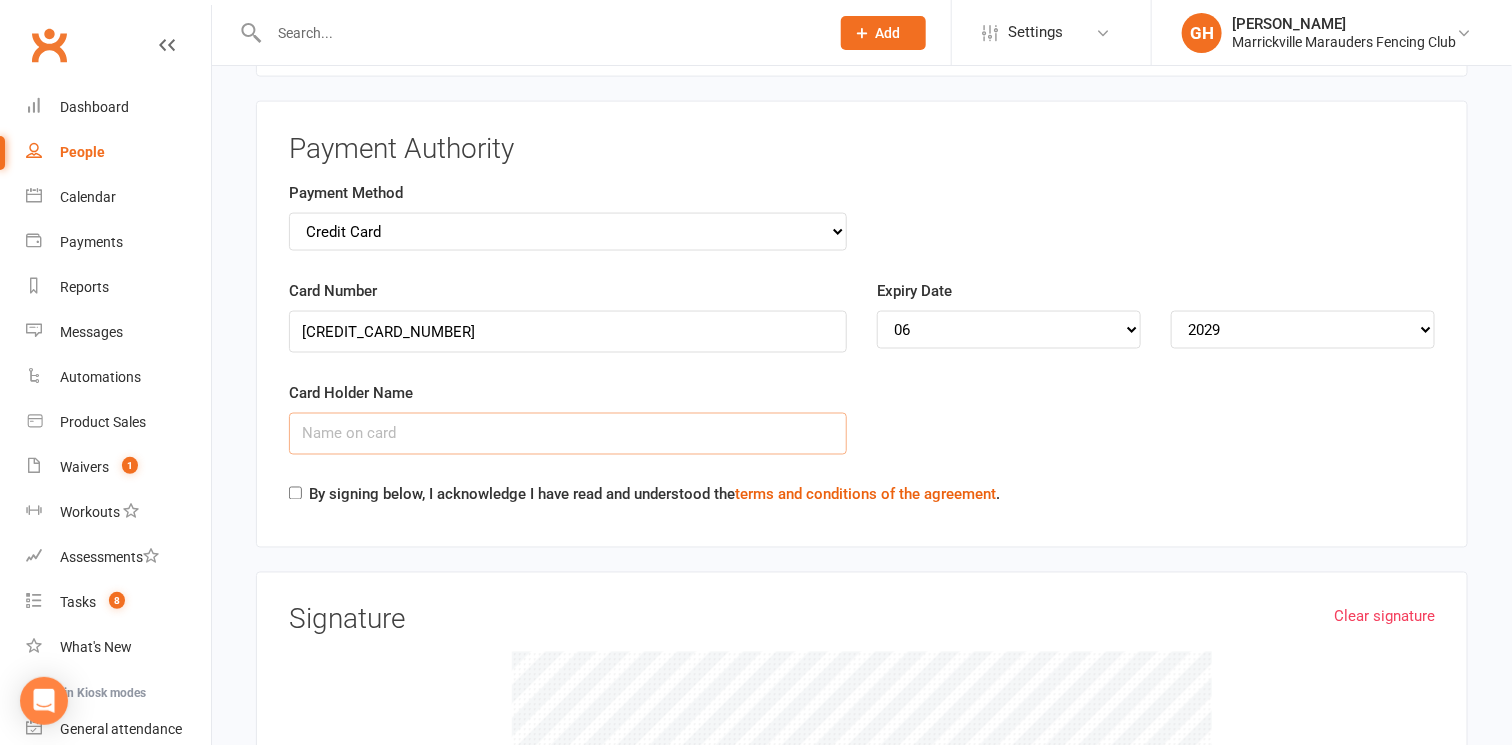 click on "Card Holder Name" at bounding box center (568, 434) 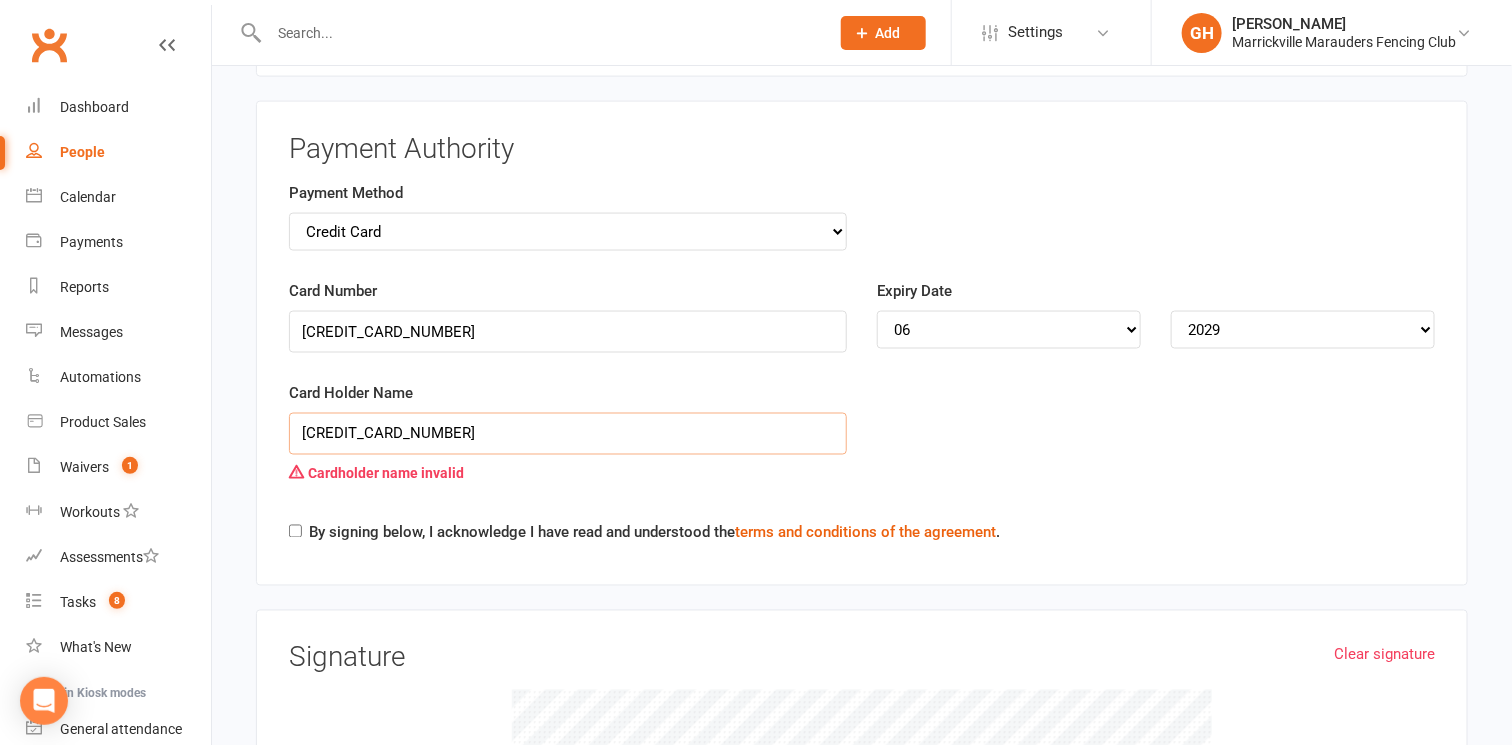 click on "4434310002491182" at bounding box center [568, 434] 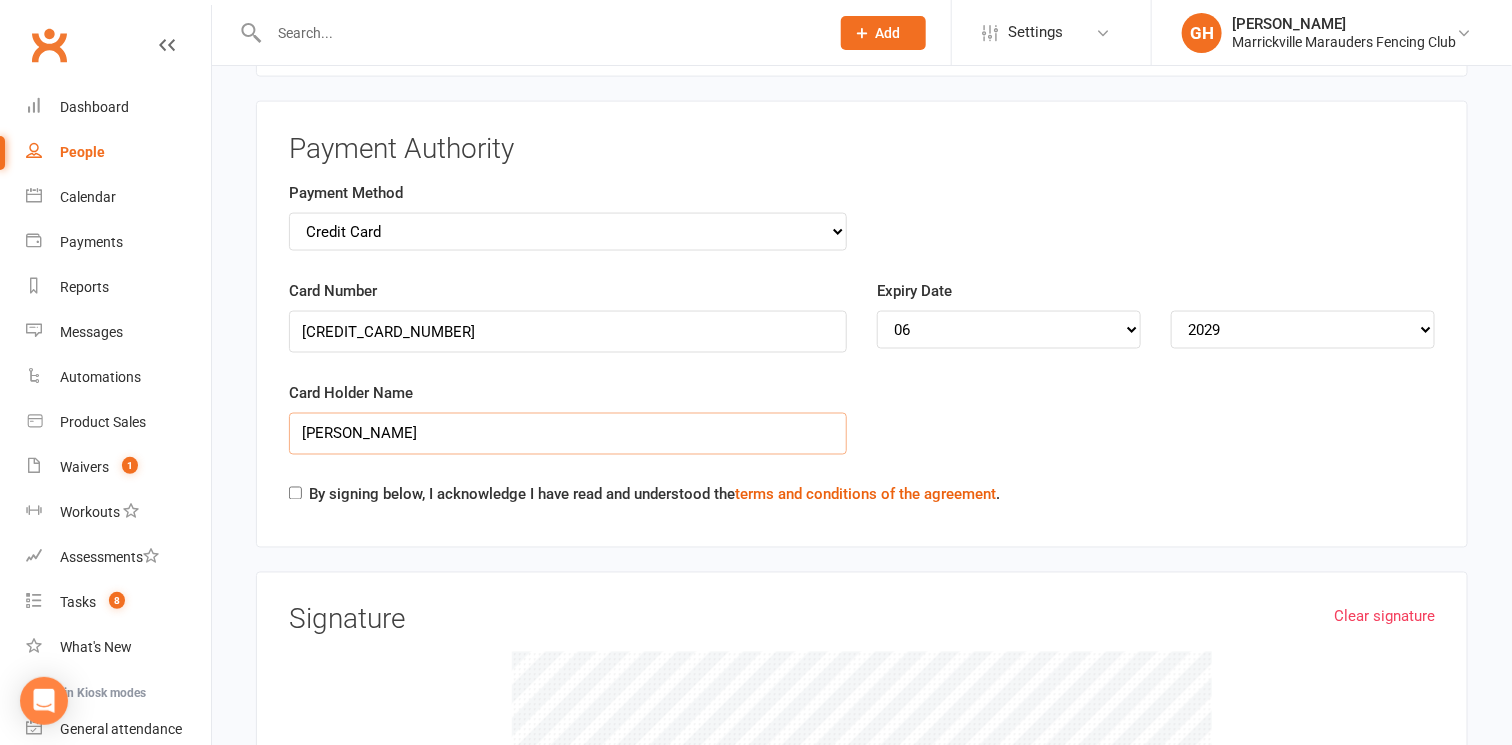 type on "Natalie Ryan" 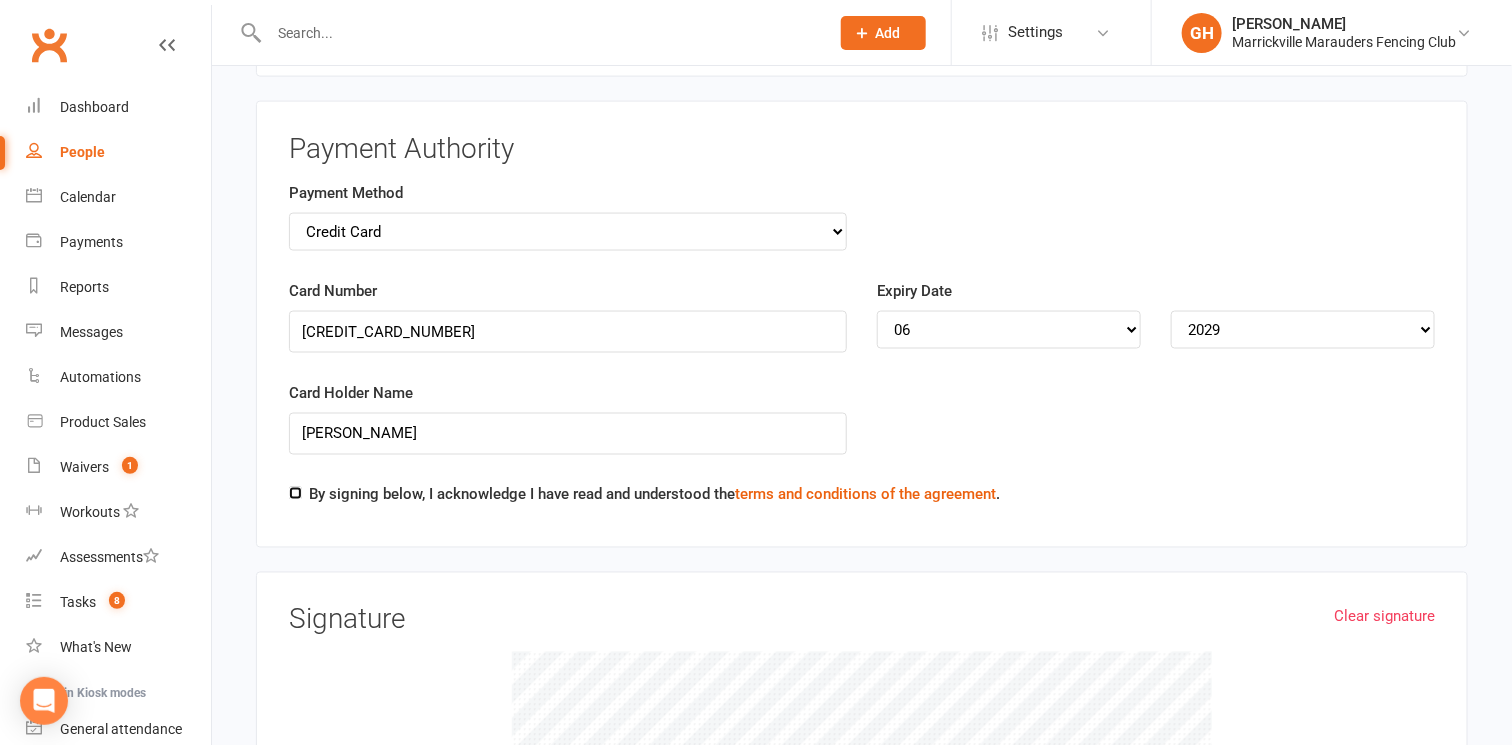 click on "By signing below, I acknowledge I have read and understood the  terms and conditions of the agreement ." at bounding box center (295, 493) 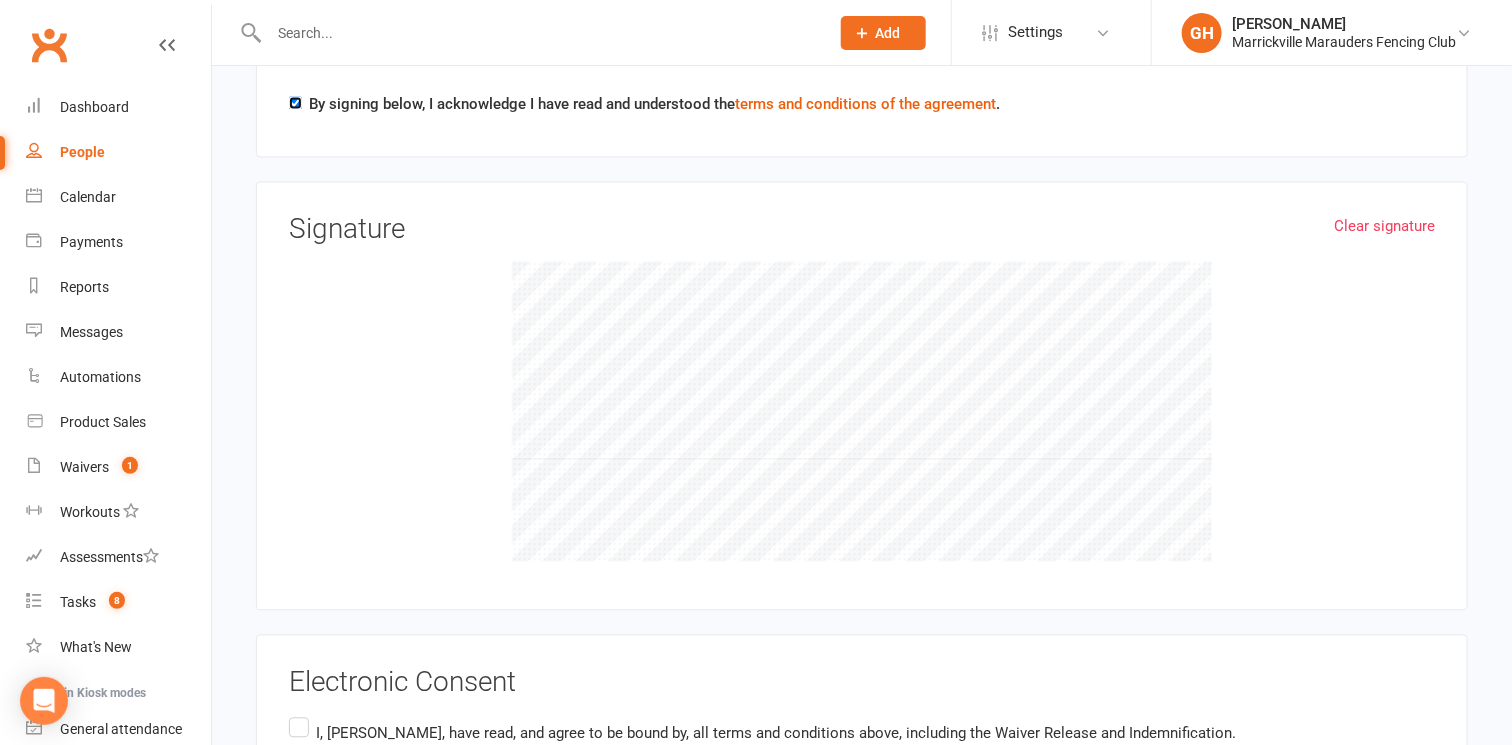 scroll, scrollTop: 4522, scrollLeft: 0, axis: vertical 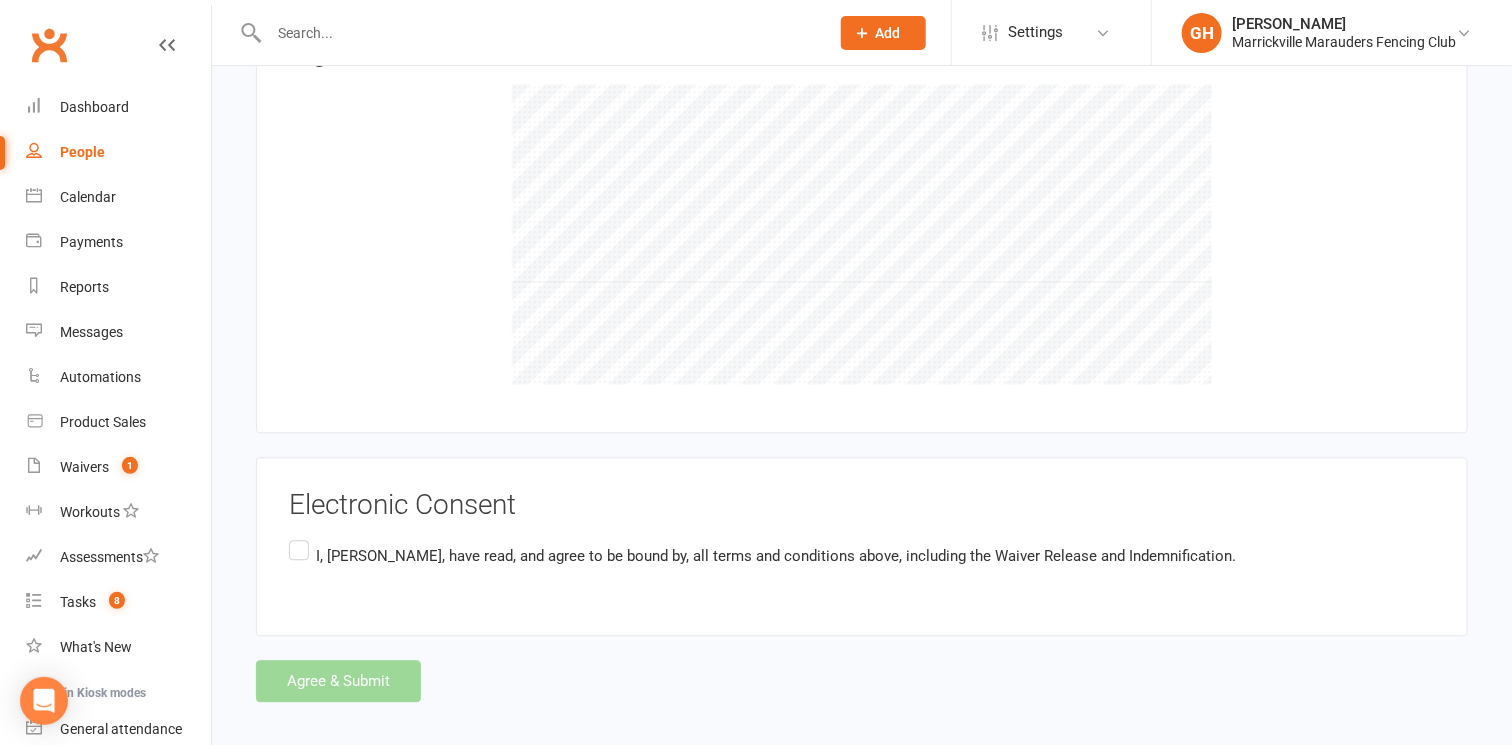 click on "I, Natalie Gizzi, have read, and agree to be bound by, all terms and conditions above, including the Waiver Release and Indemnification." at bounding box center (762, 555) 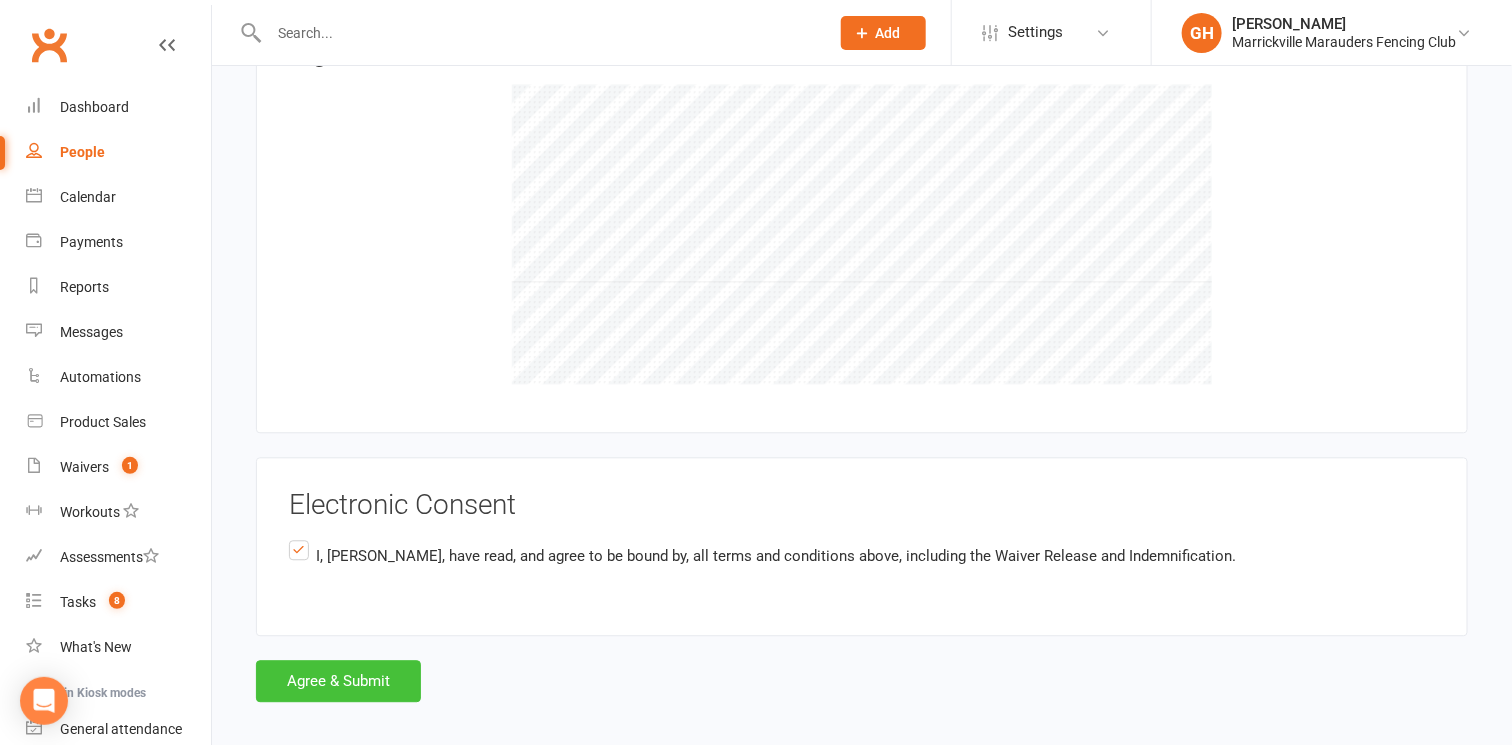click on "Agree & Submit" at bounding box center [338, 681] 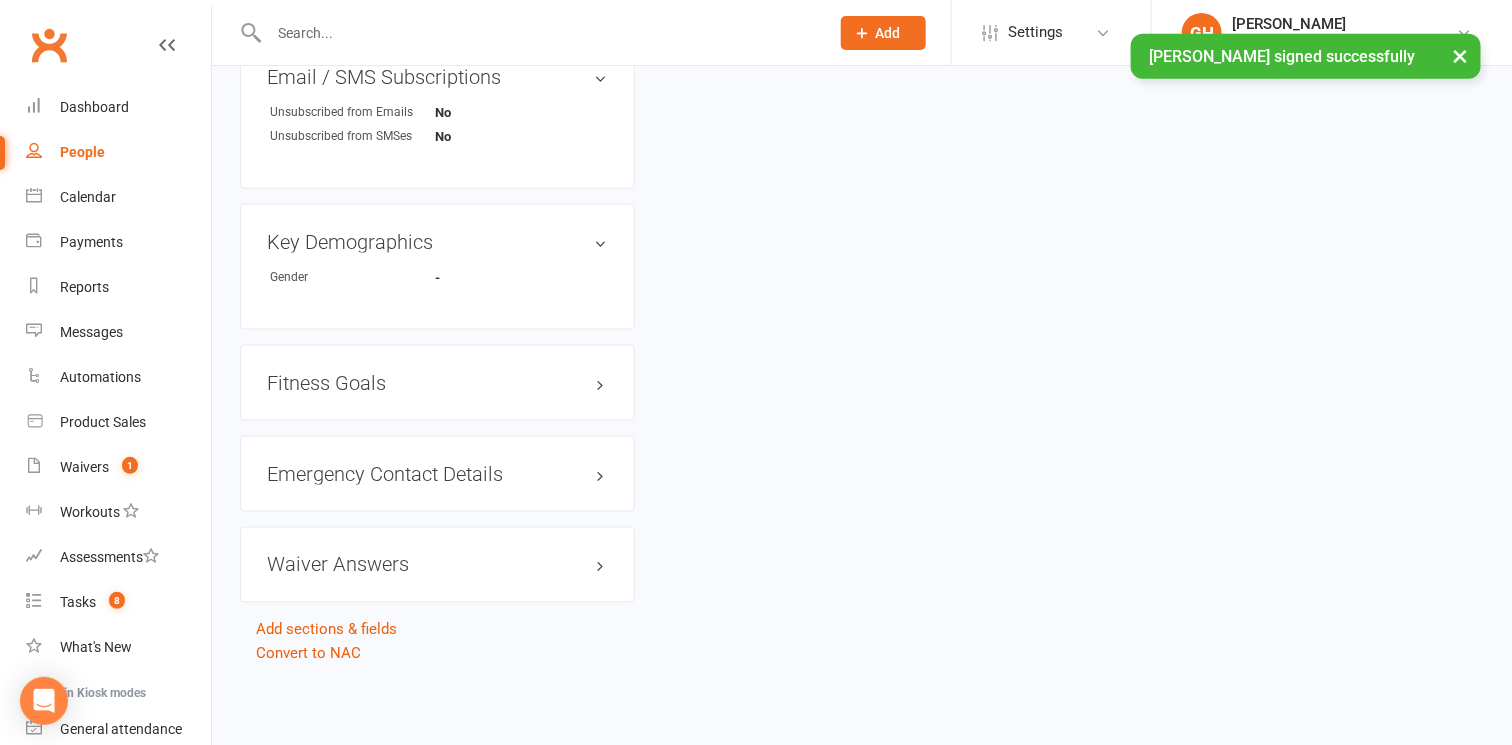 scroll, scrollTop: 0, scrollLeft: 0, axis: both 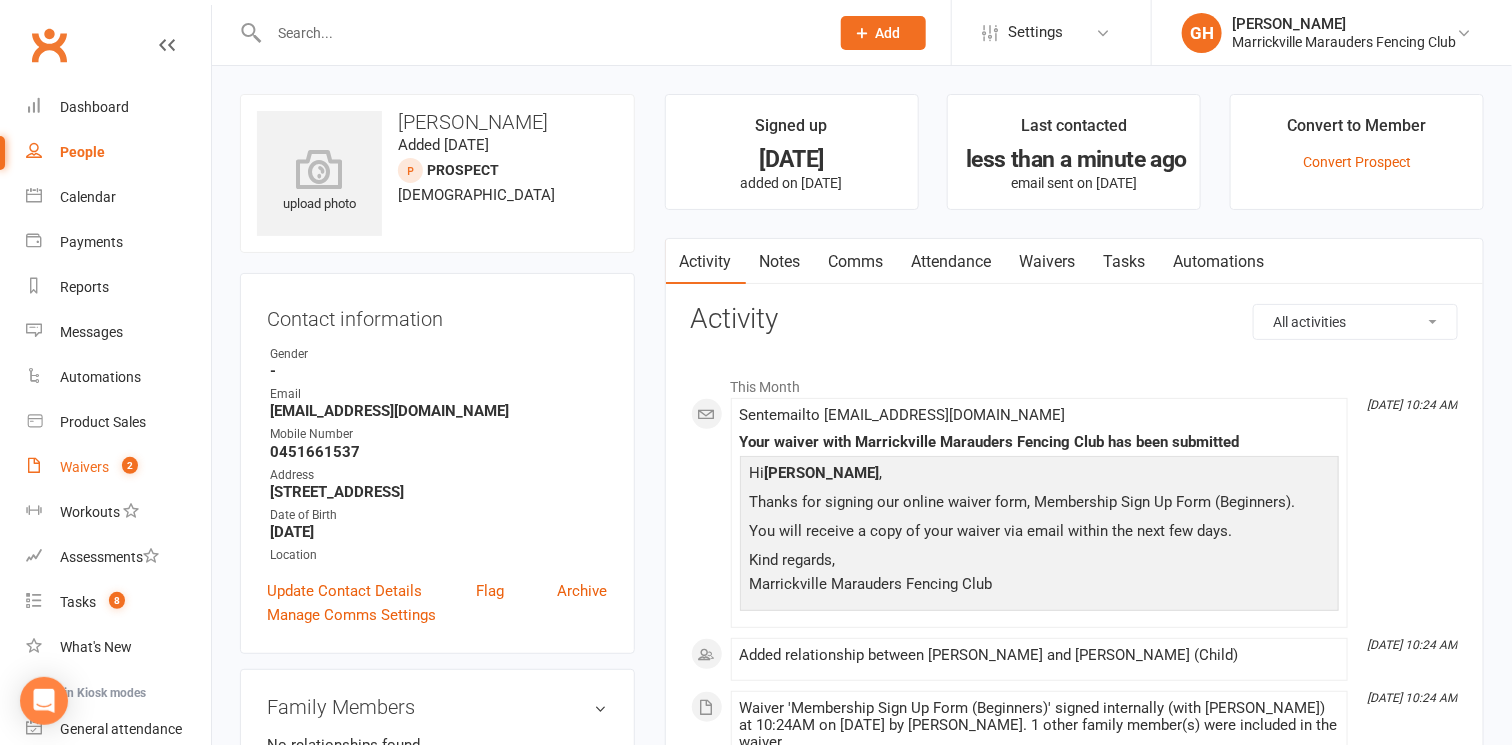 click on "Waivers" at bounding box center (84, 467) 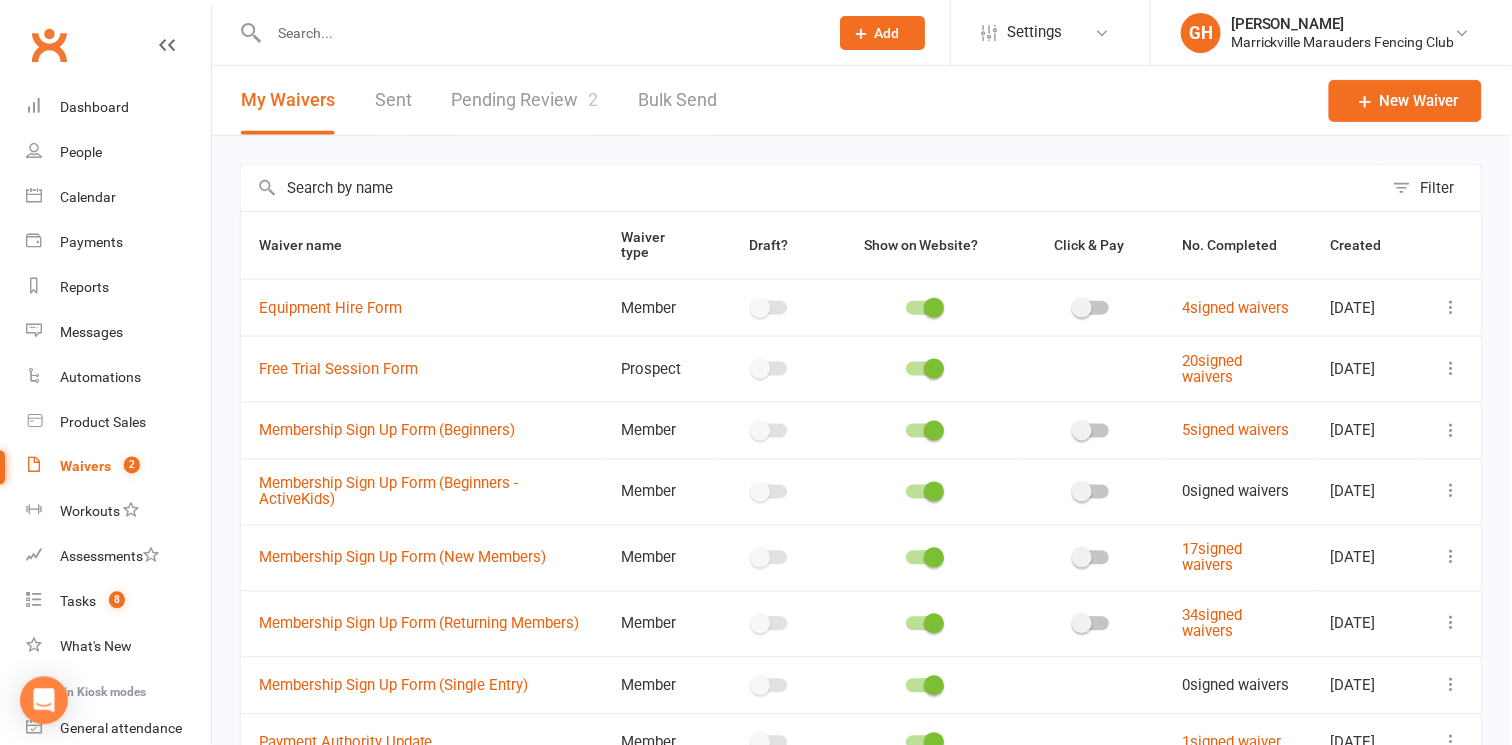 click on "Pending Review 2" at bounding box center (525, 100) 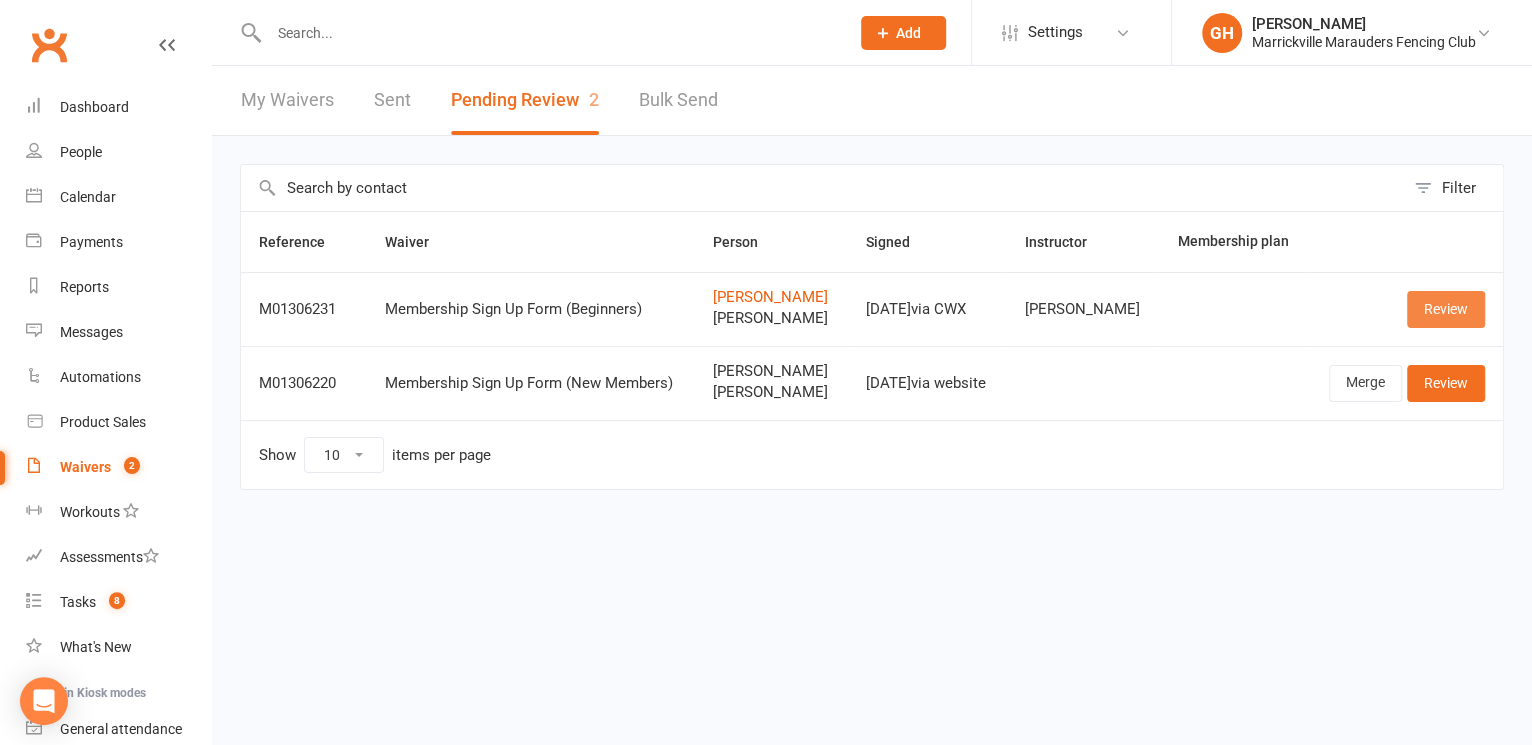 click on "Review" at bounding box center (1446, 309) 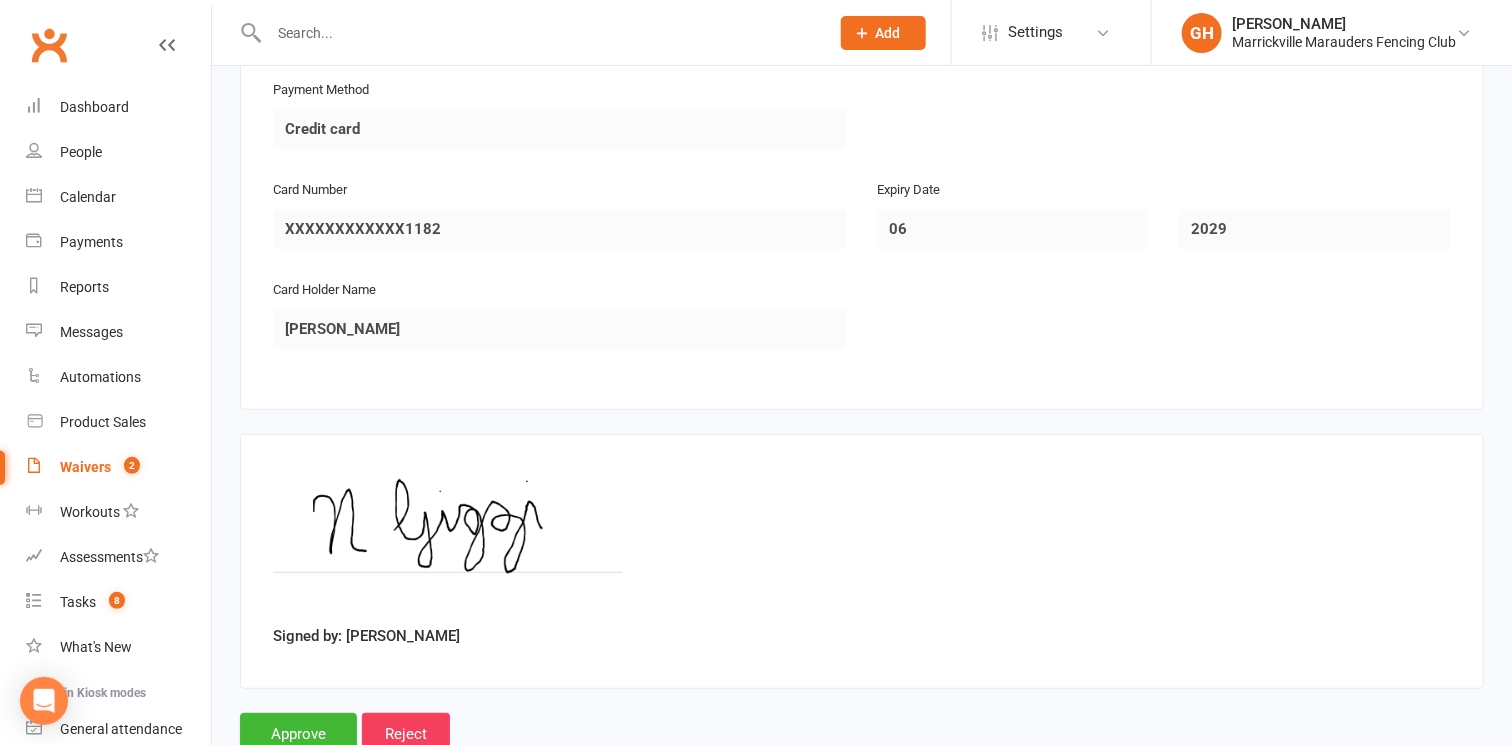 scroll, scrollTop: 3127, scrollLeft: 0, axis: vertical 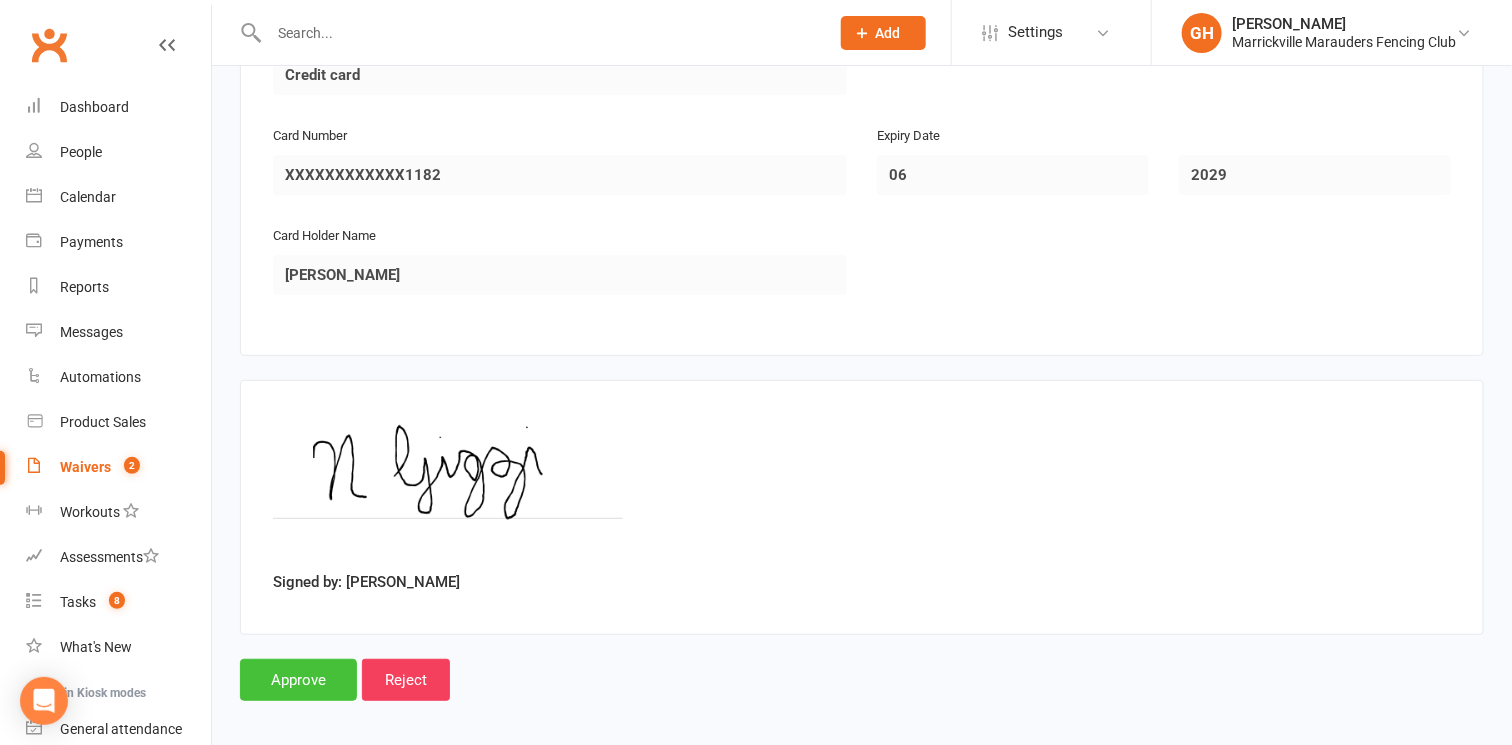 click on "Approve" at bounding box center [298, 680] 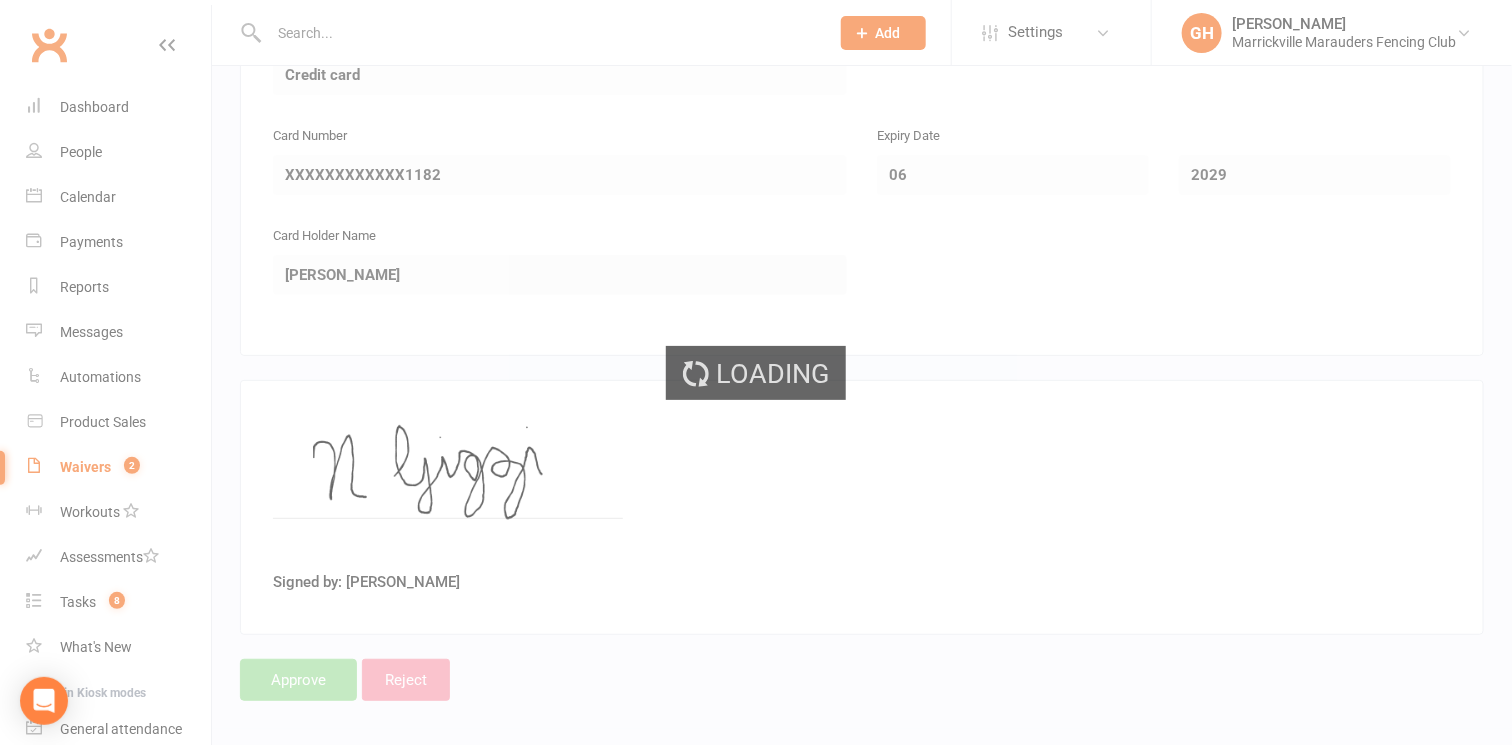 scroll, scrollTop: 0, scrollLeft: 0, axis: both 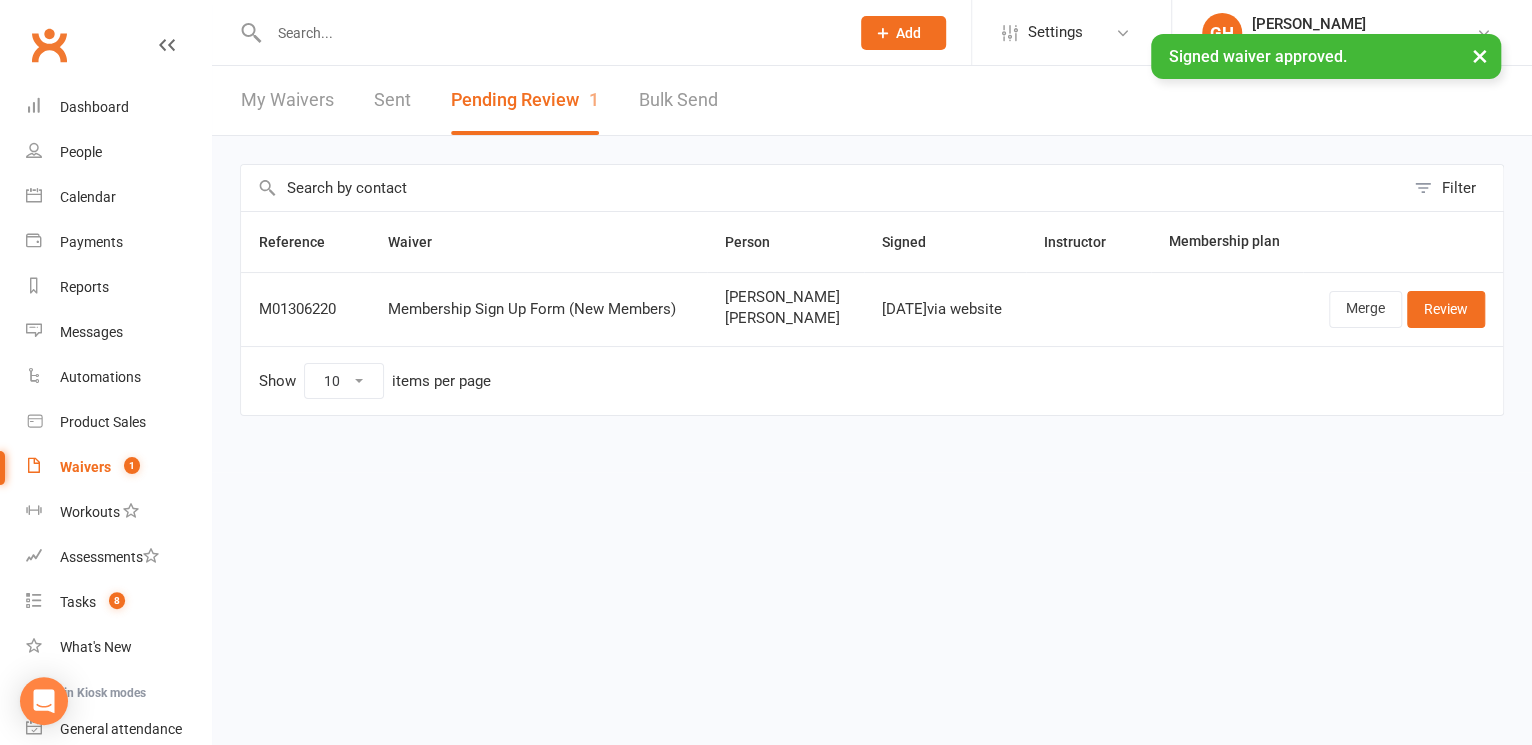 drag, startPoint x: 892, startPoint y: 495, endPoint x: 860, endPoint y: 564, distance: 76.05919 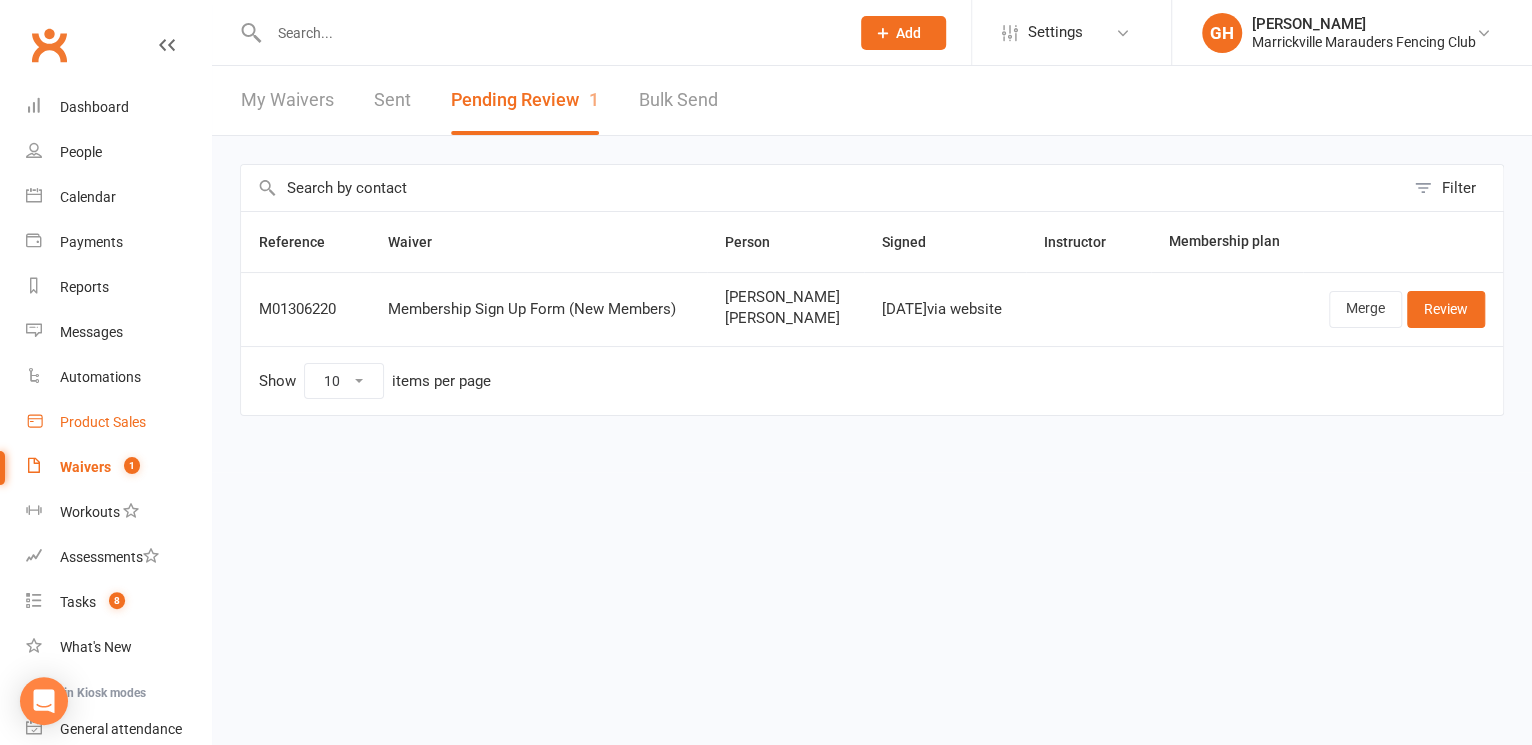 click on "Product Sales" at bounding box center [103, 422] 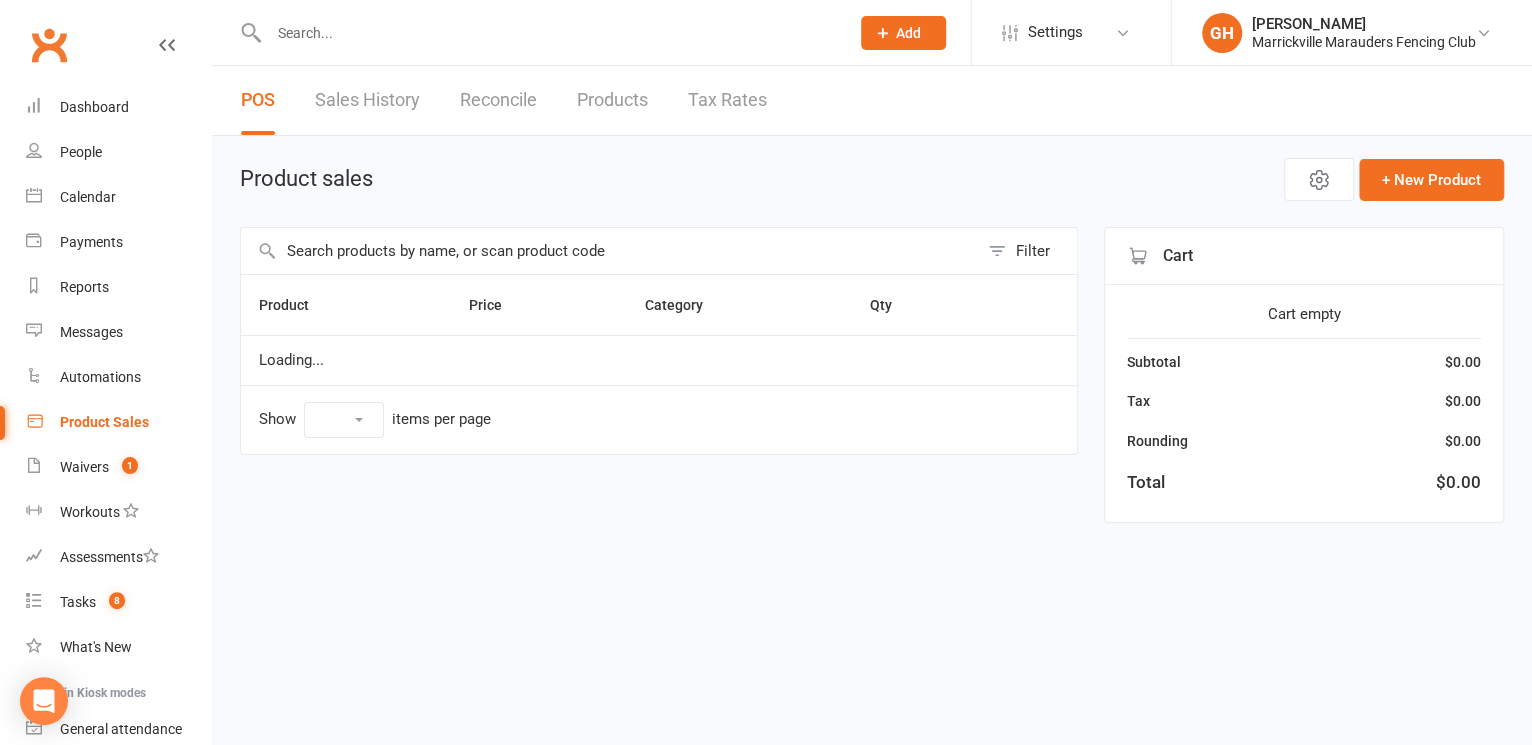 select on "10" 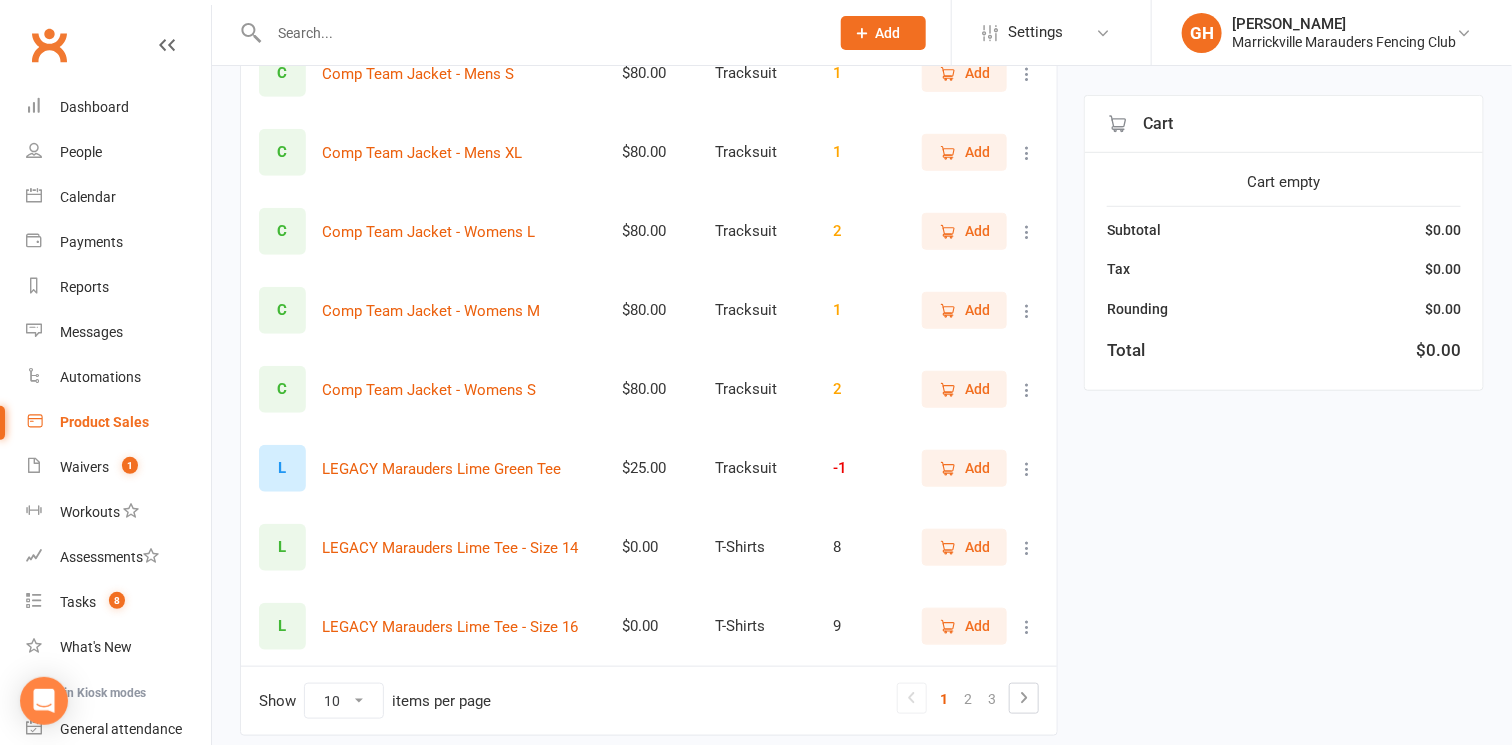 scroll, scrollTop: 499, scrollLeft: 0, axis: vertical 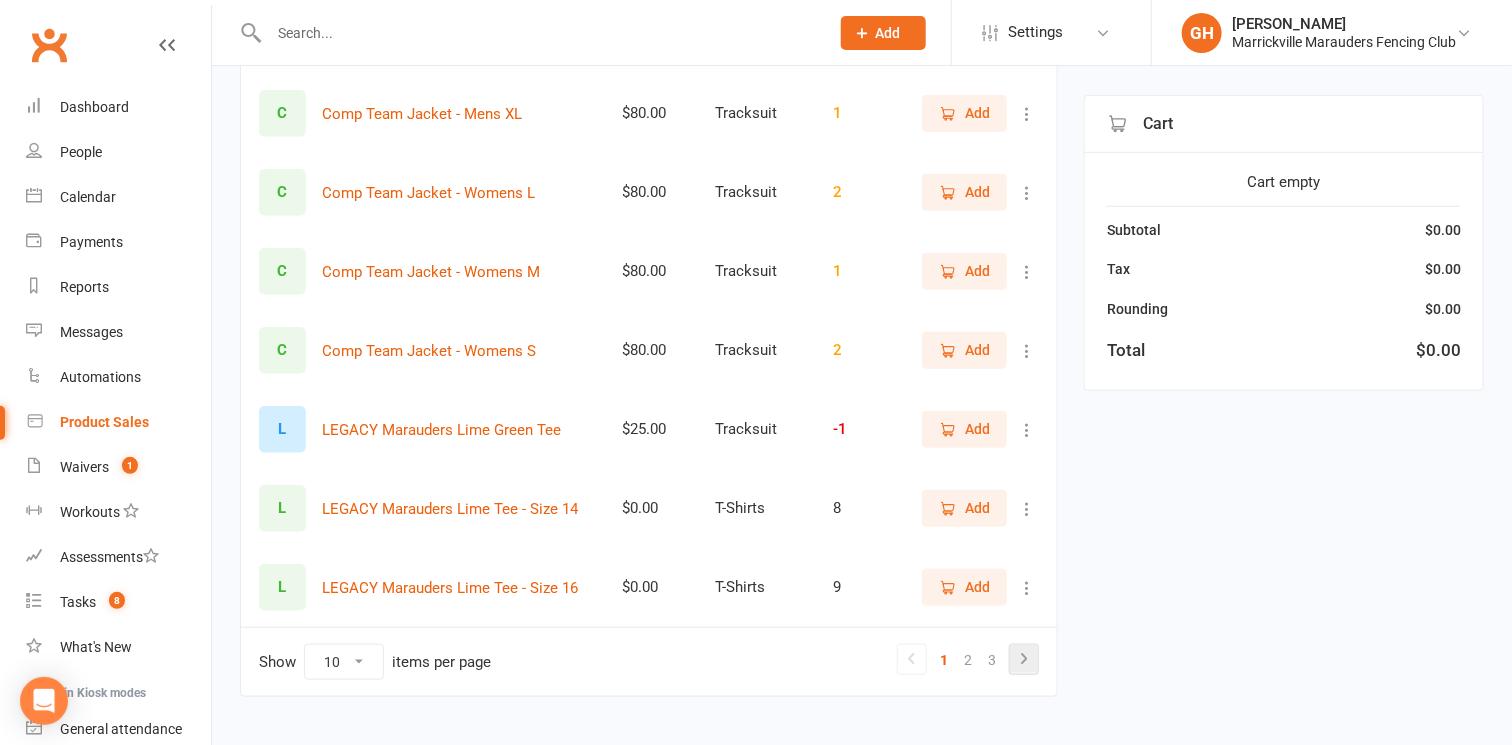 click 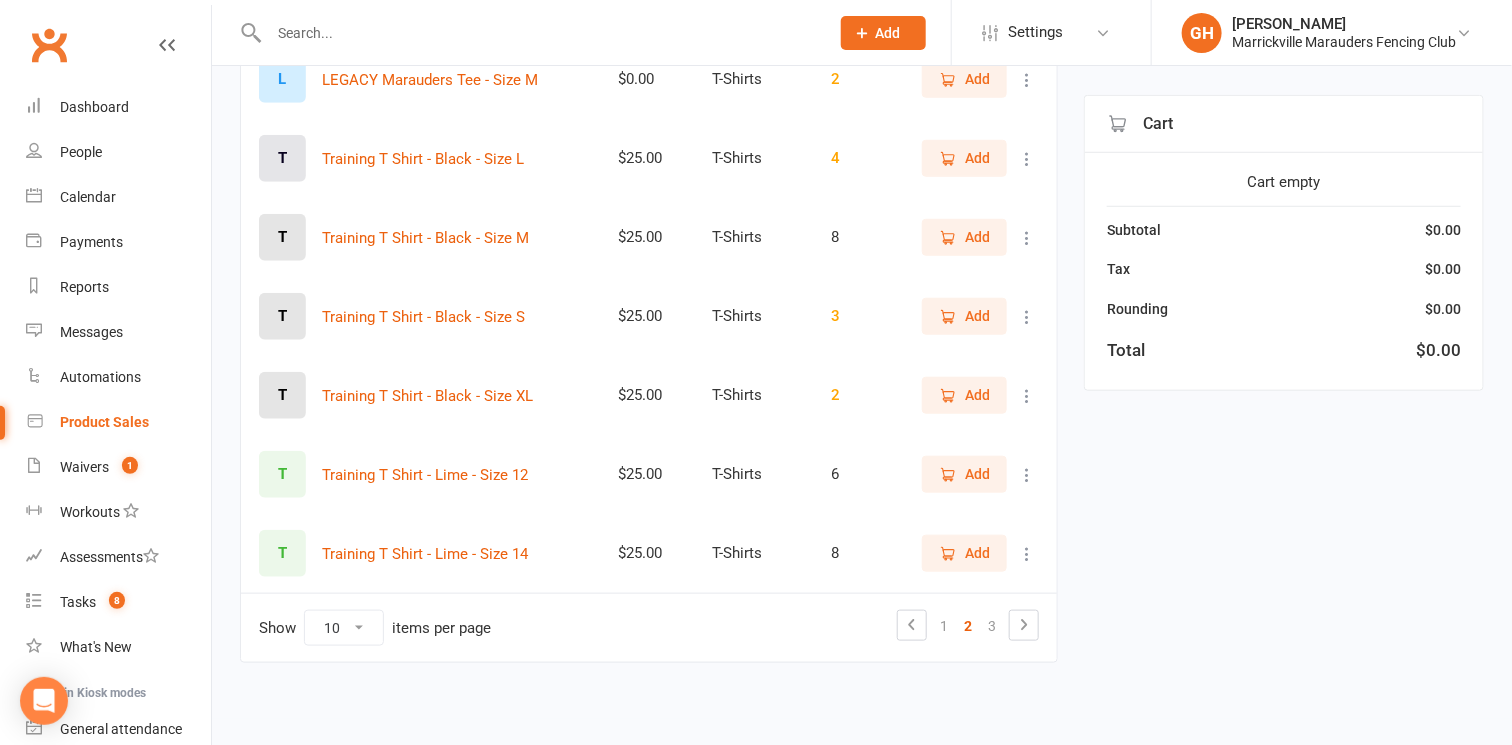 scroll, scrollTop: 534, scrollLeft: 0, axis: vertical 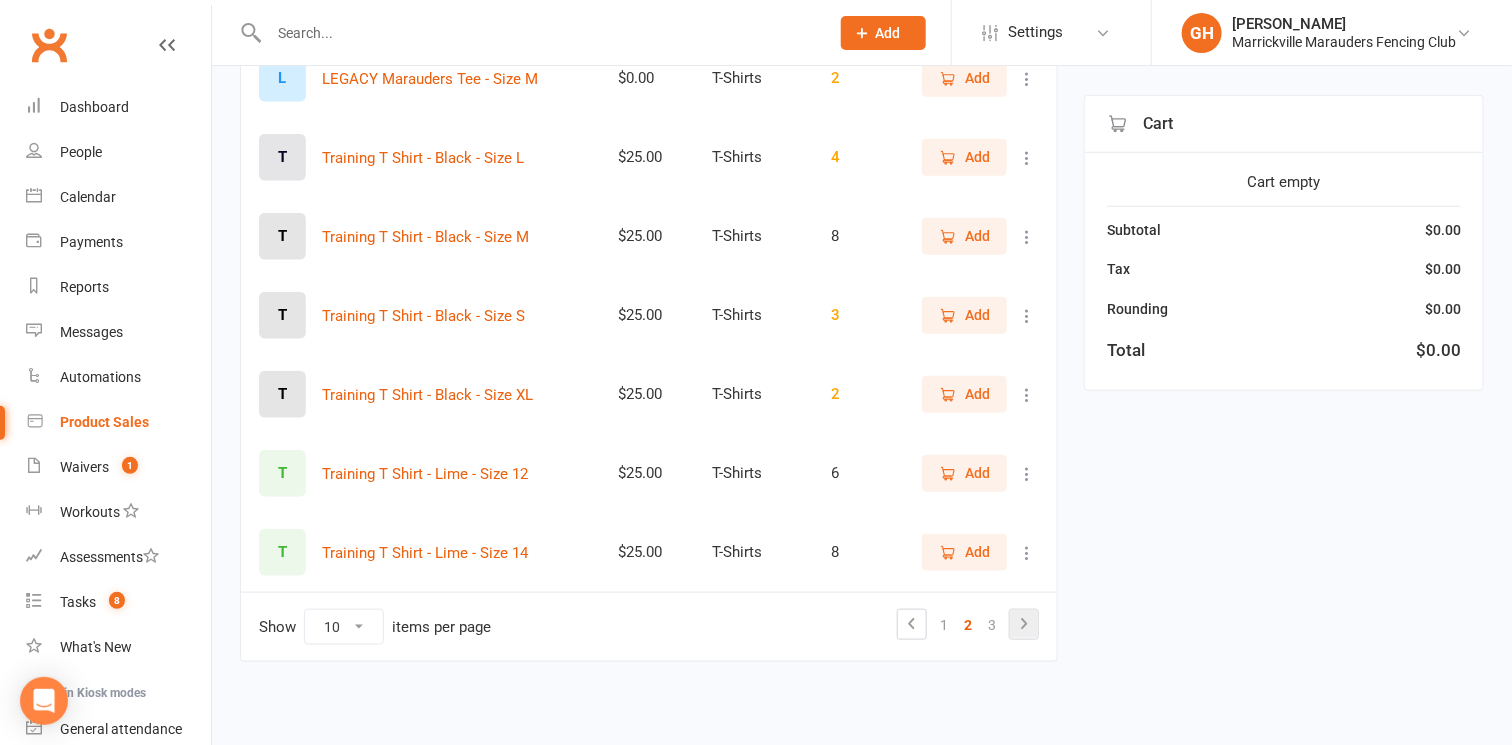 click 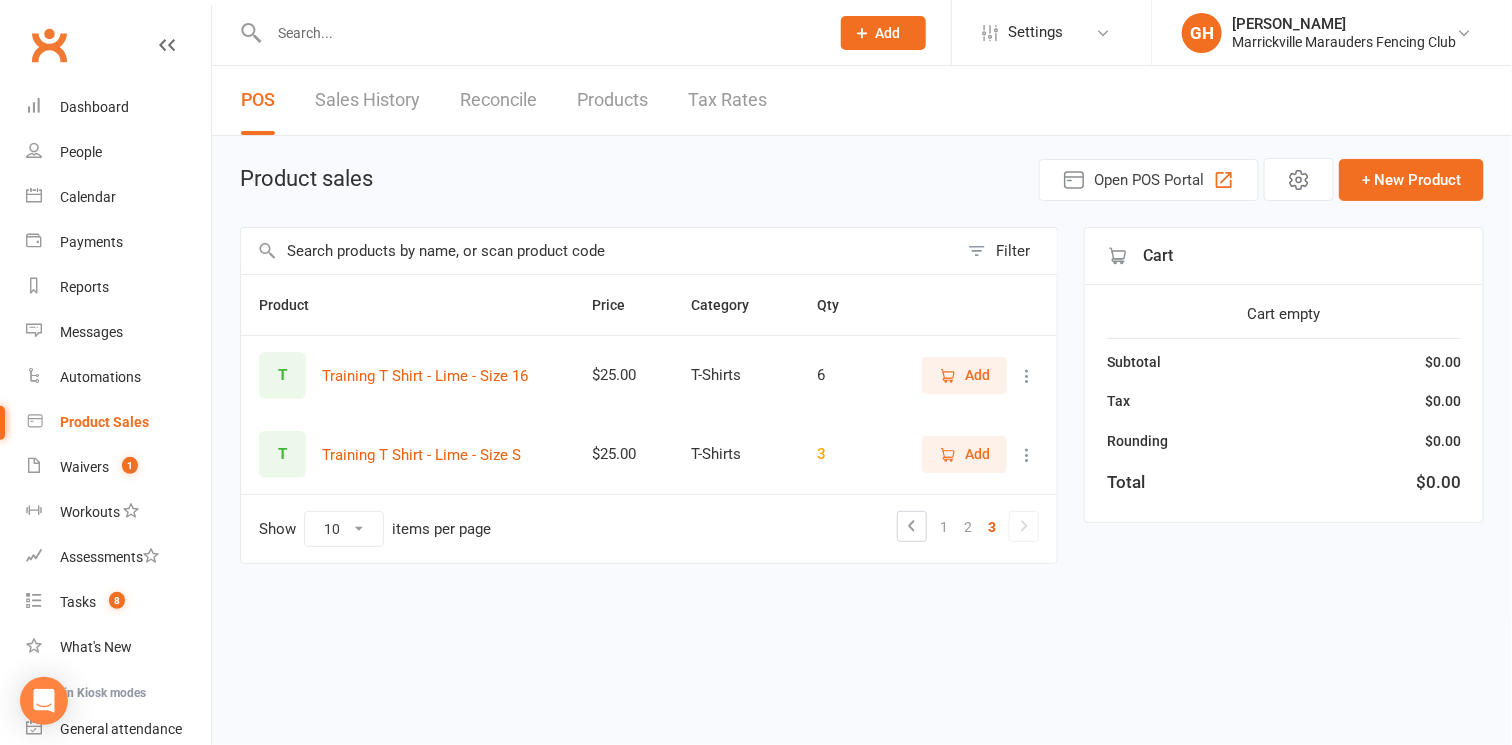 scroll, scrollTop: 0, scrollLeft: 0, axis: both 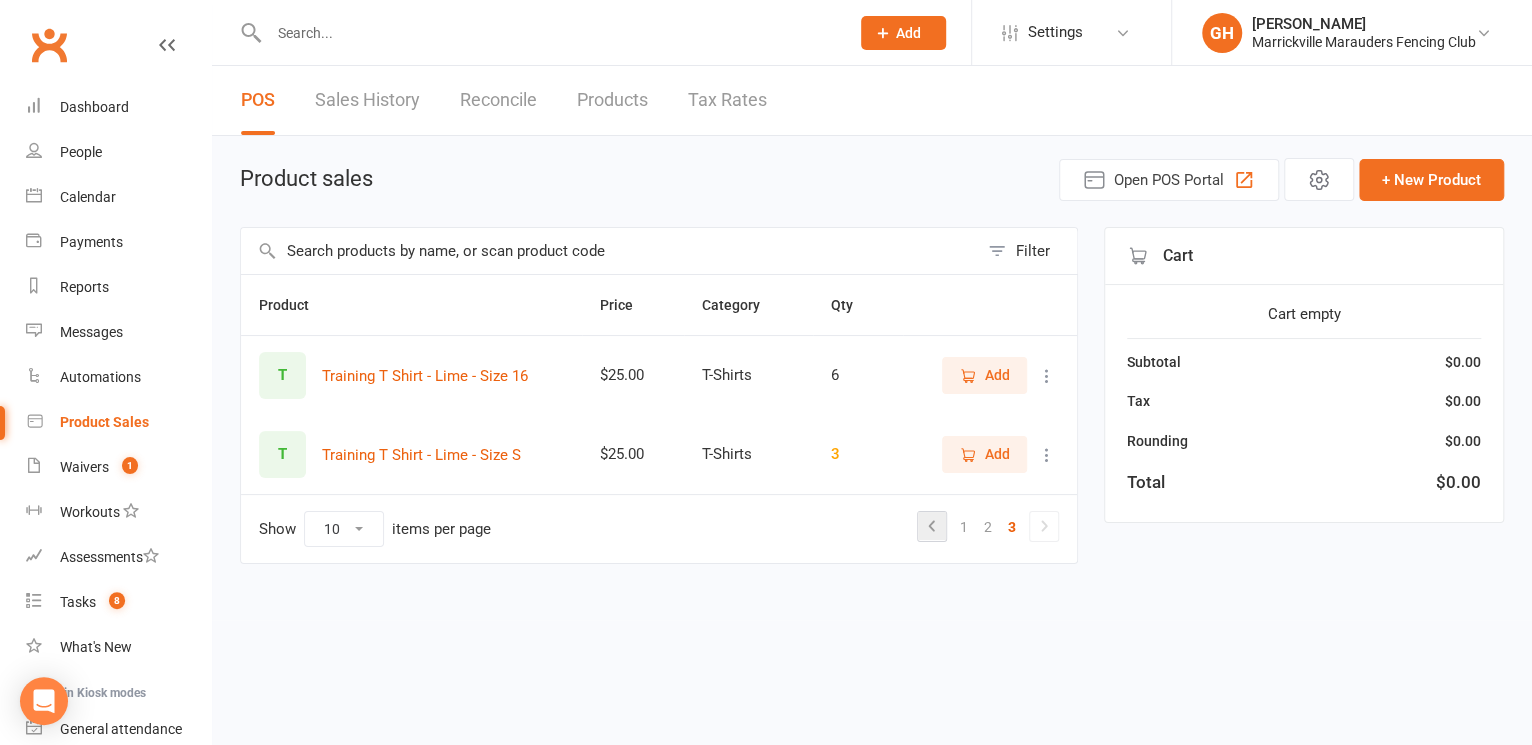 click 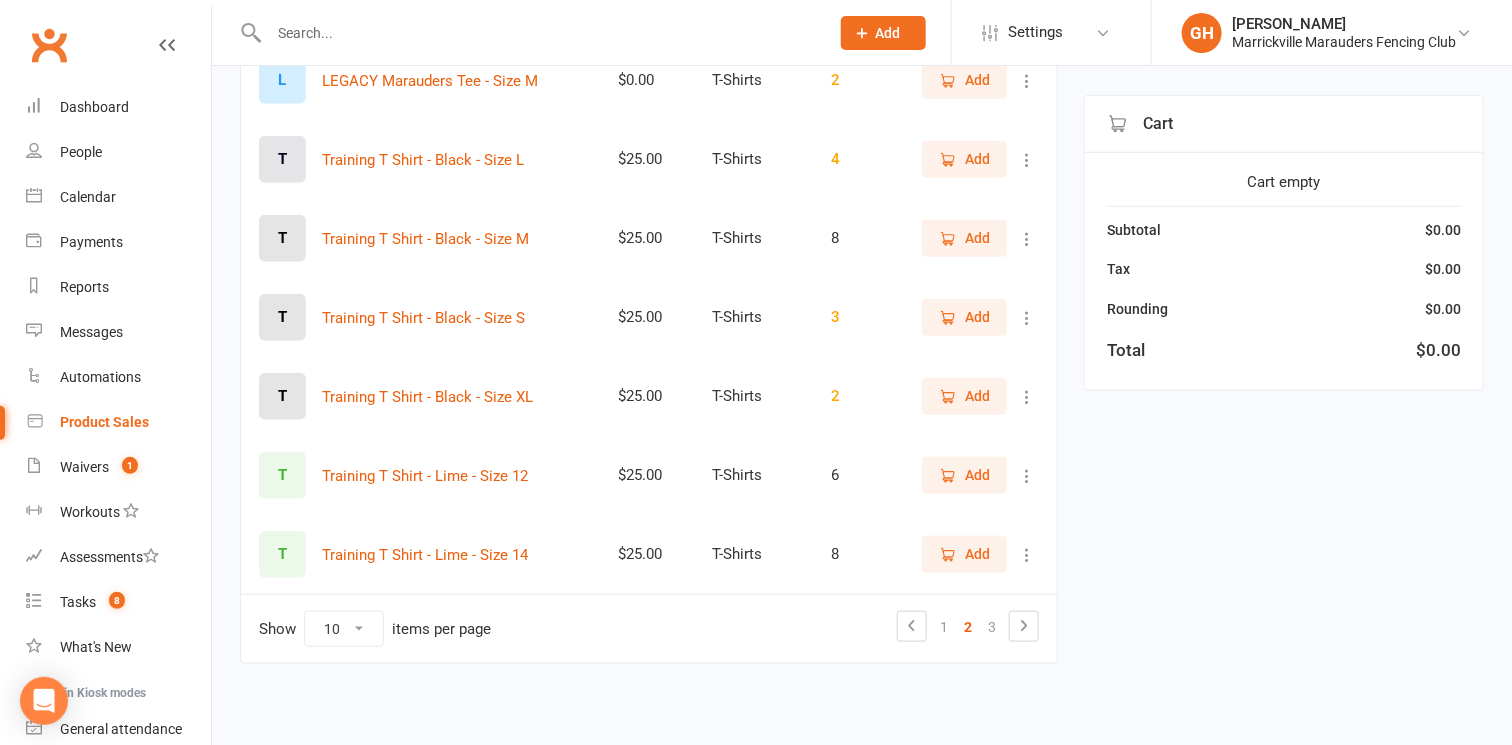 scroll, scrollTop: 534, scrollLeft: 0, axis: vertical 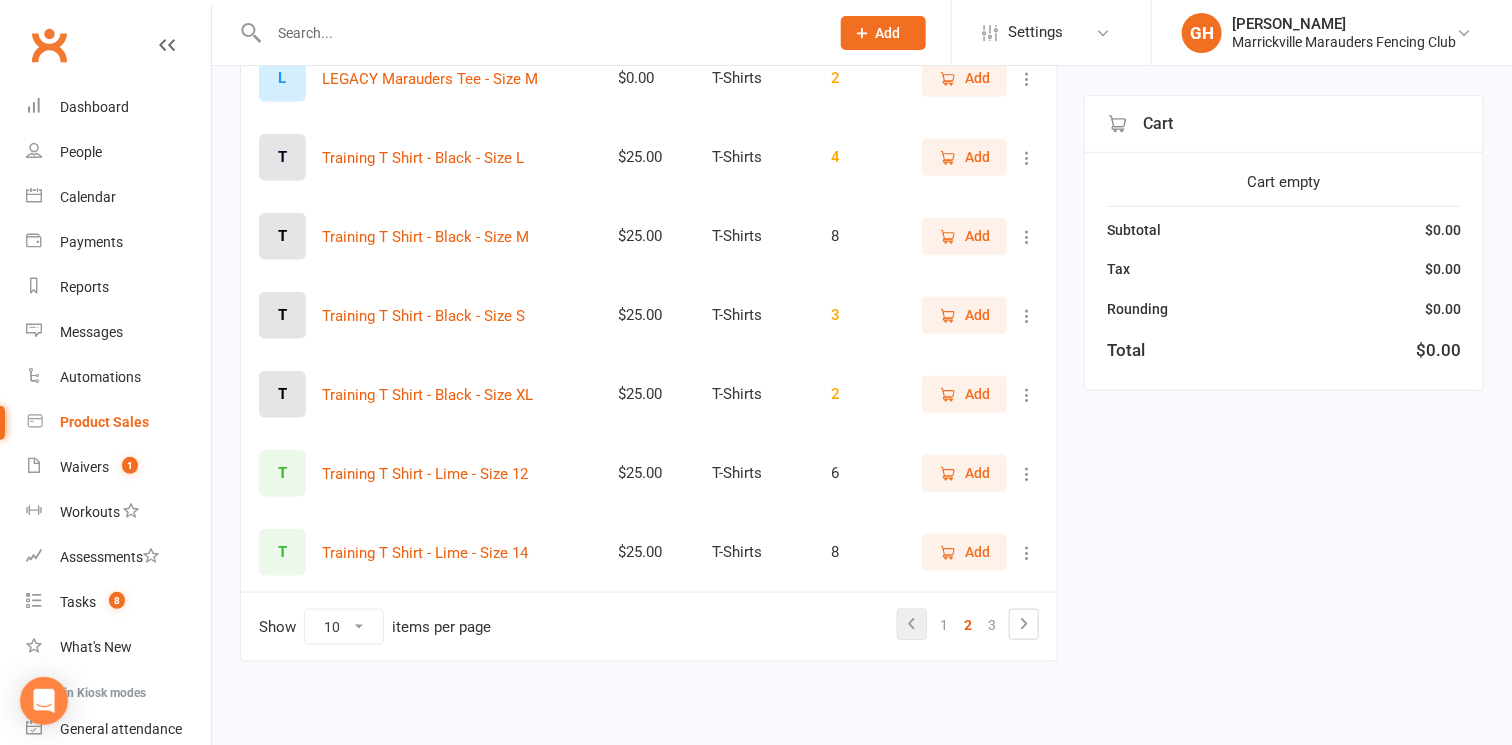 click at bounding box center (912, 624) 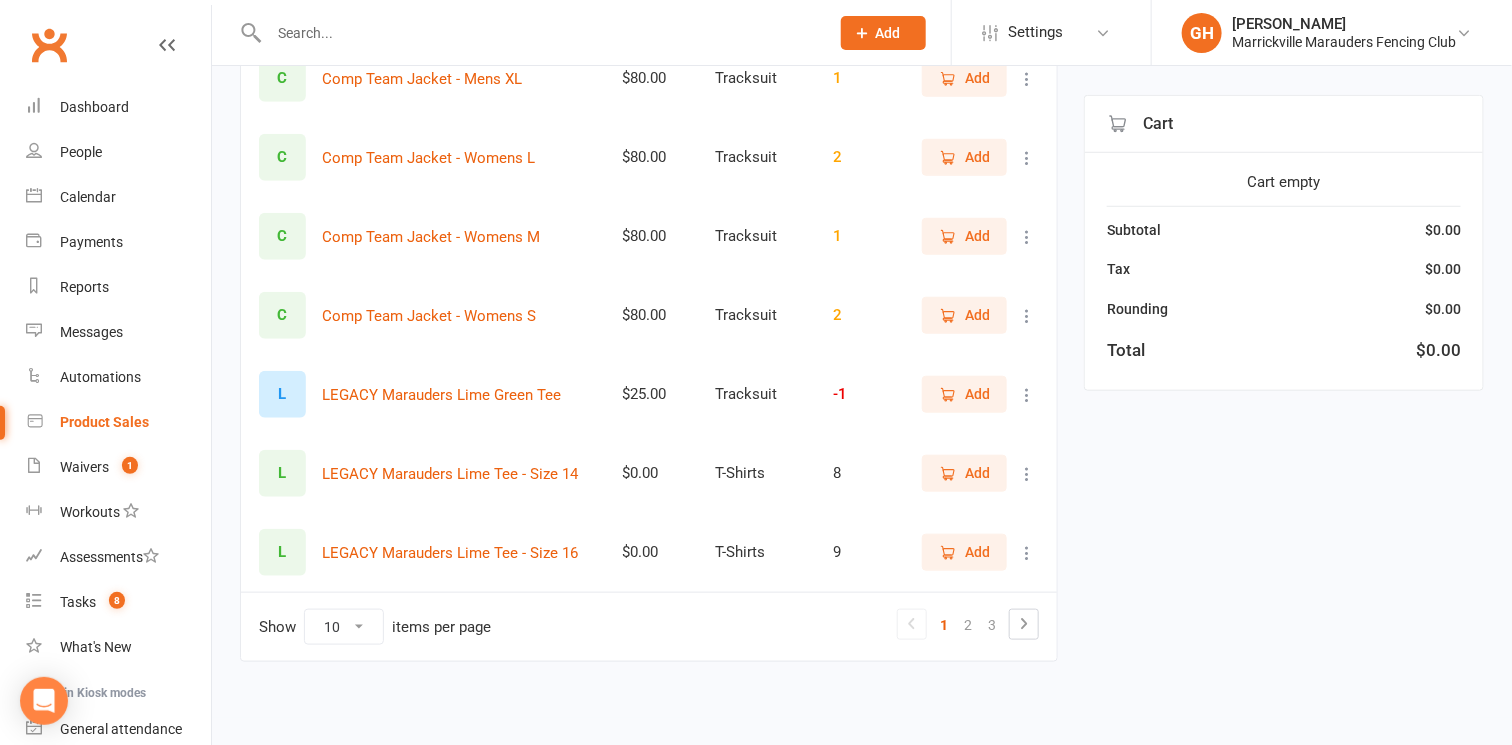 click on "Add" at bounding box center [977, 473] 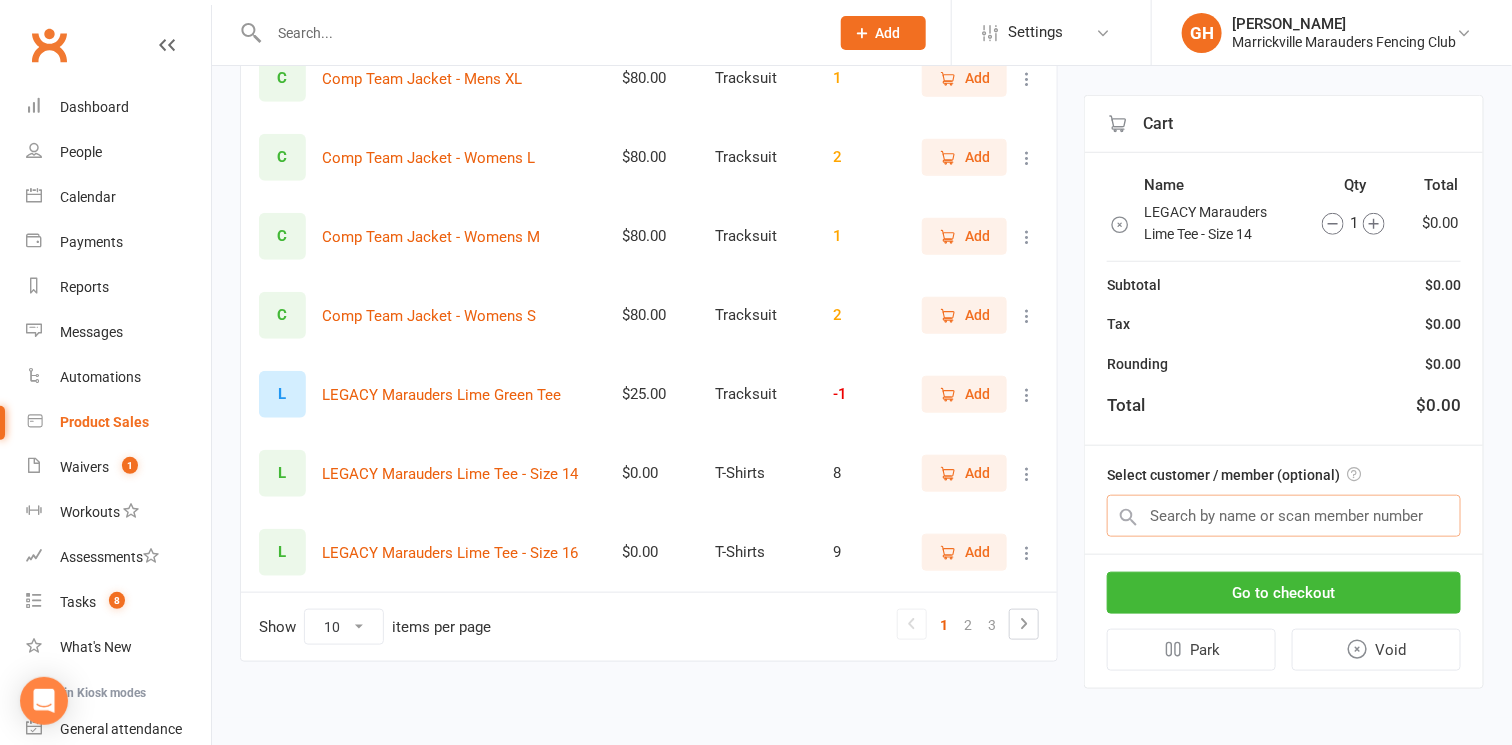 click at bounding box center (1284, 516) 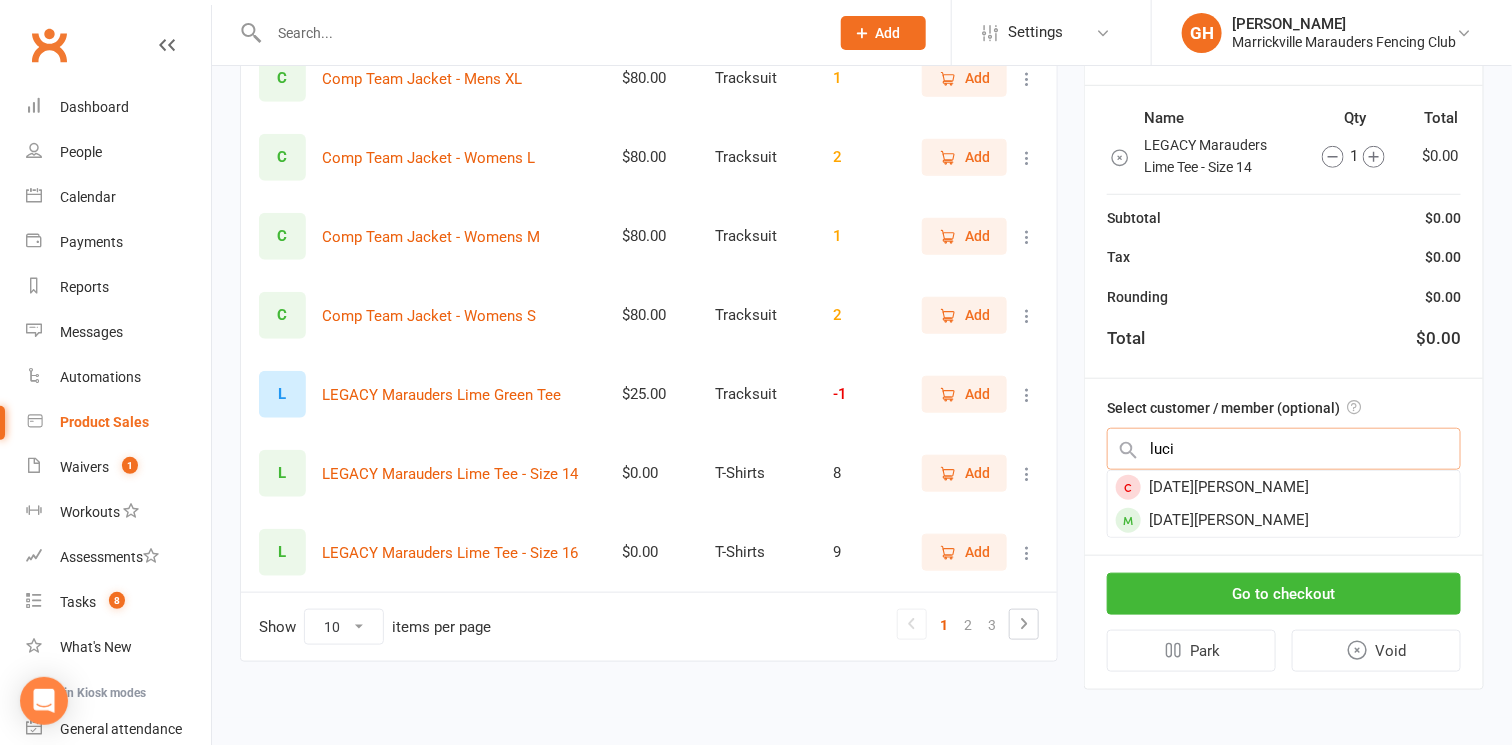 type on "luci" 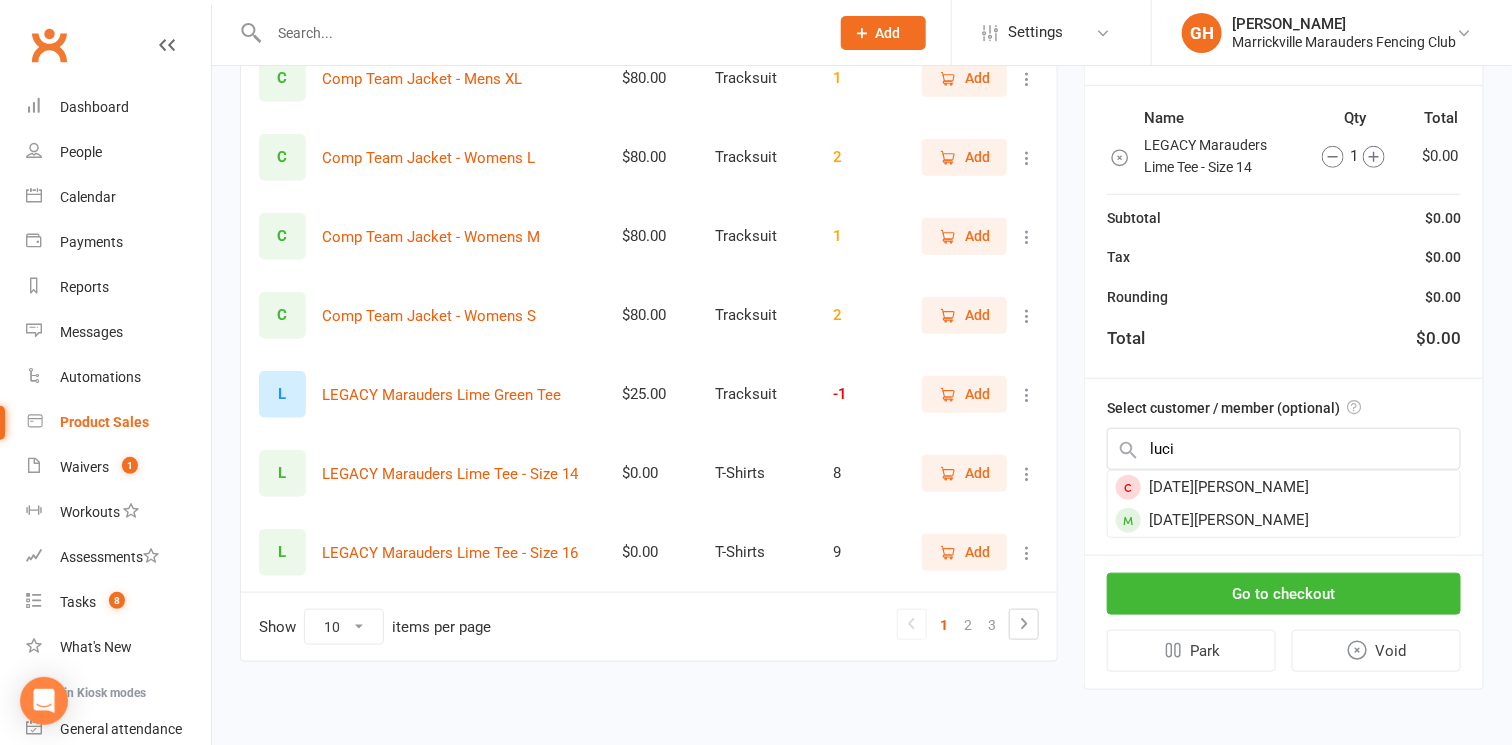 click on "Lucia Nguyen" at bounding box center [1284, 520] 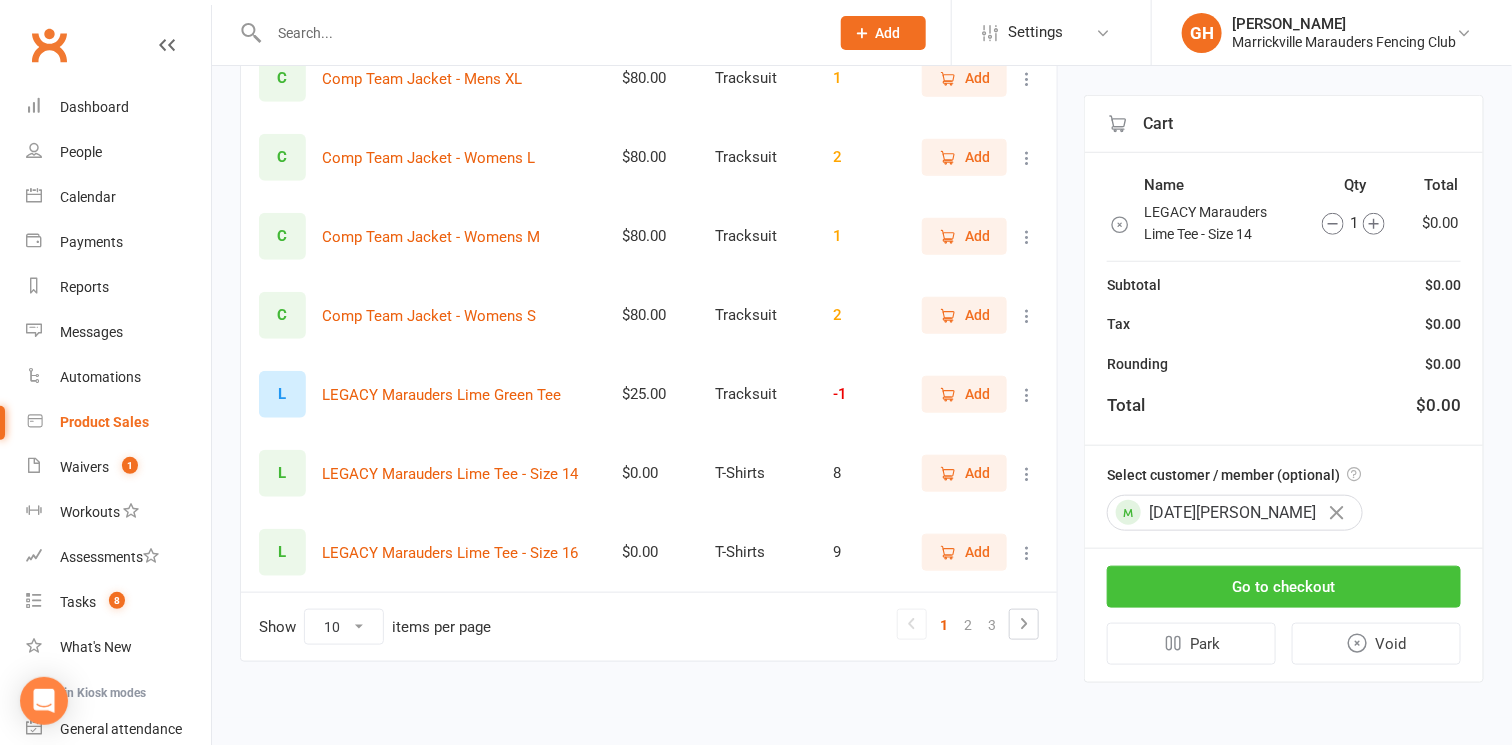 click on "Go to checkout" at bounding box center (1284, 587) 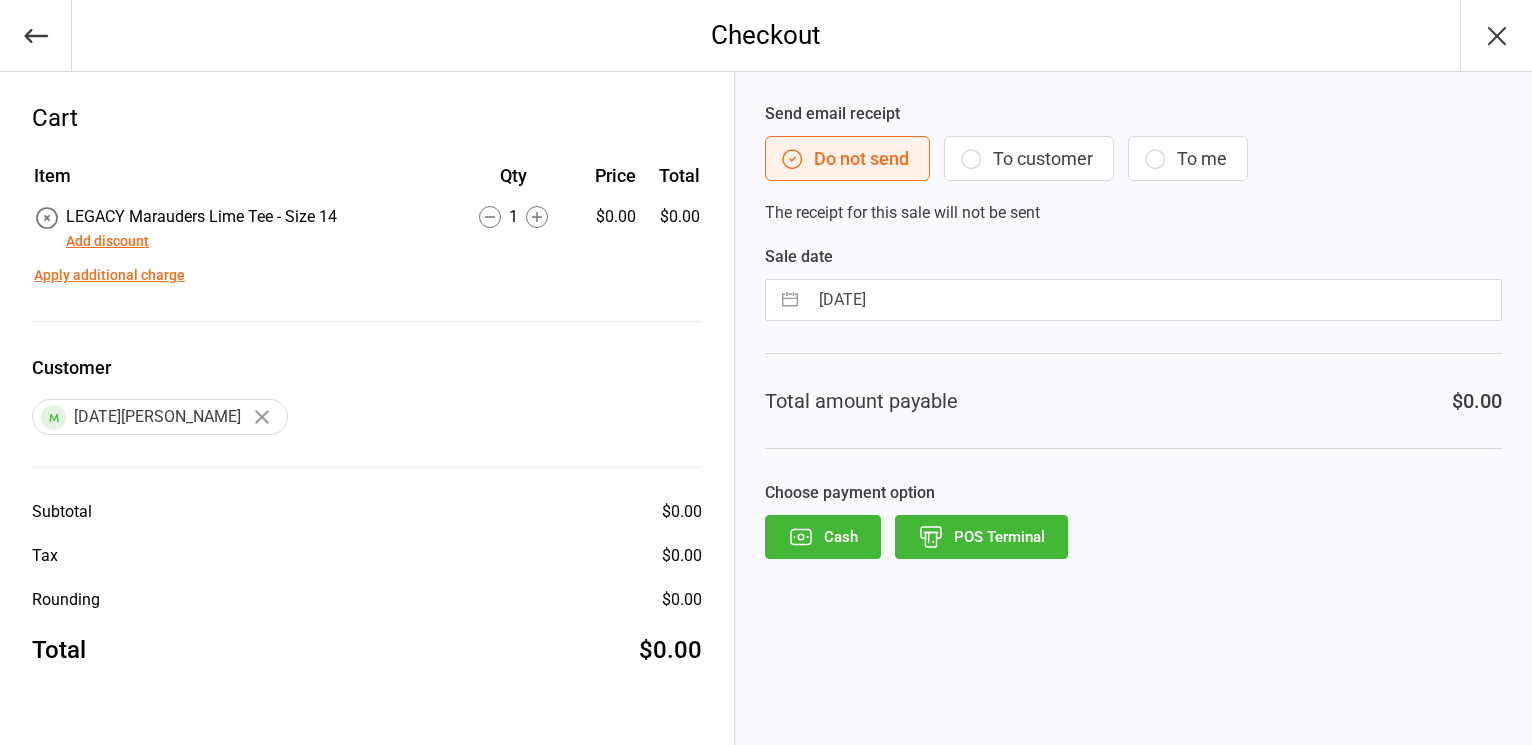 scroll, scrollTop: 0, scrollLeft: 0, axis: both 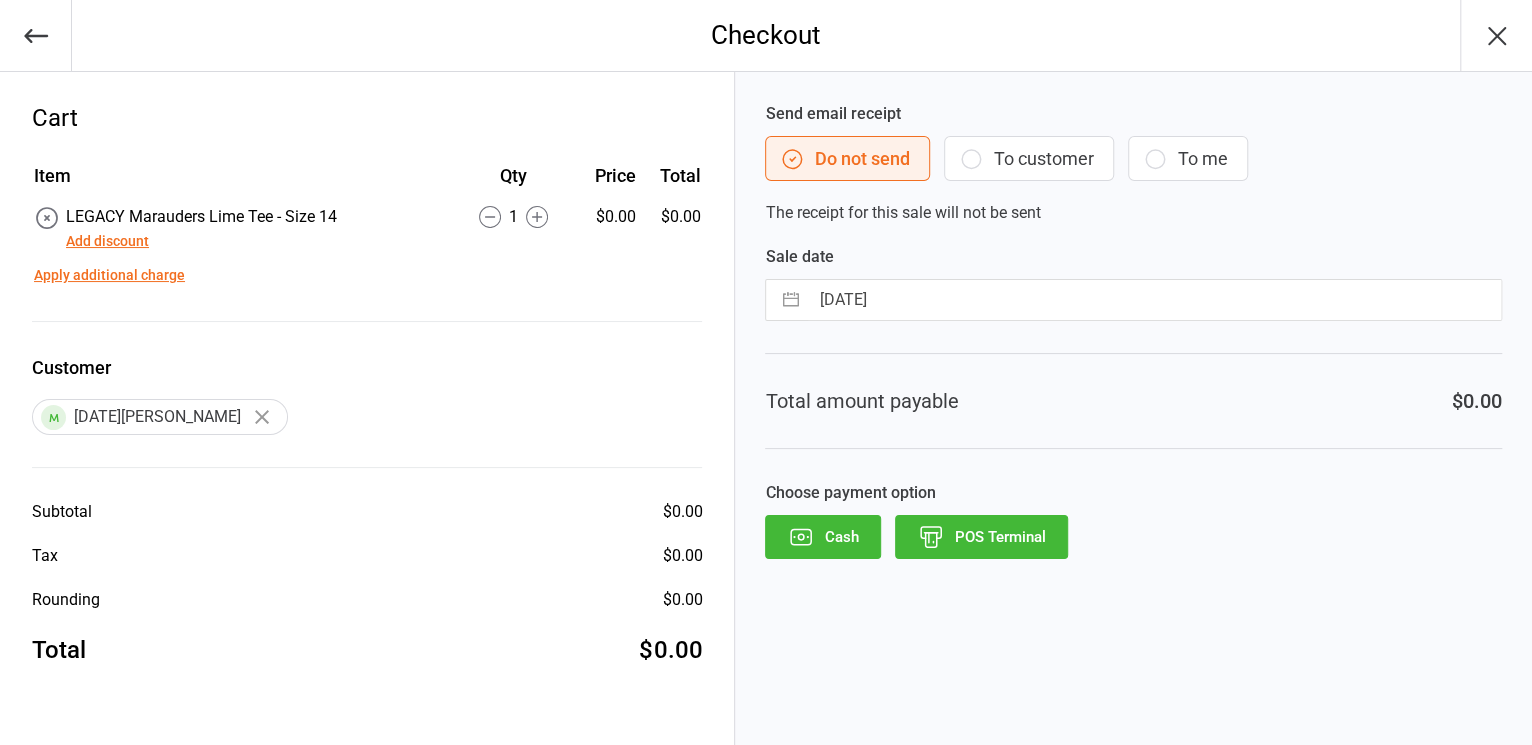 click on "POS Terminal" at bounding box center (981, 537) 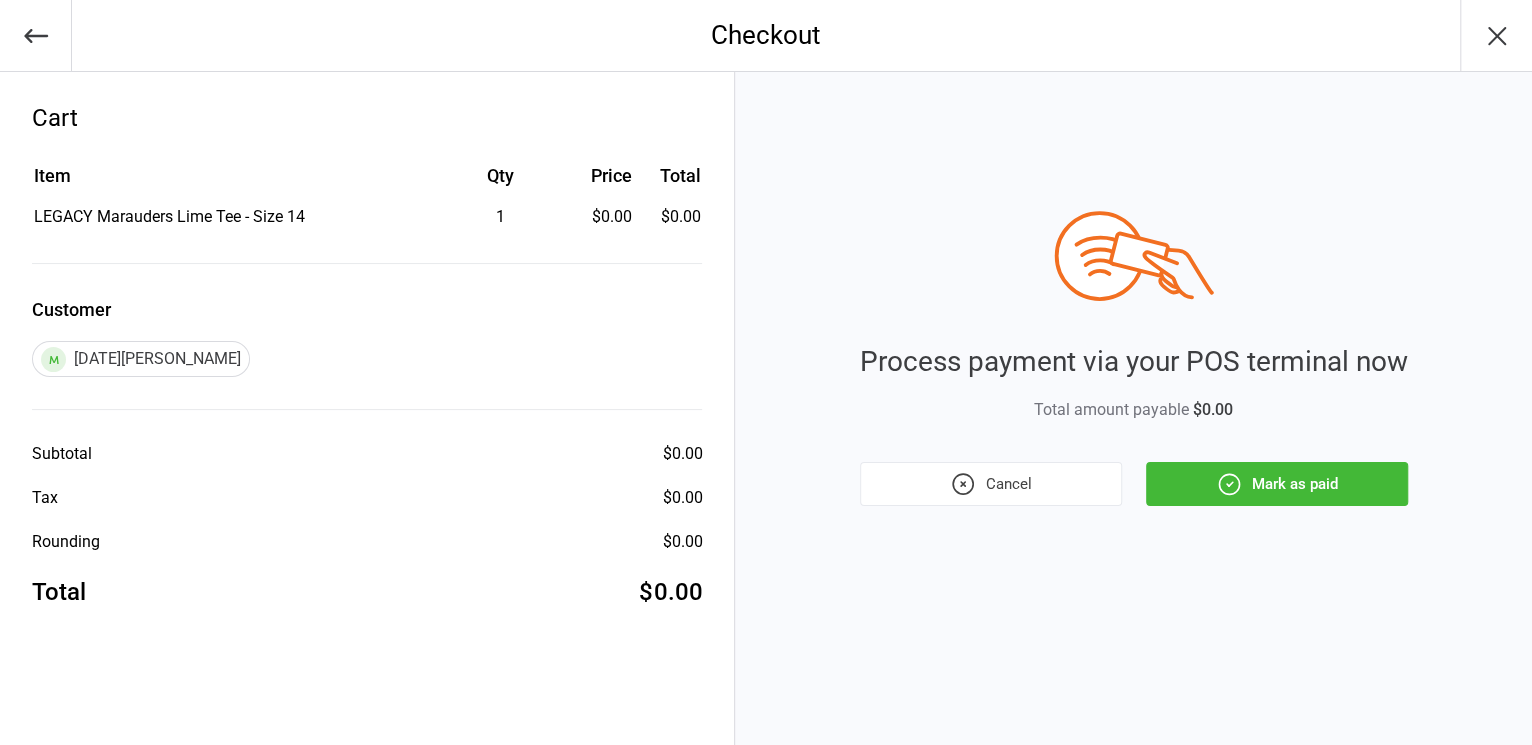 click on "Mark as paid" at bounding box center [1277, 484] 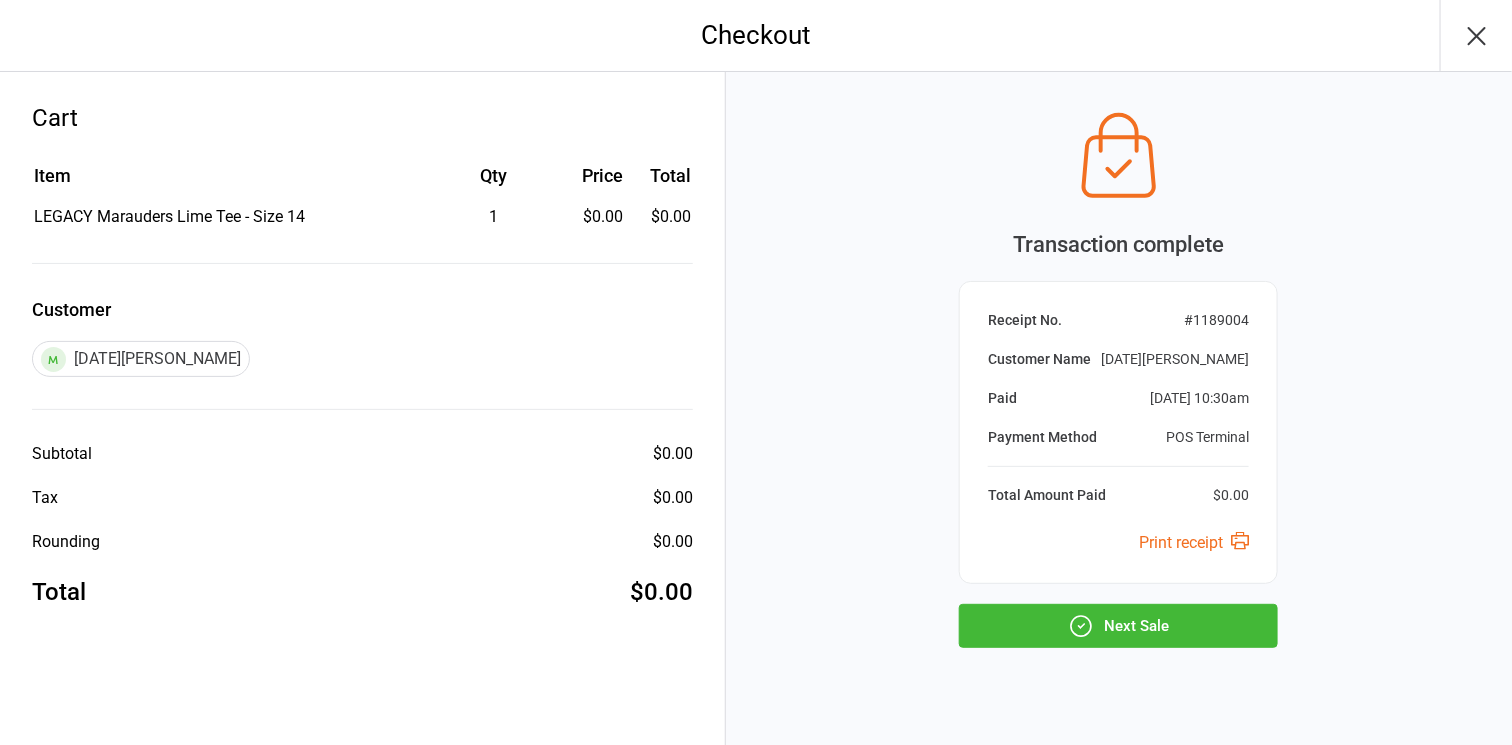 click on "Next Sale" at bounding box center [1118, 626] 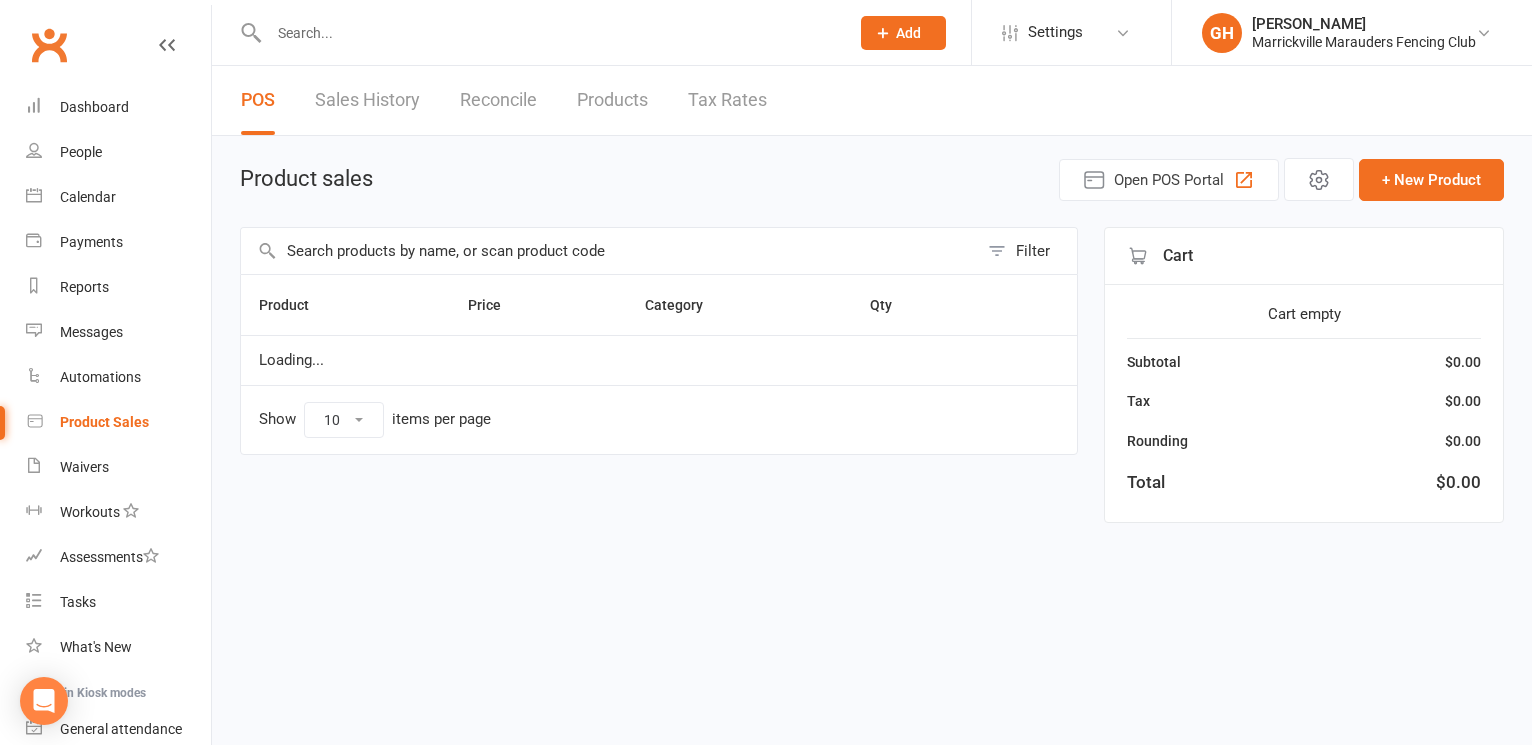 scroll, scrollTop: 0, scrollLeft: 0, axis: both 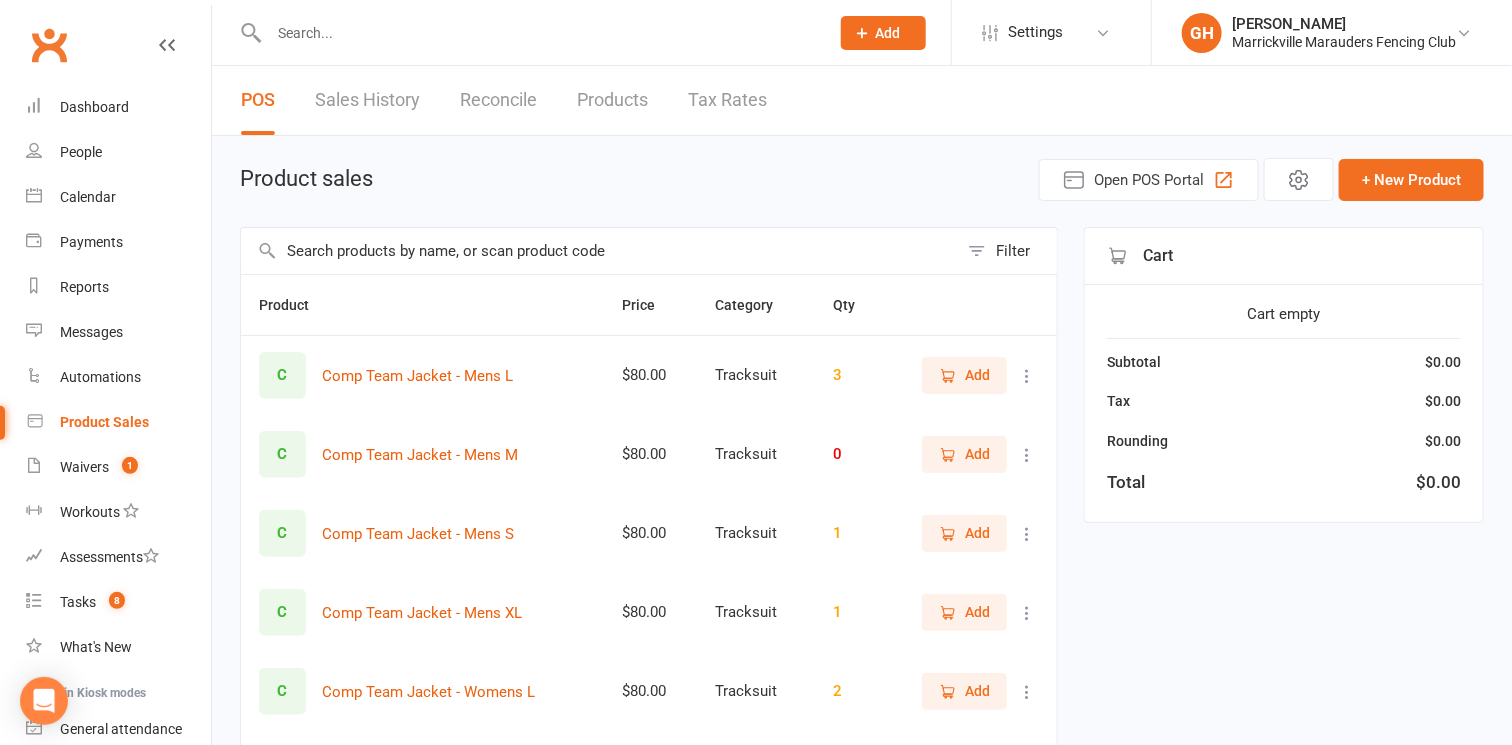 click at bounding box center (599, 251) 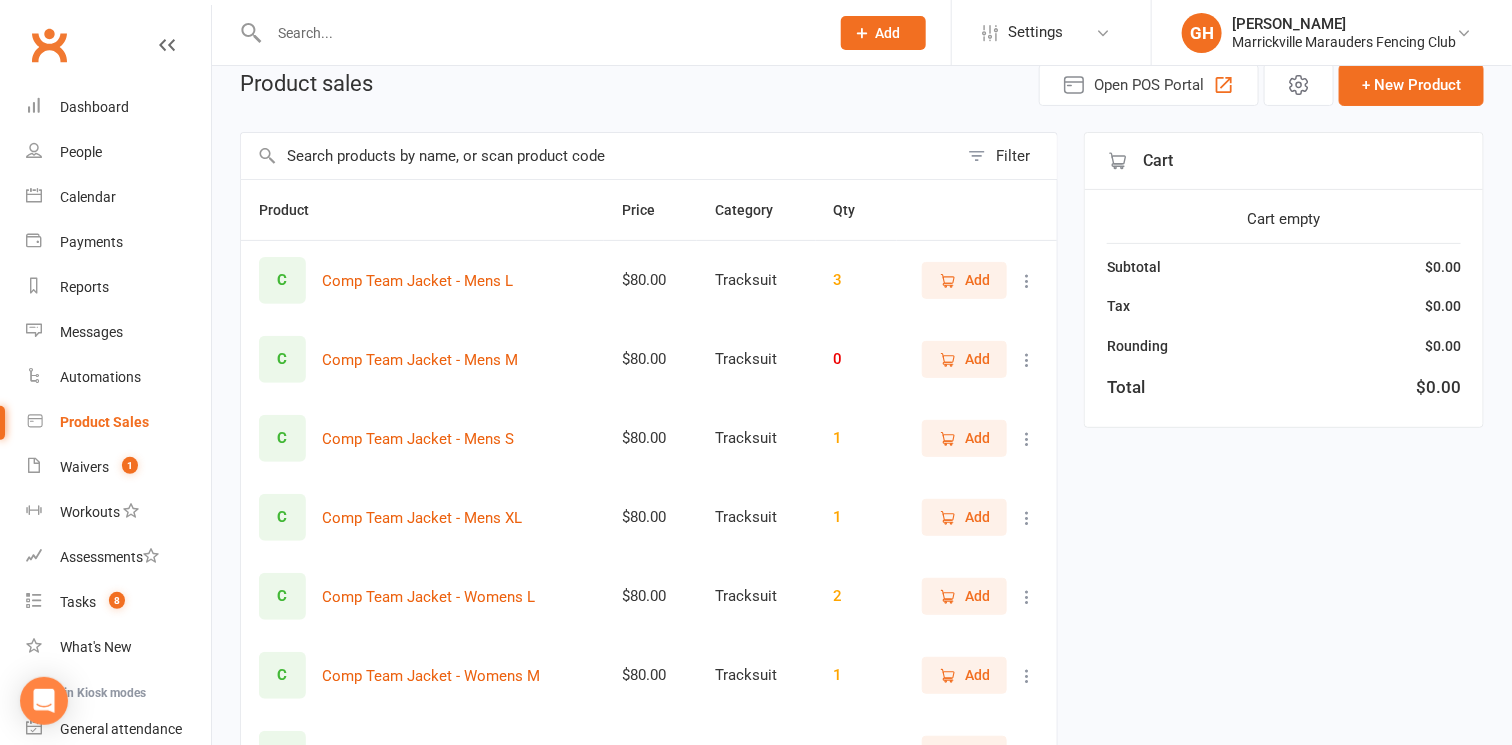 scroll, scrollTop: 534, scrollLeft: 0, axis: vertical 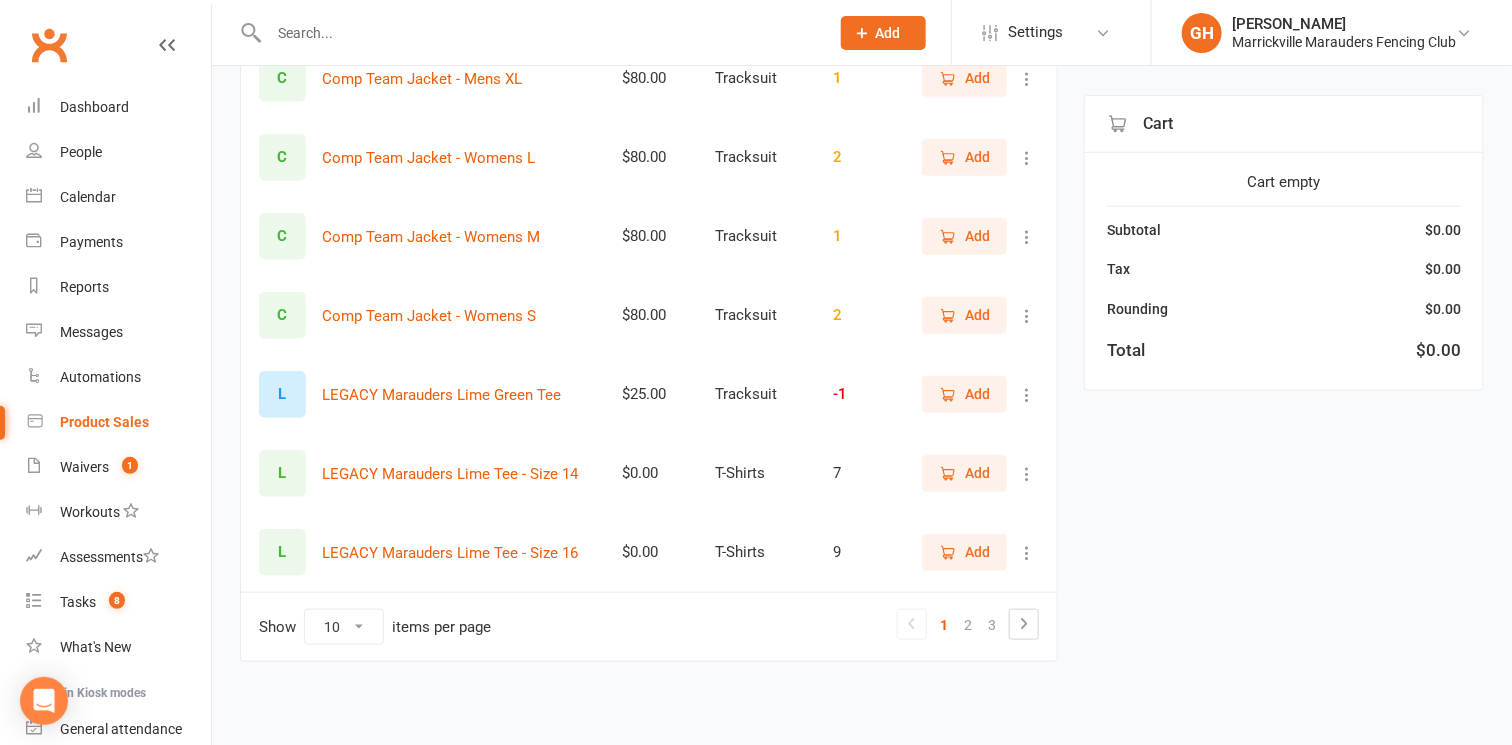 click on "Add" at bounding box center [977, 473] 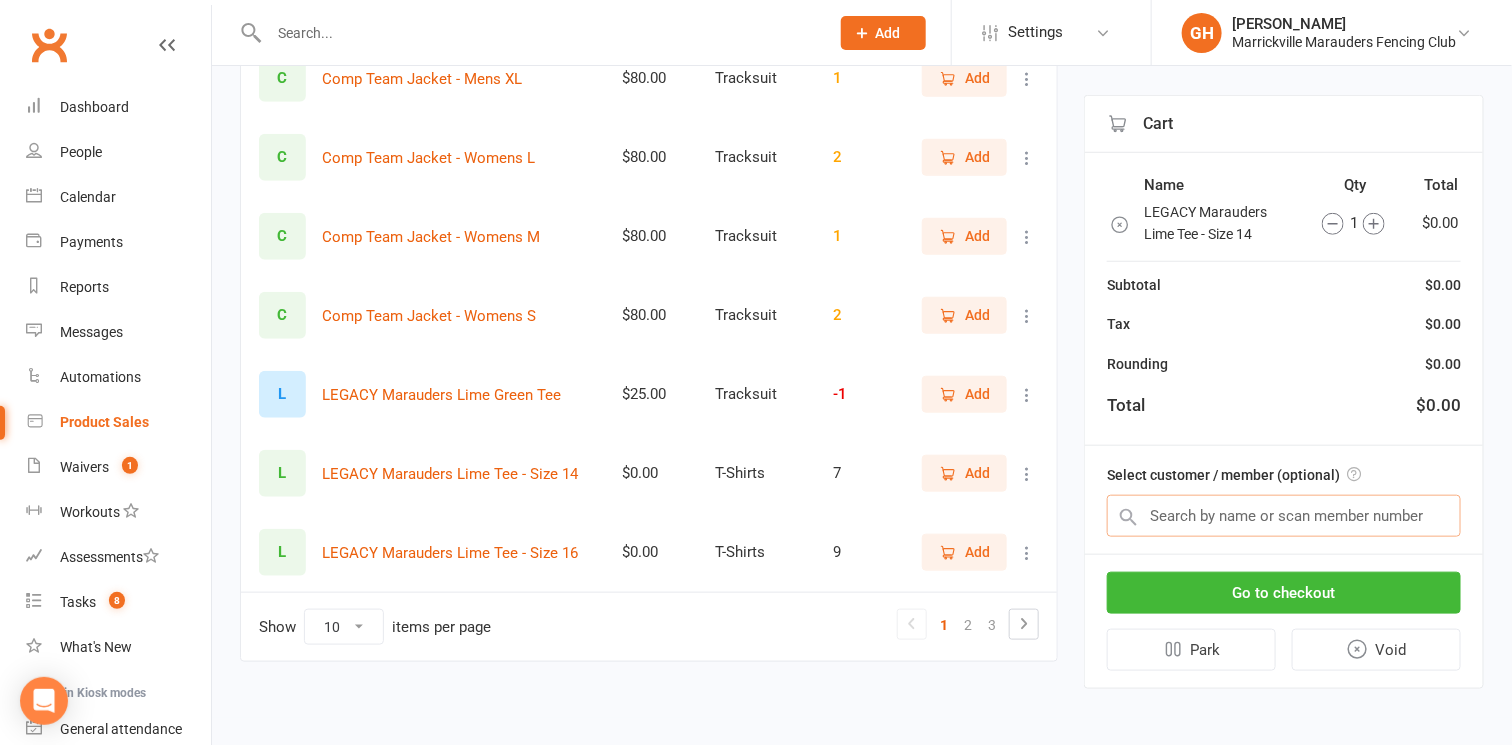 click at bounding box center (1284, 516) 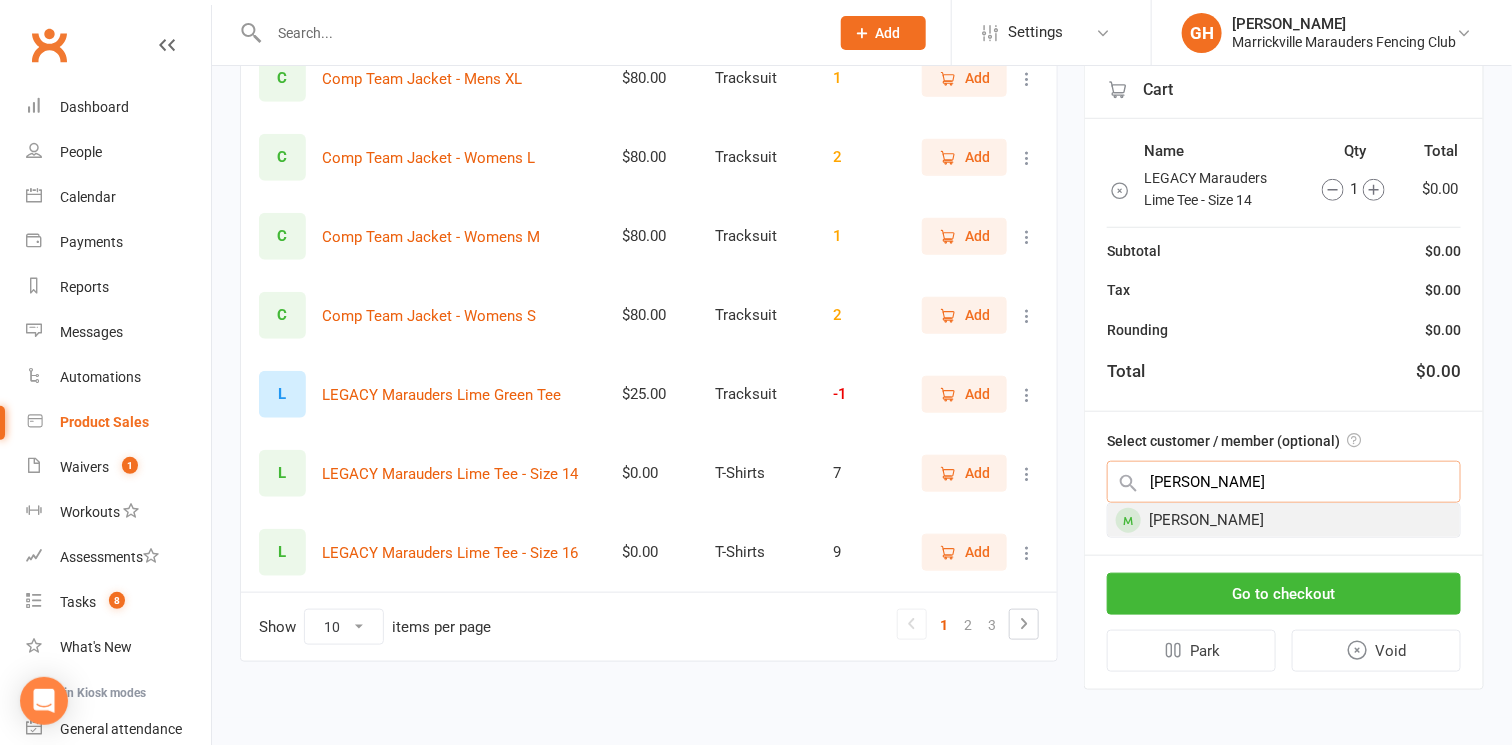 type on "[PERSON_NAME]" 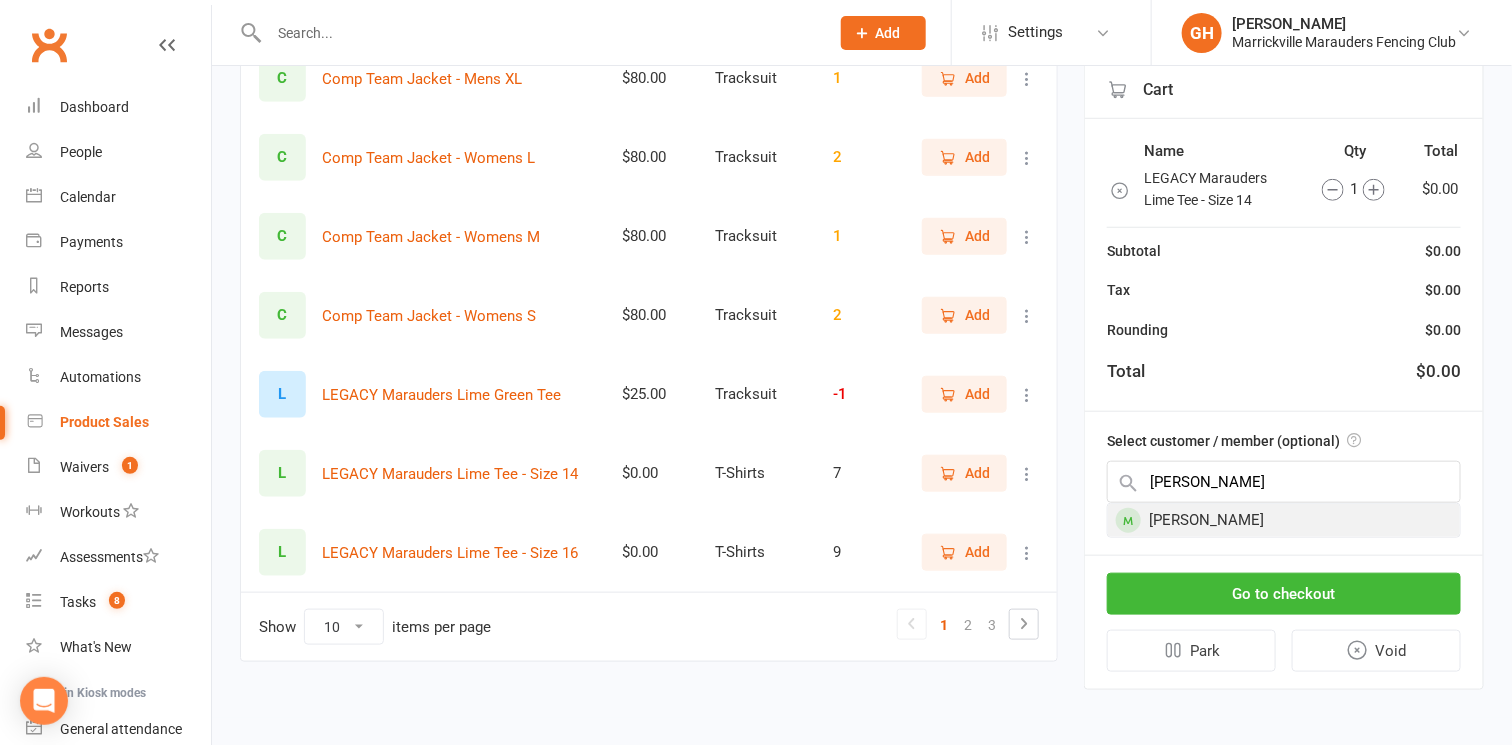 click on "[PERSON_NAME]" at bounding box center [1284, 520] 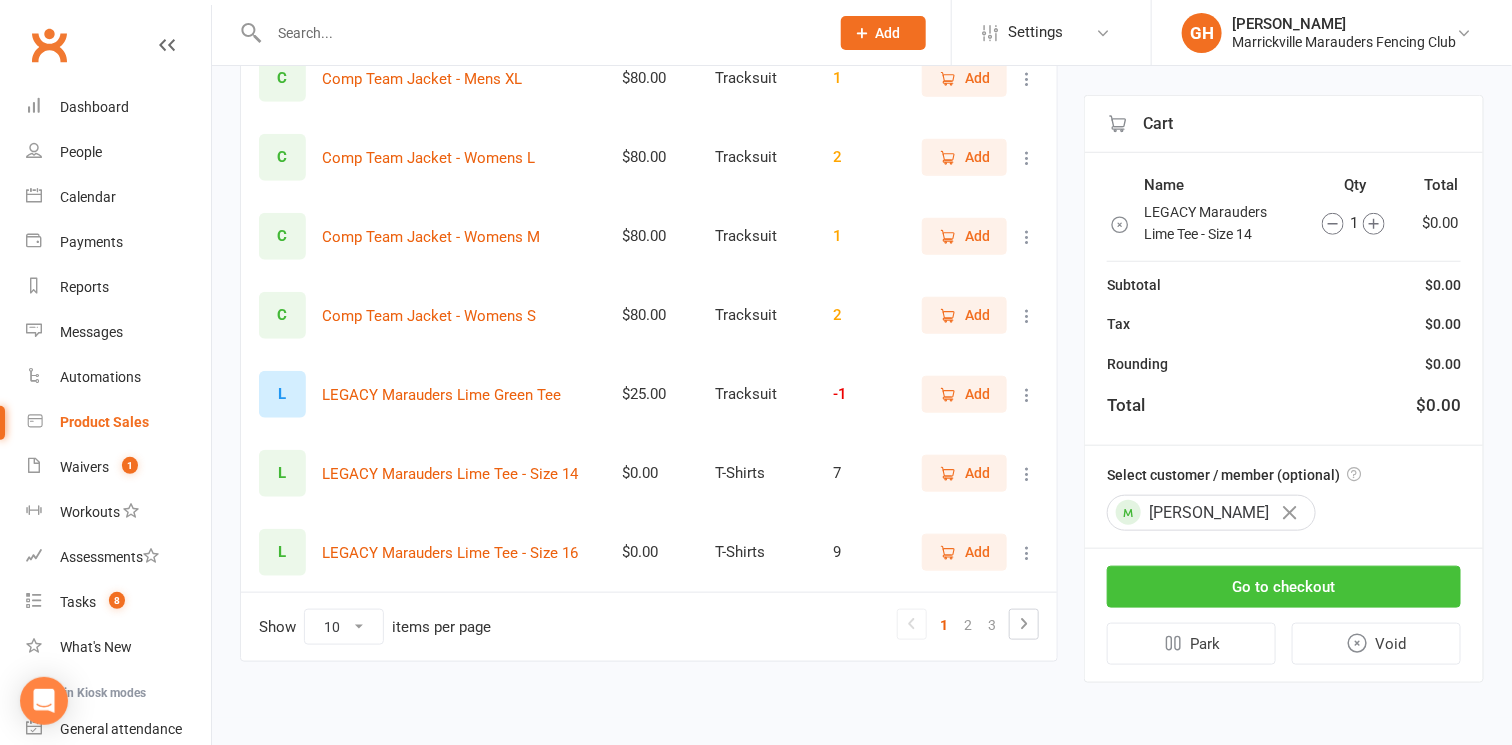 click on "Go to checkout" at bounding box center [1284, 587] 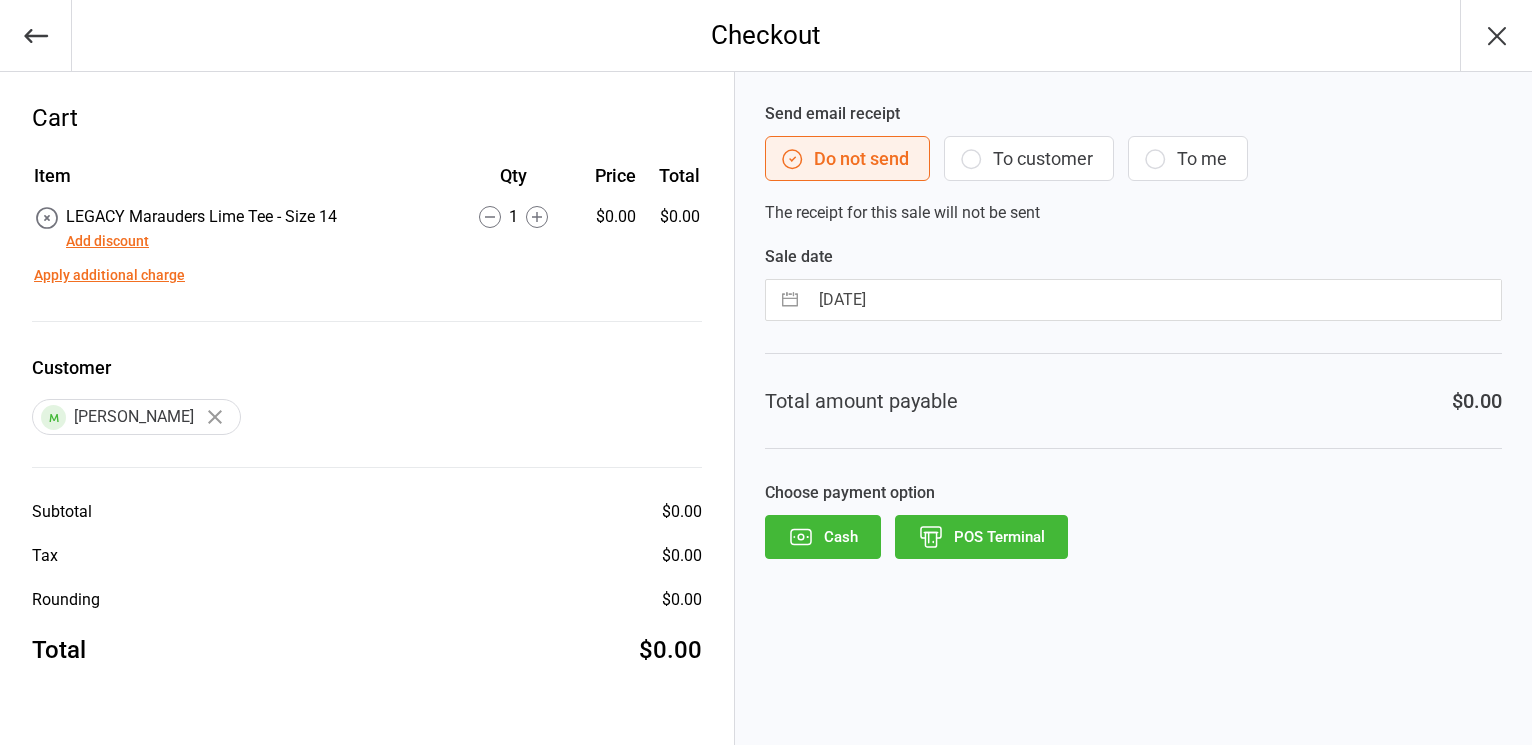 scroll, scrollTop: 0, scrollLeft: 0, axis: both 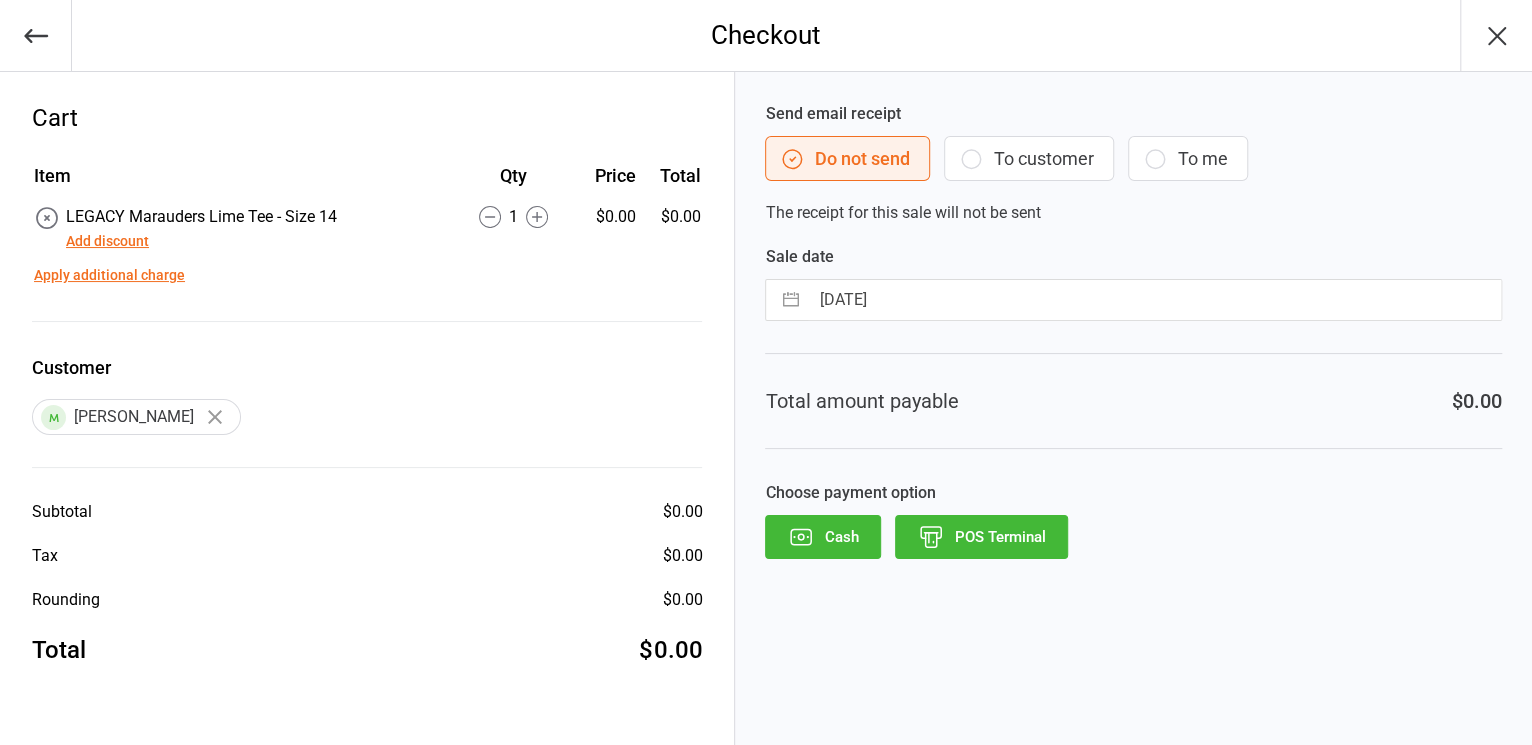 click on "POS Terminal" at bounding box center [981, 537] 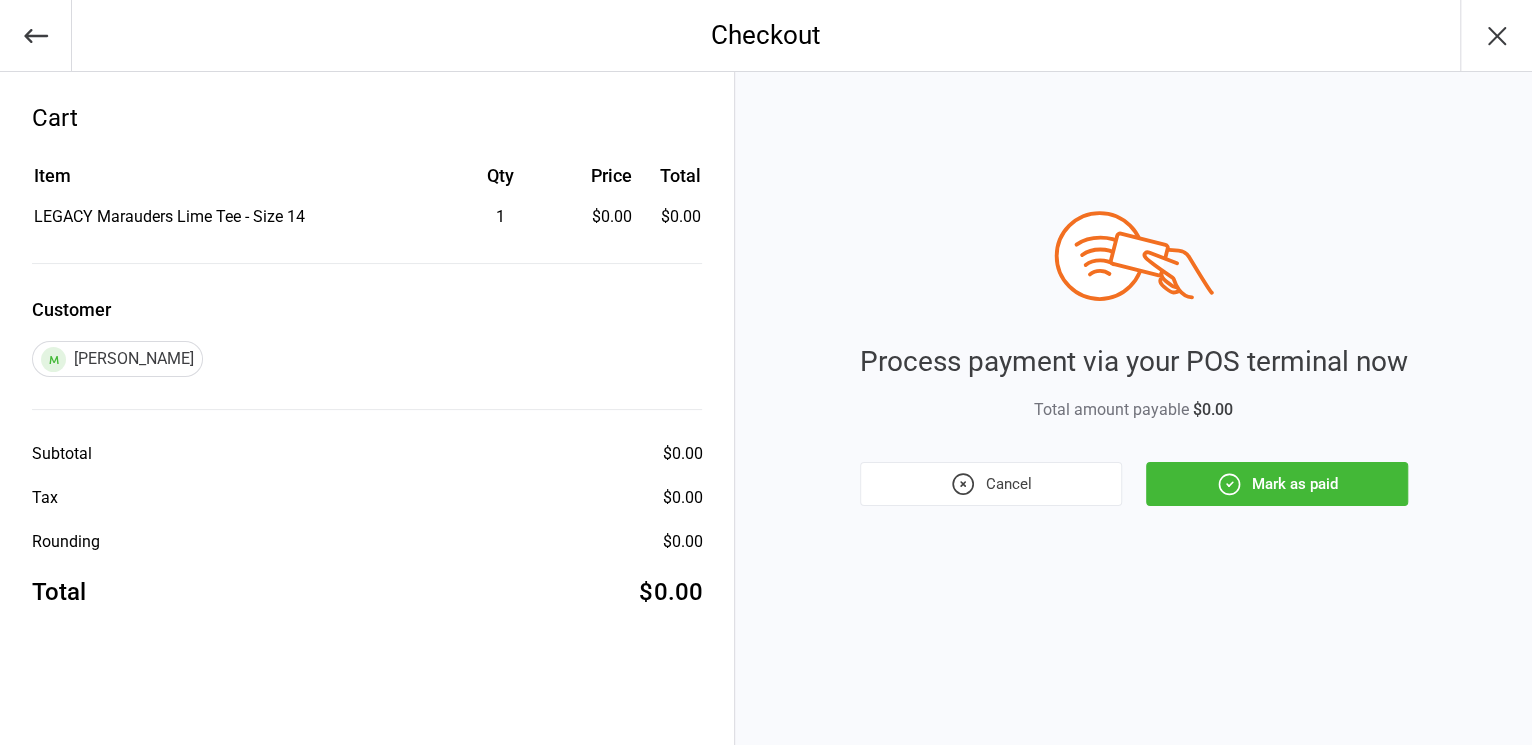 click on "Process payment via your POS terminal now Total amount payable   $0.00 Cancel Mark as paid" at bounding box center (1133, 408) 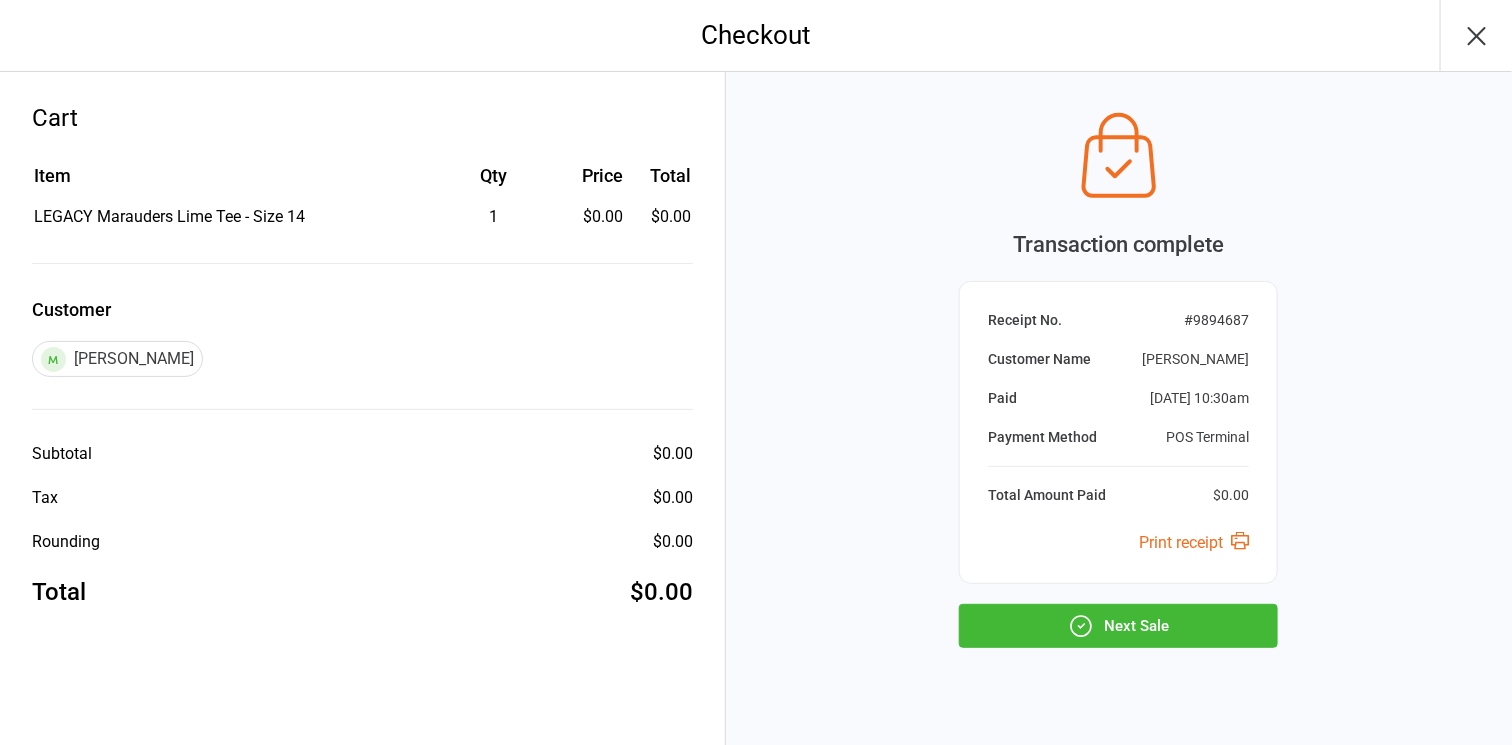 click on "Next Sale" at bounding box center [1118, 626] 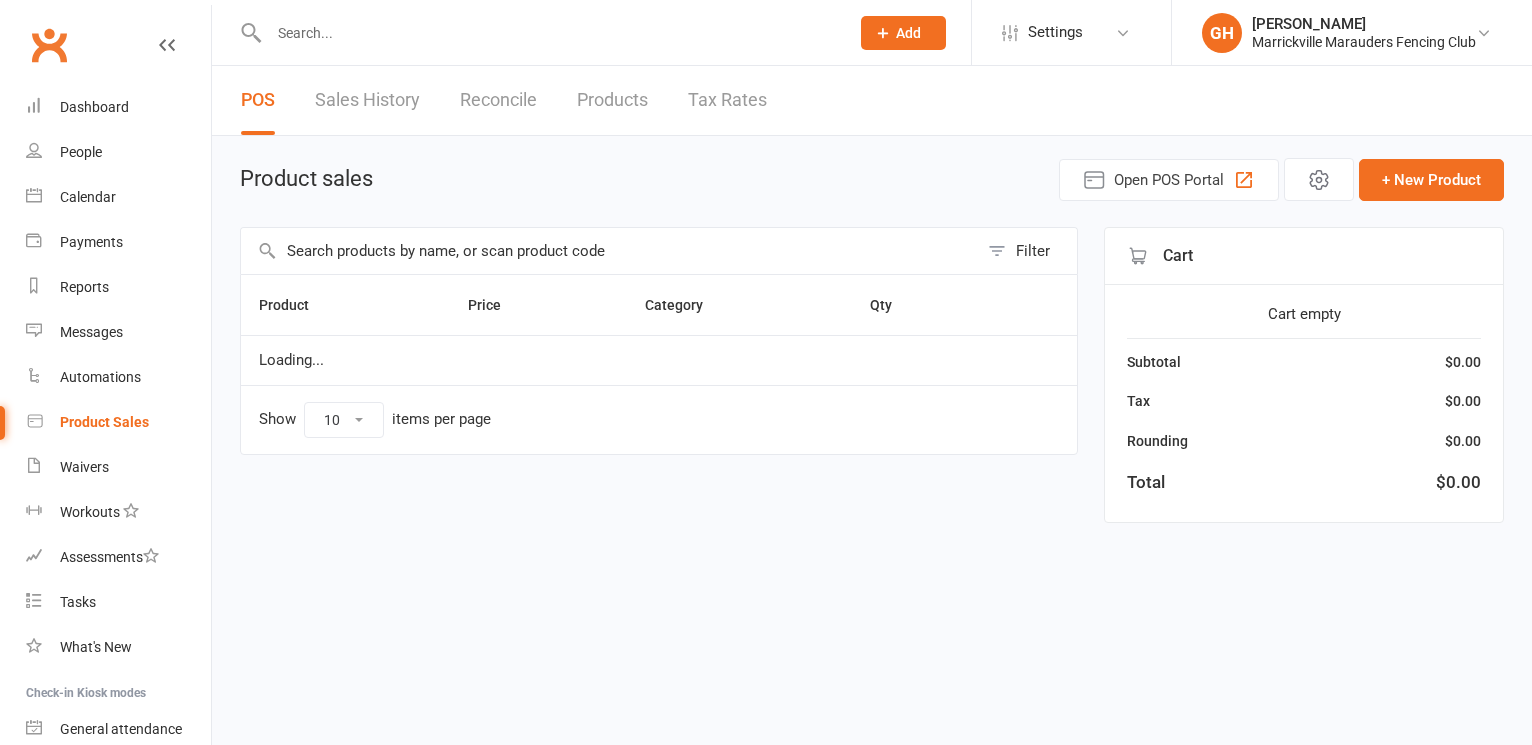 scroll, scrollTop: 0, scrollLeft: 0, axis: both 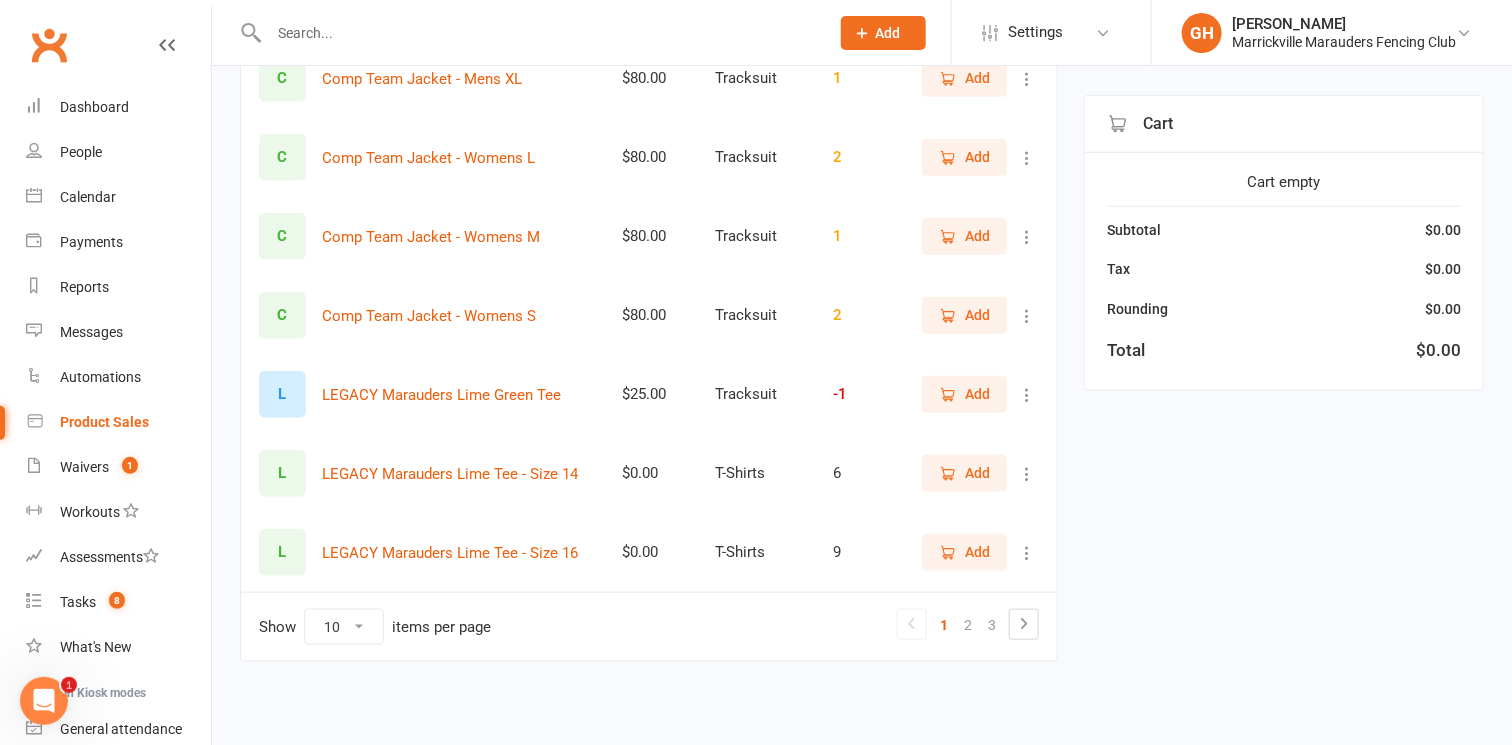 click on "Add" at bounding box center (977, 473) 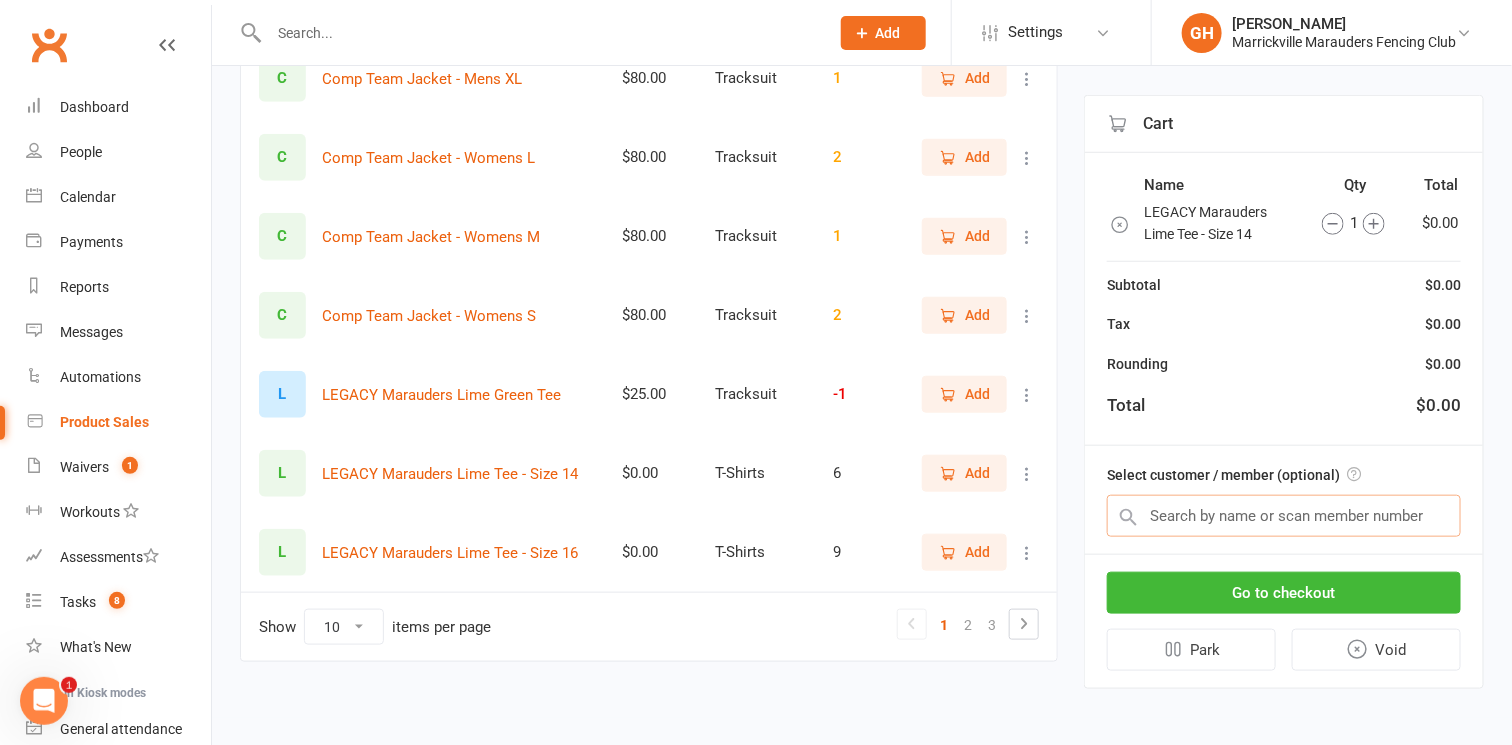 click at bounding box center (1284, 516) 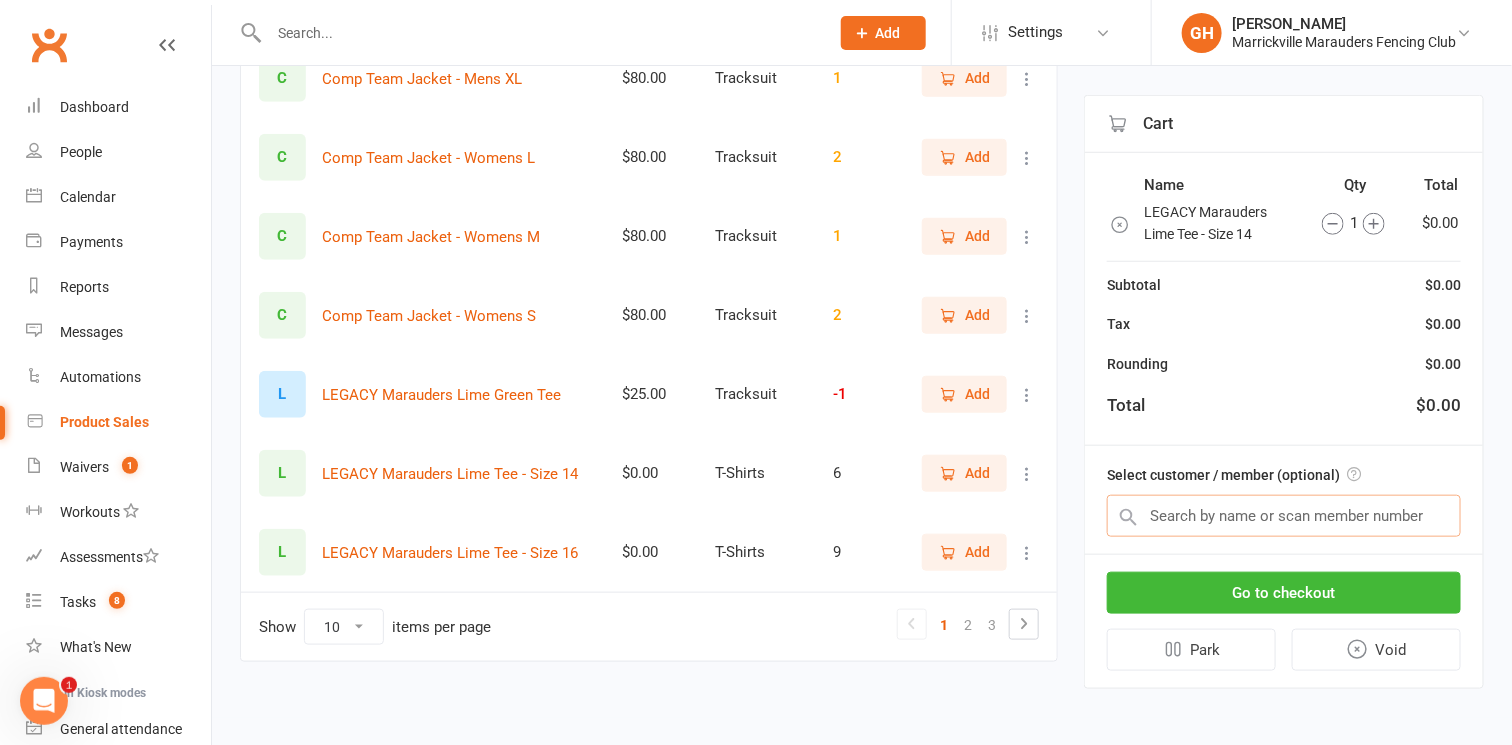 click at bounding box center (1284, 516) 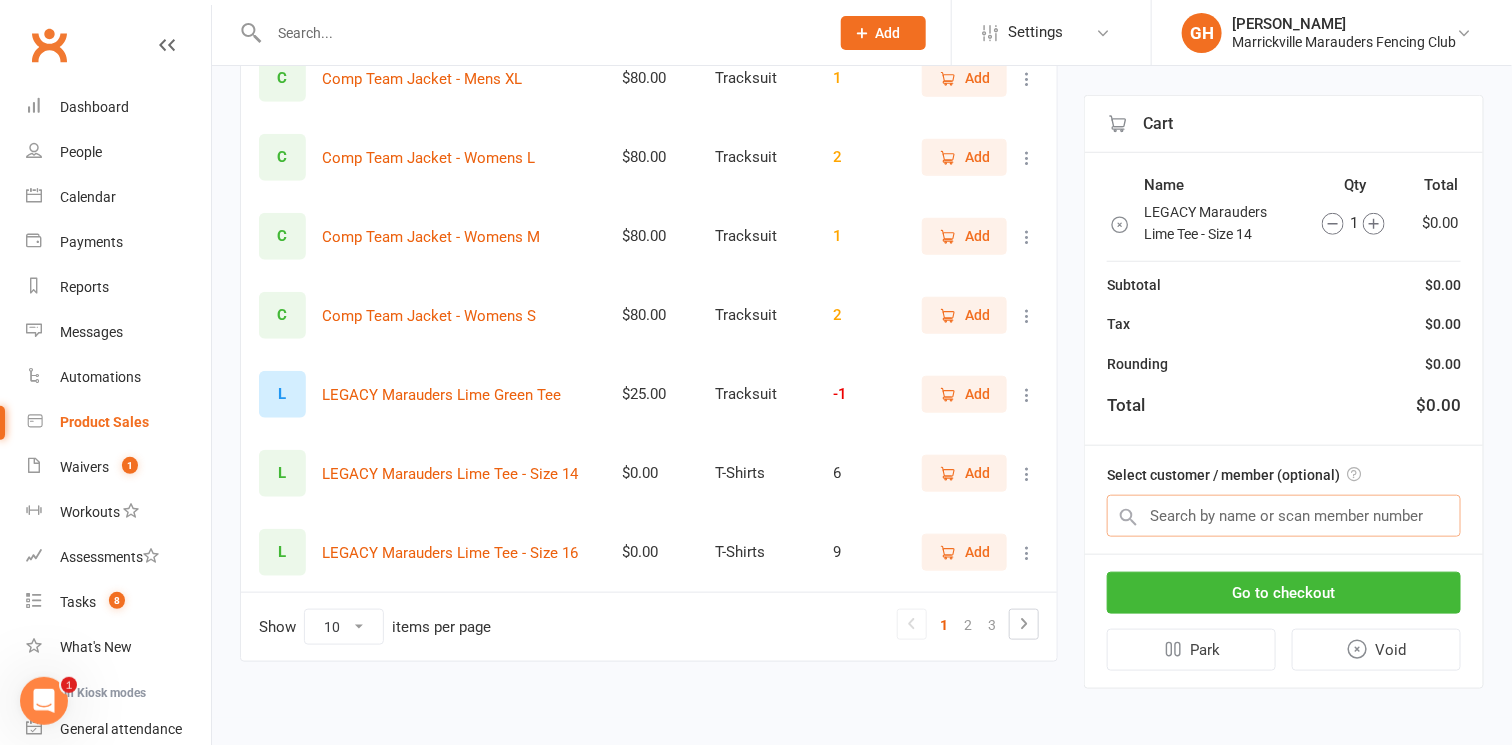 click at bounding box center [1284, 516] 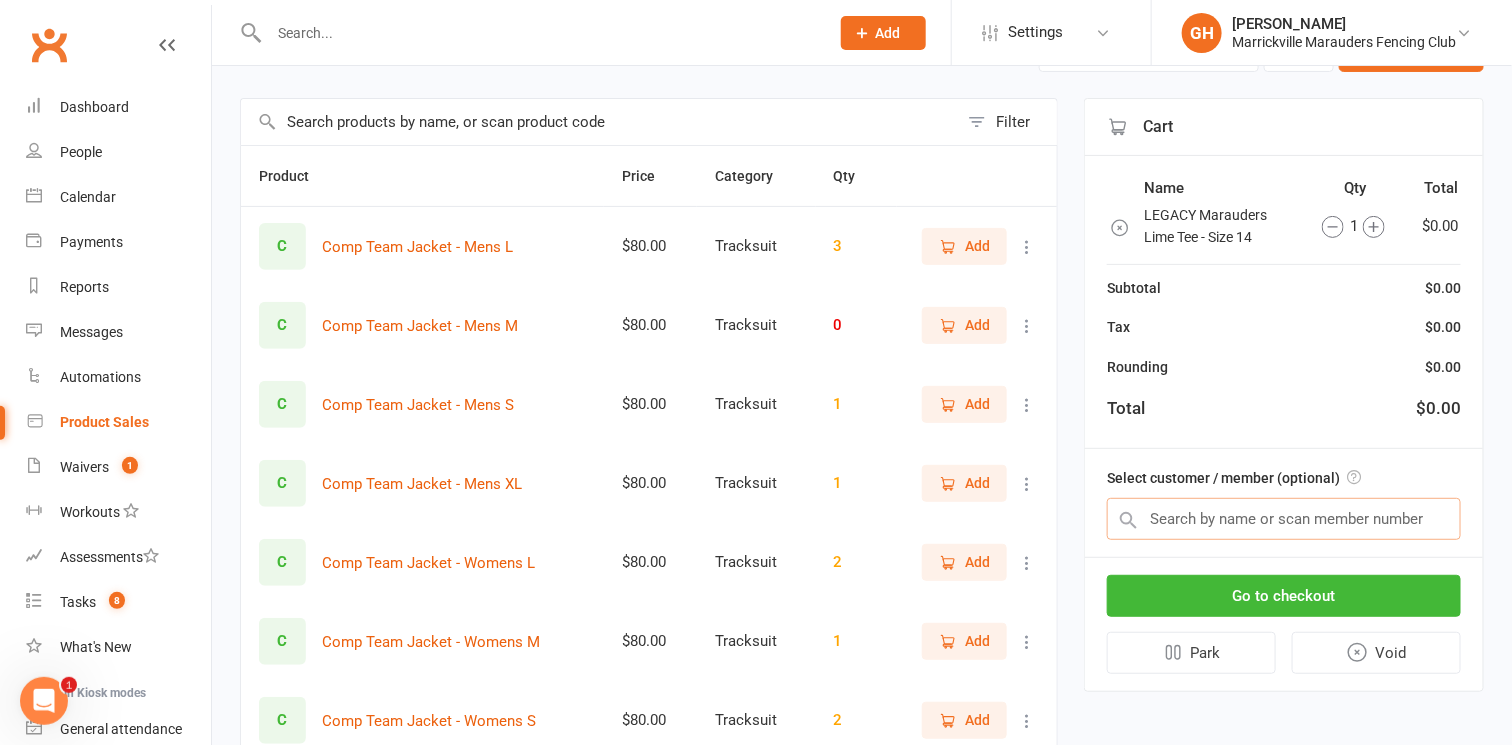 scroll, scrollTop: 0, scrollLeft: 0, axis: both 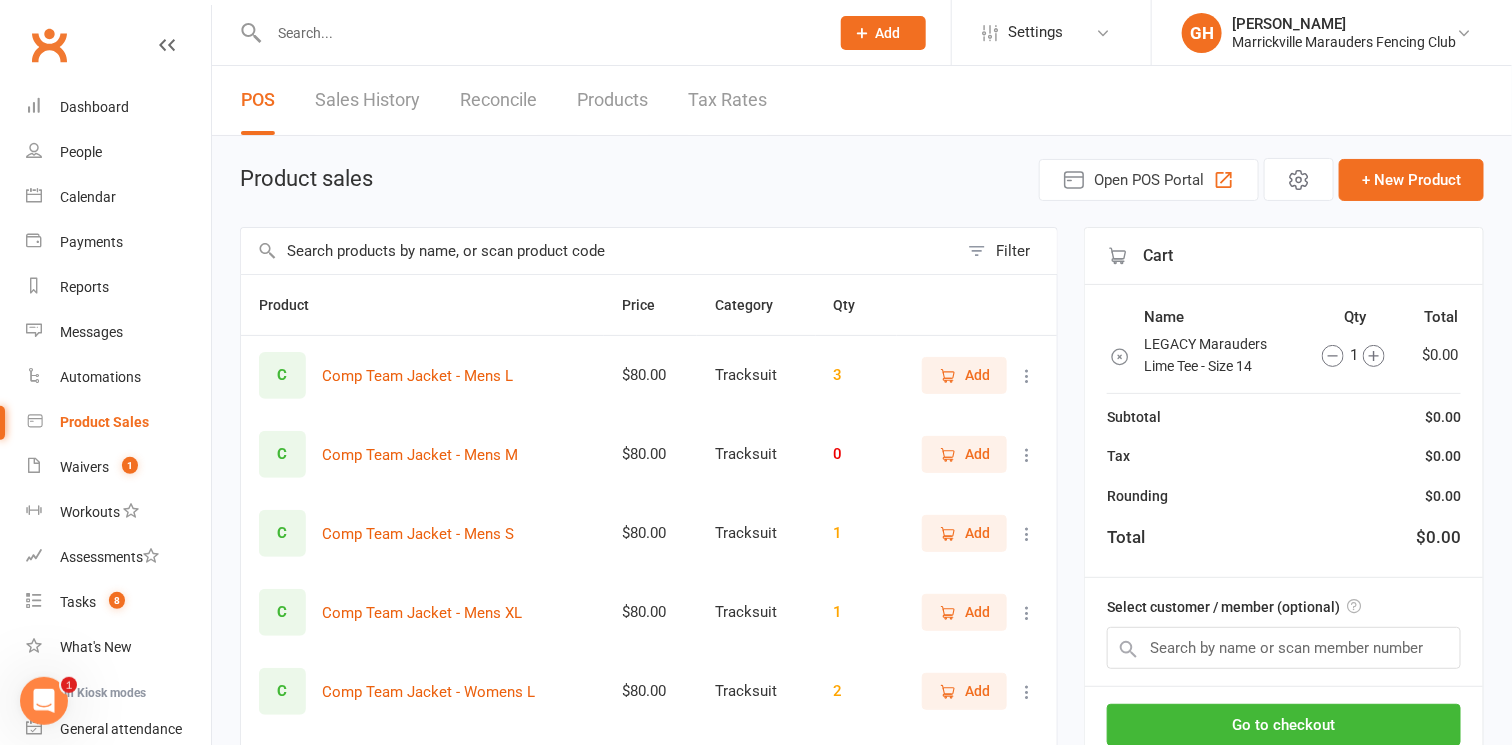 click at bounding box center (539, 33) 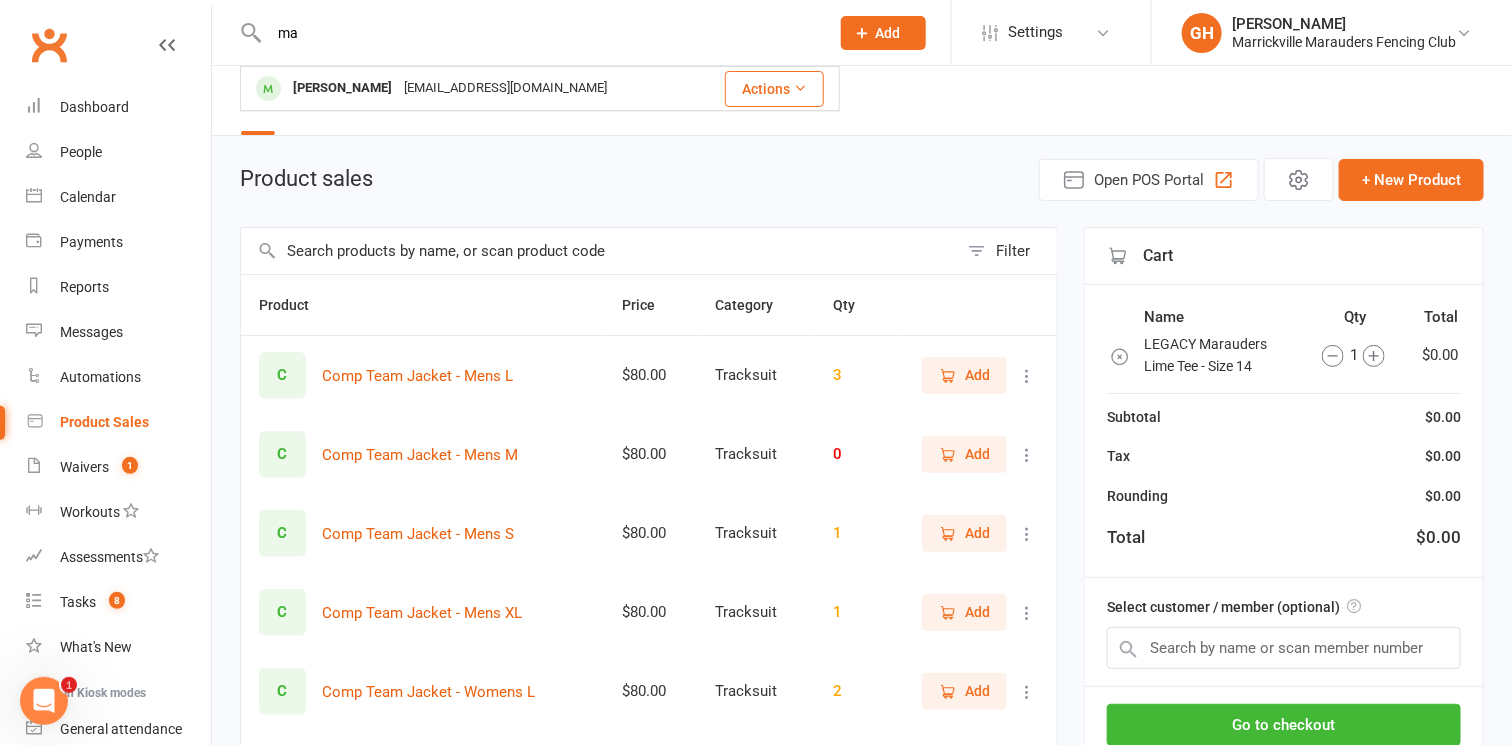type on "m" 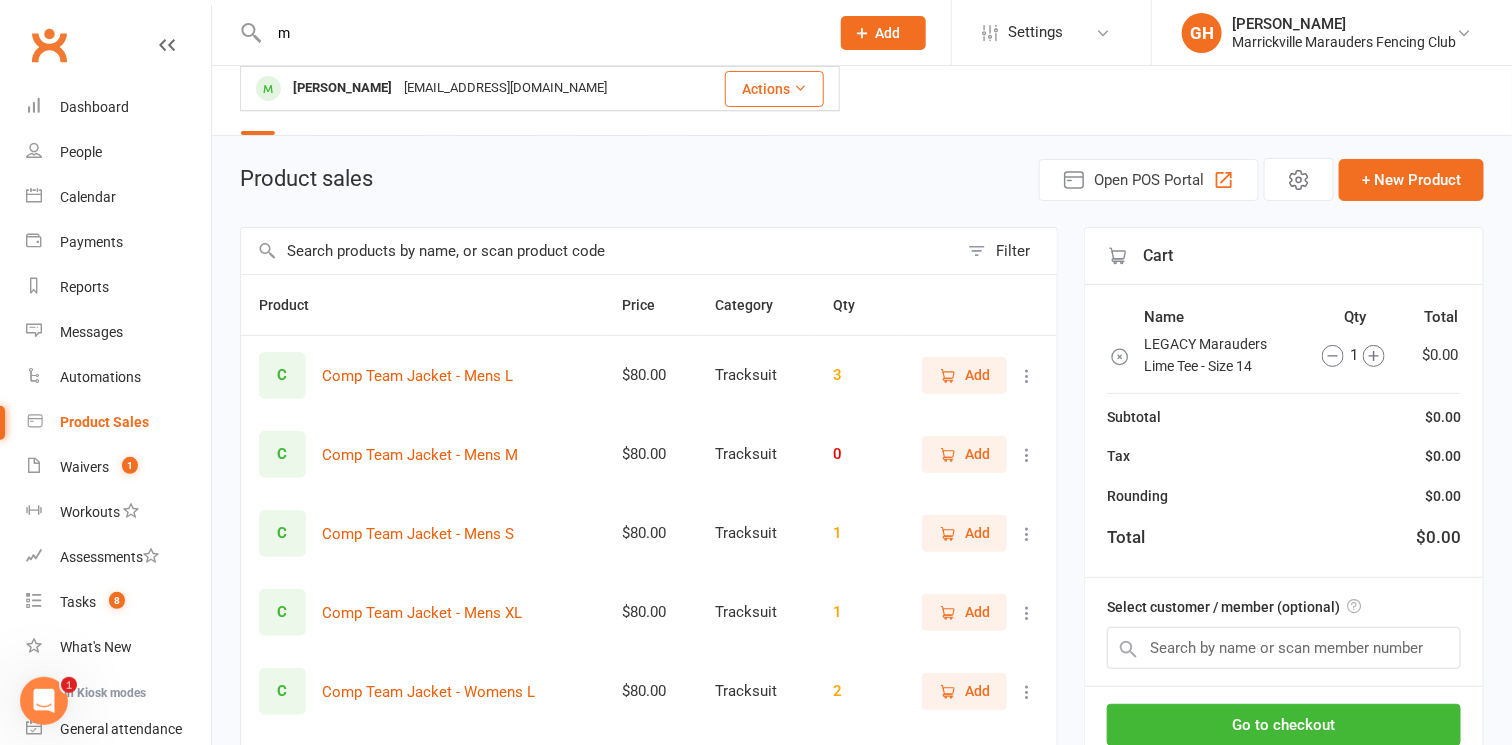 type 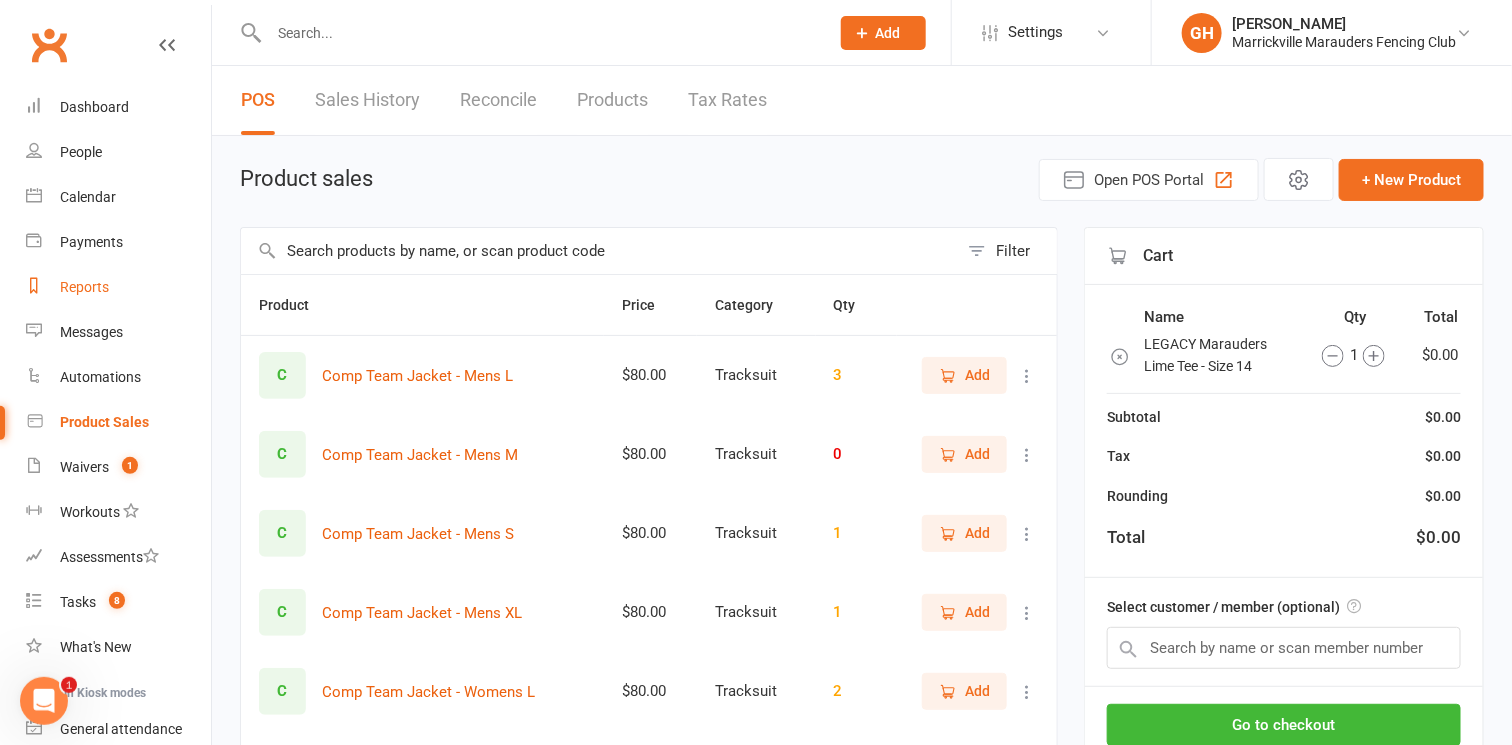click on "Reports" at bounding box center (84, 287) 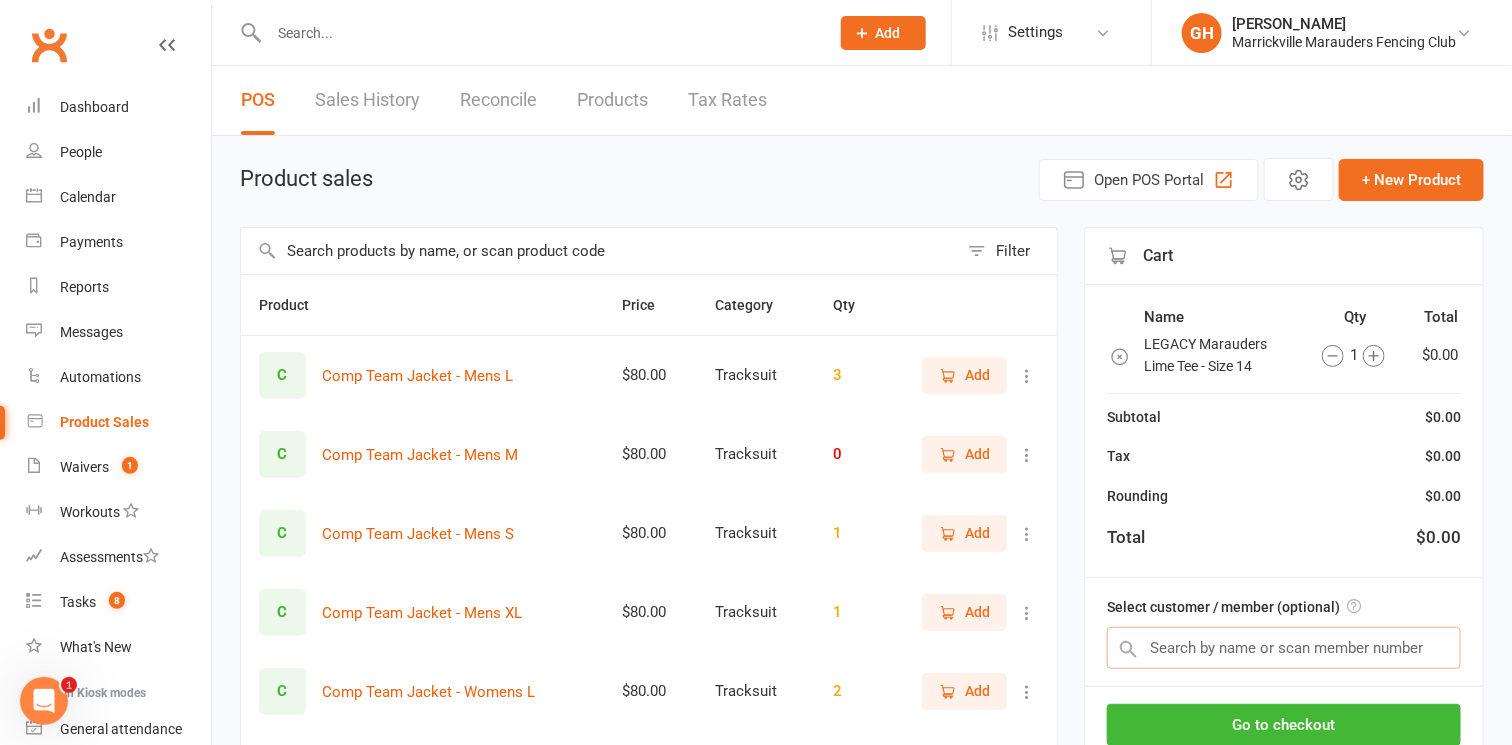 click at bounding box center (1284, 648) 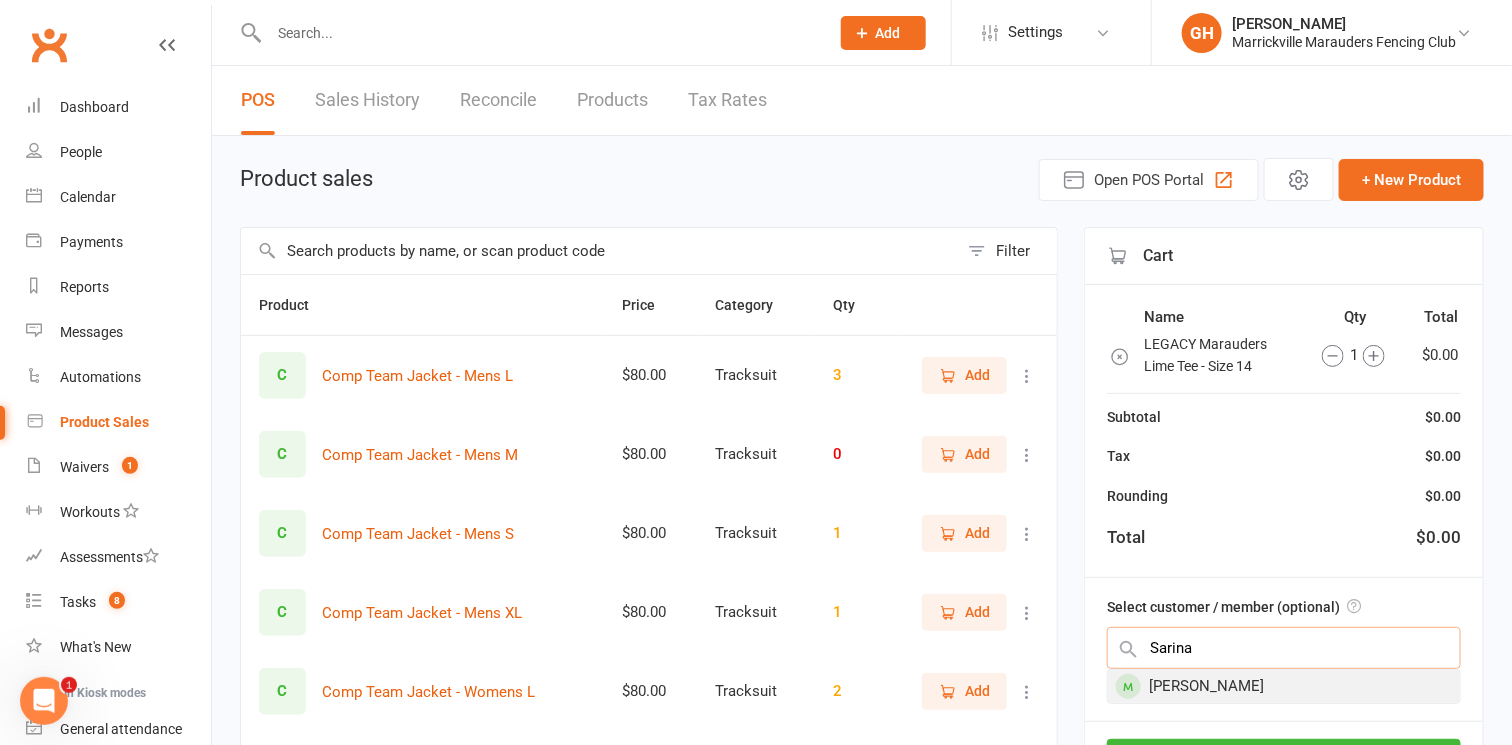 type on "Sarina" 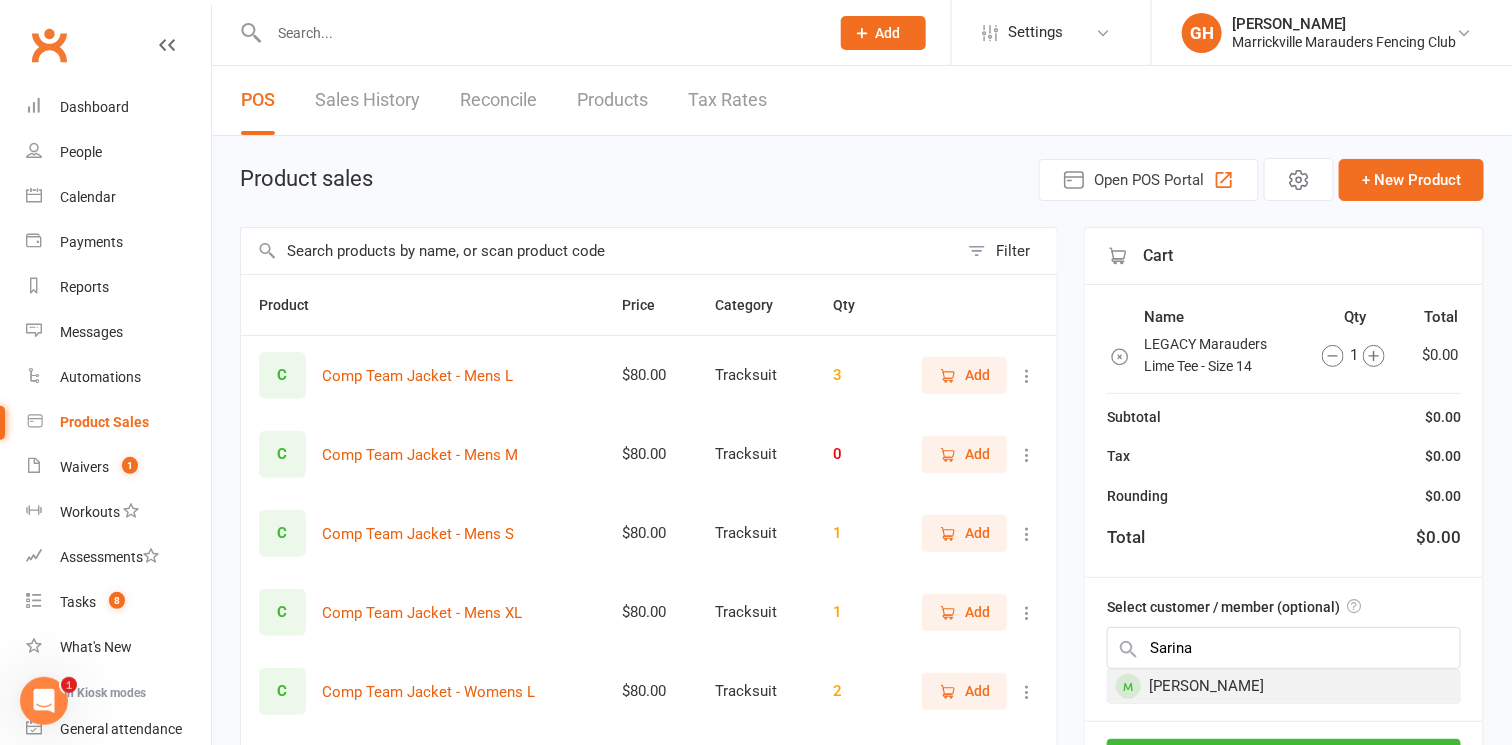 click on "Sarina Thomas" at bounding box center [1284, 686] 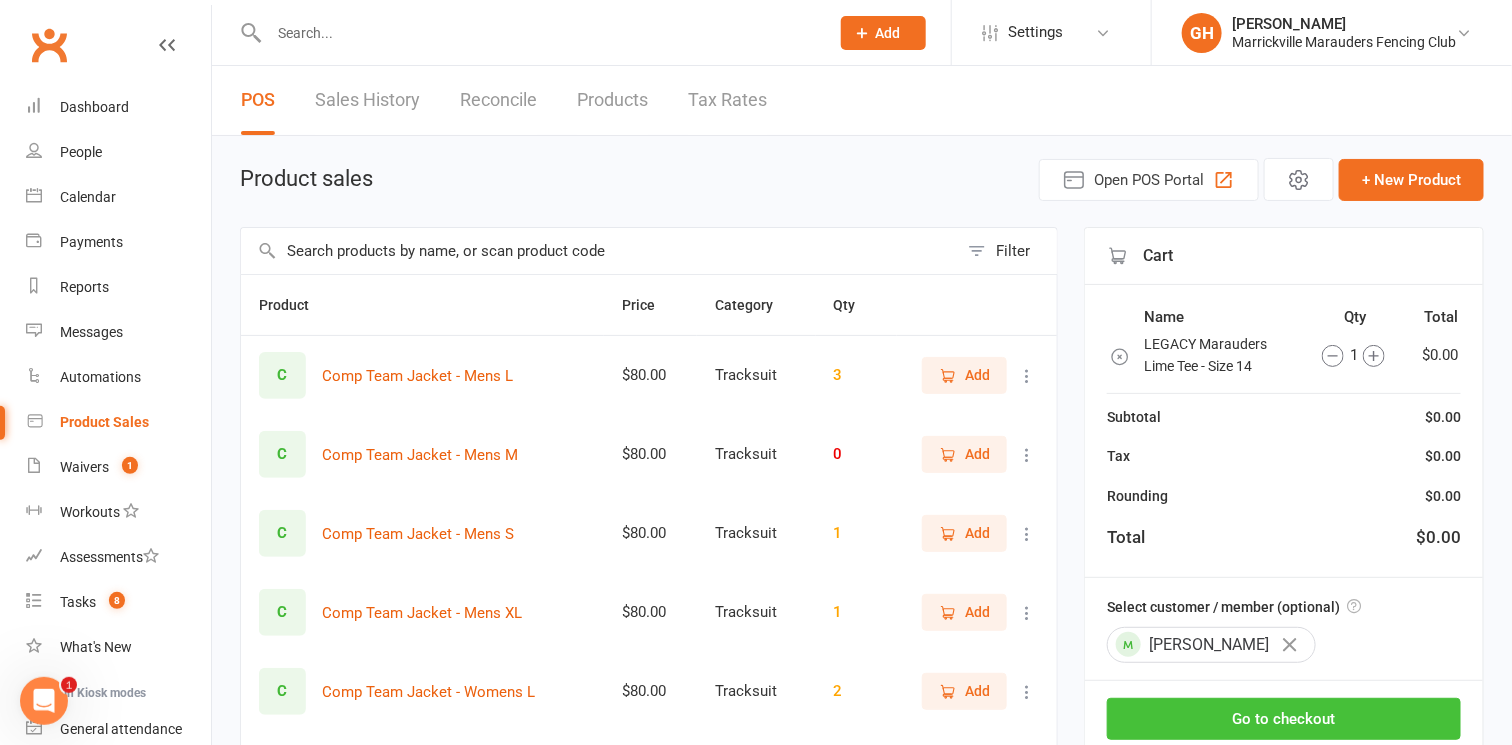 click on "Go to checkout" at bounding box center (1284, 719) 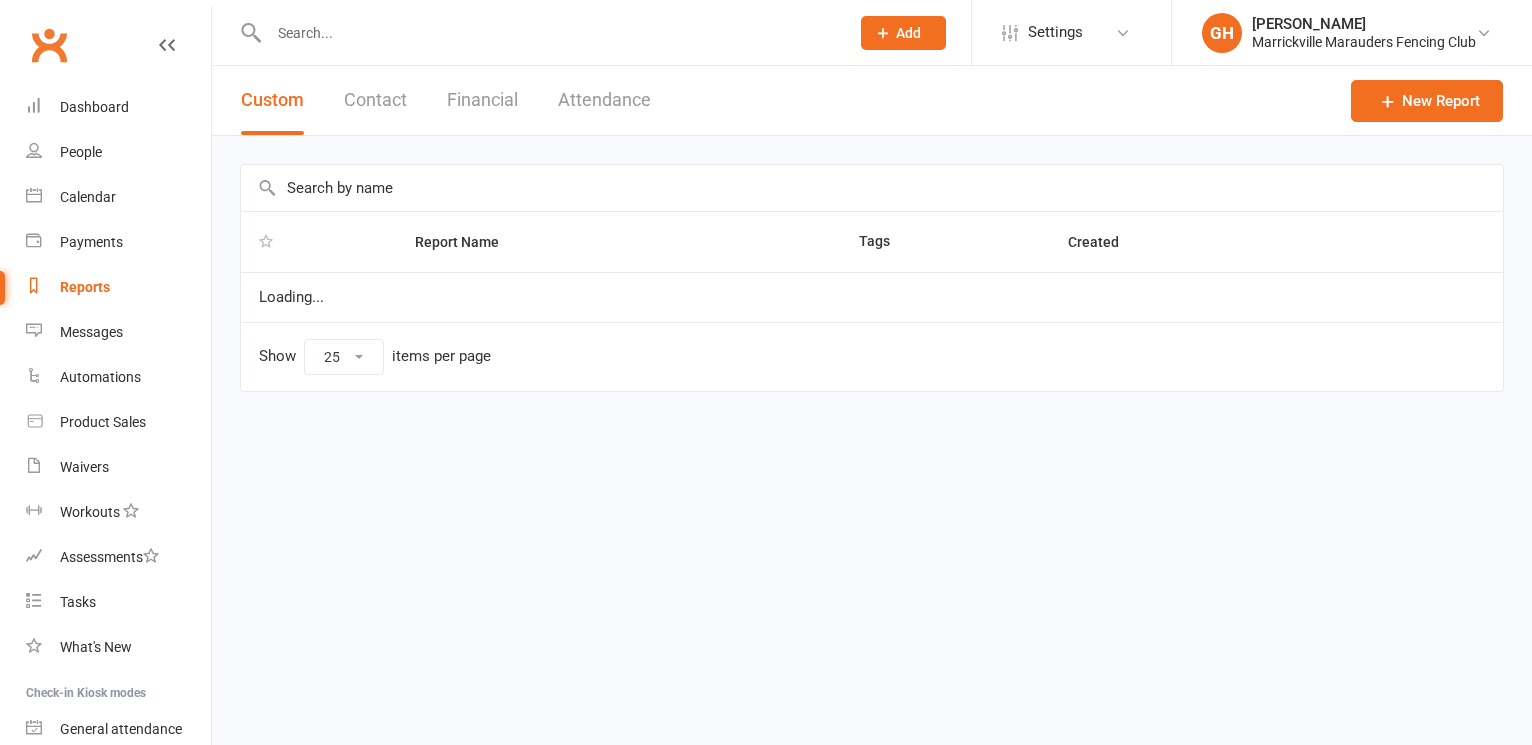 select on "25" 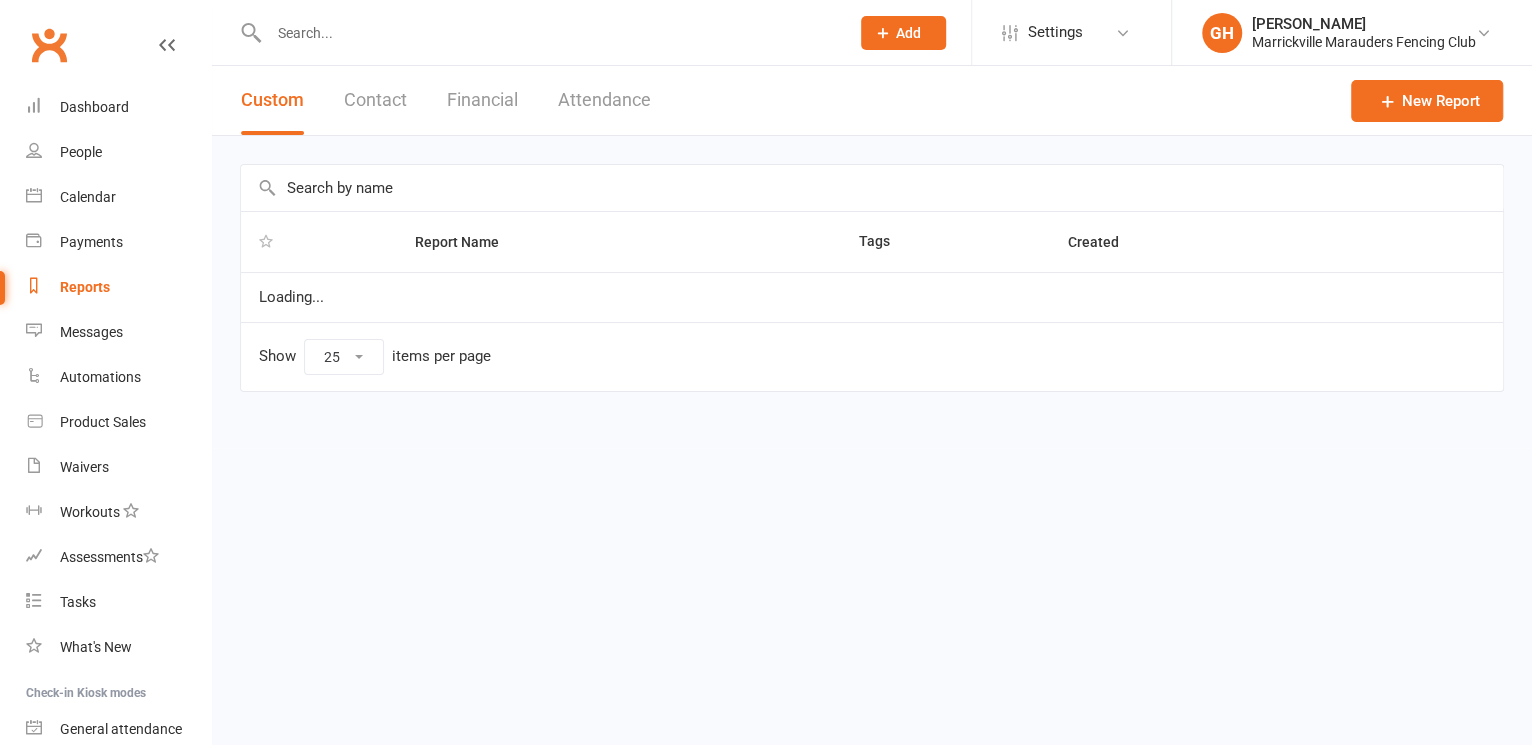 scroll, scrollTop: 0, scrollLeft: 0, axis: both 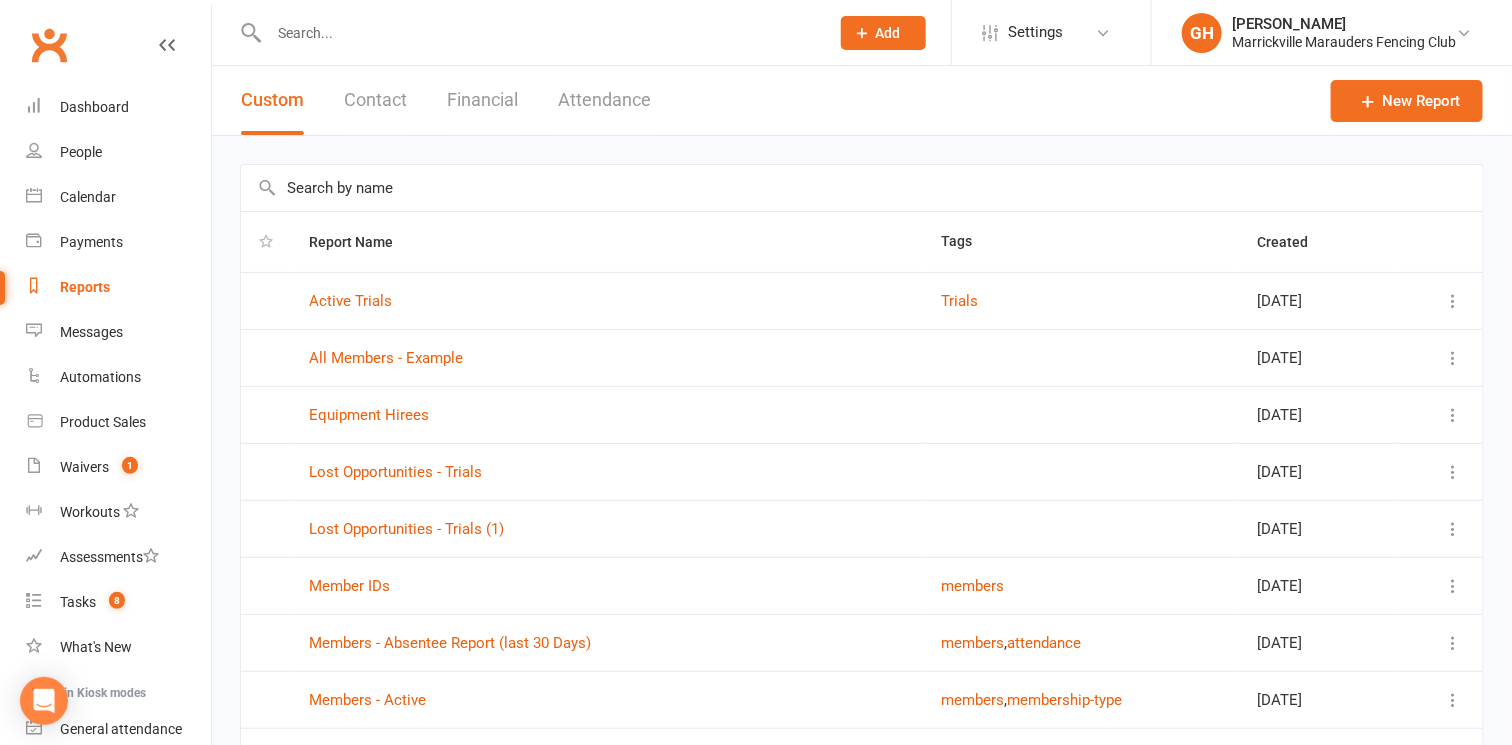 click on "Contact" at bounding box center [375, 100] 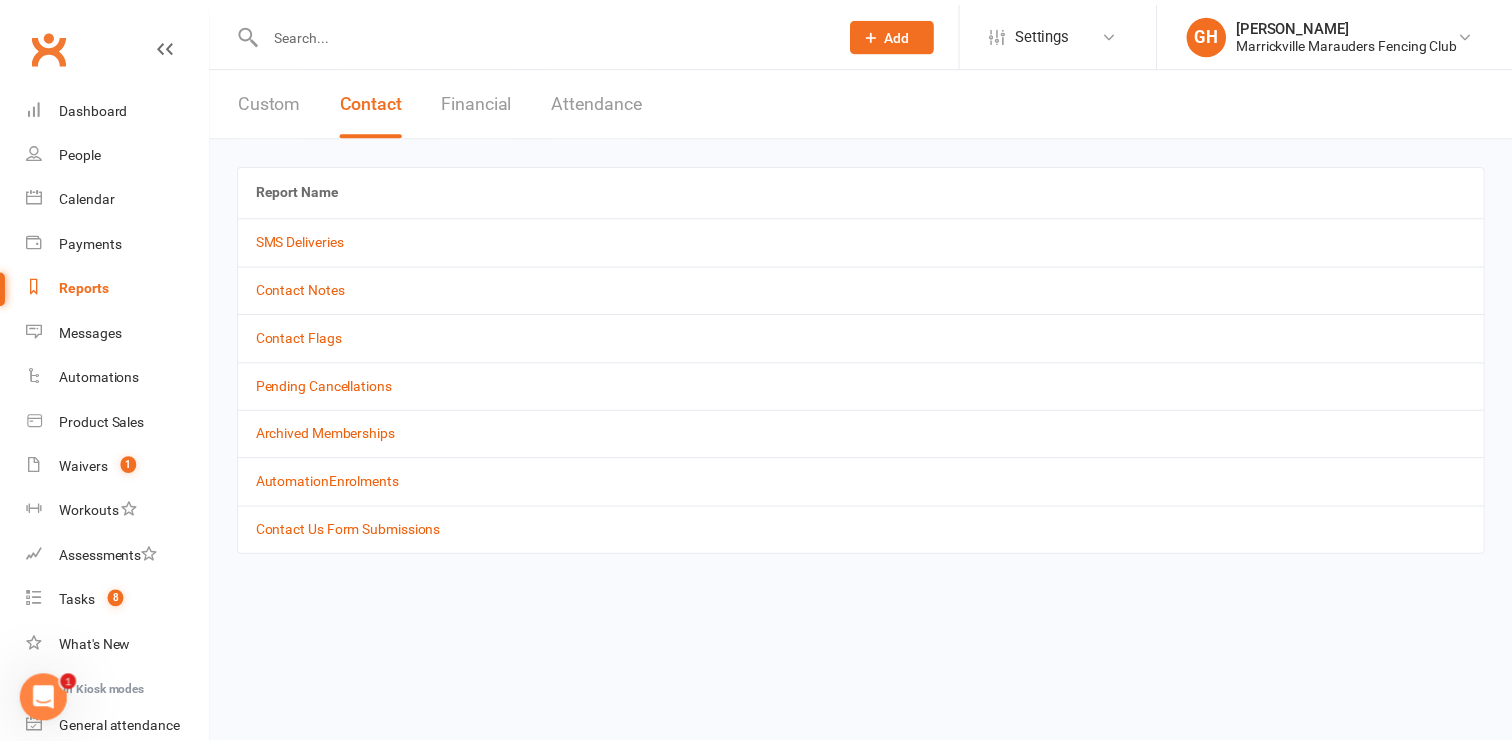 scroll, scrollTop: 0, scrollLeft: 0, axis: both 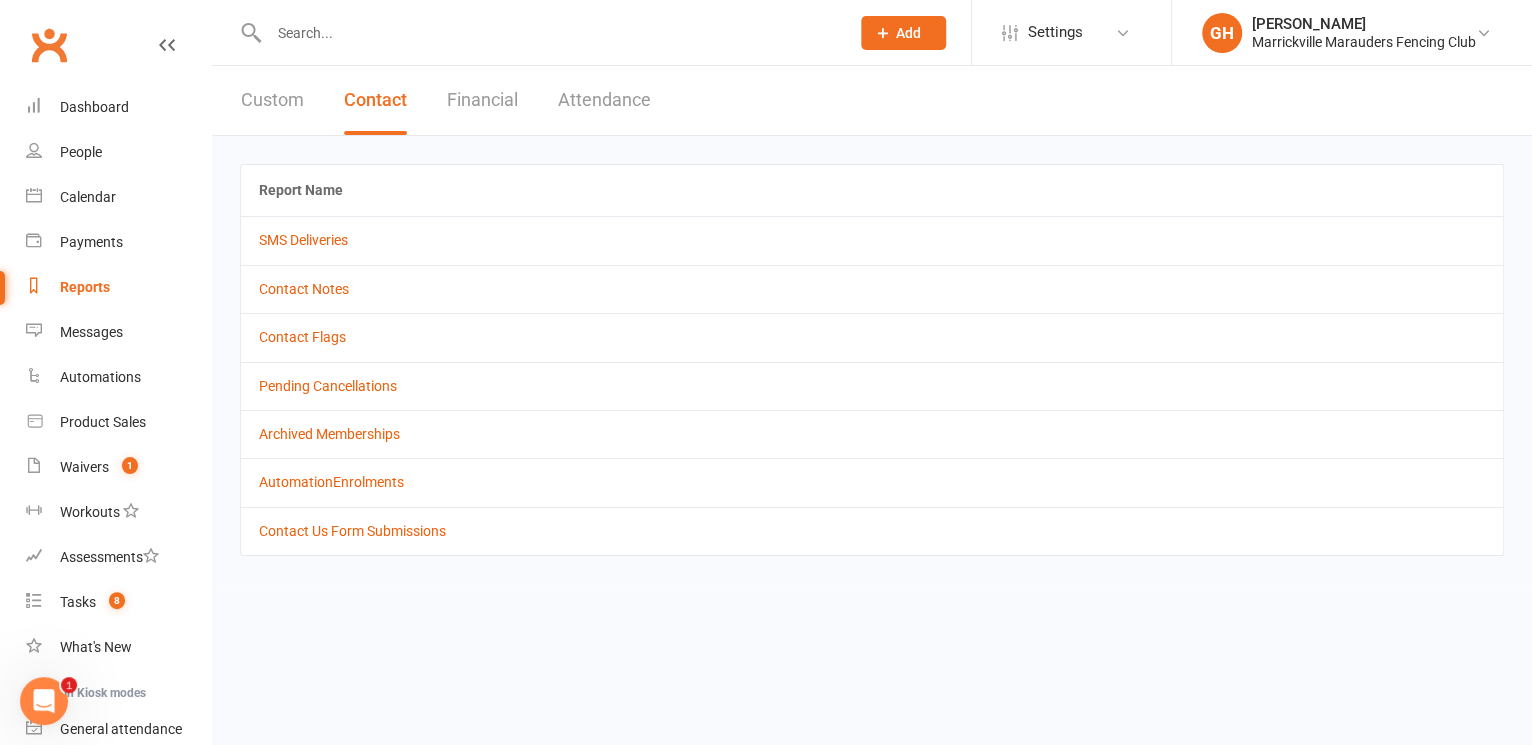click on "Custom" at bounding box center (272, 100) 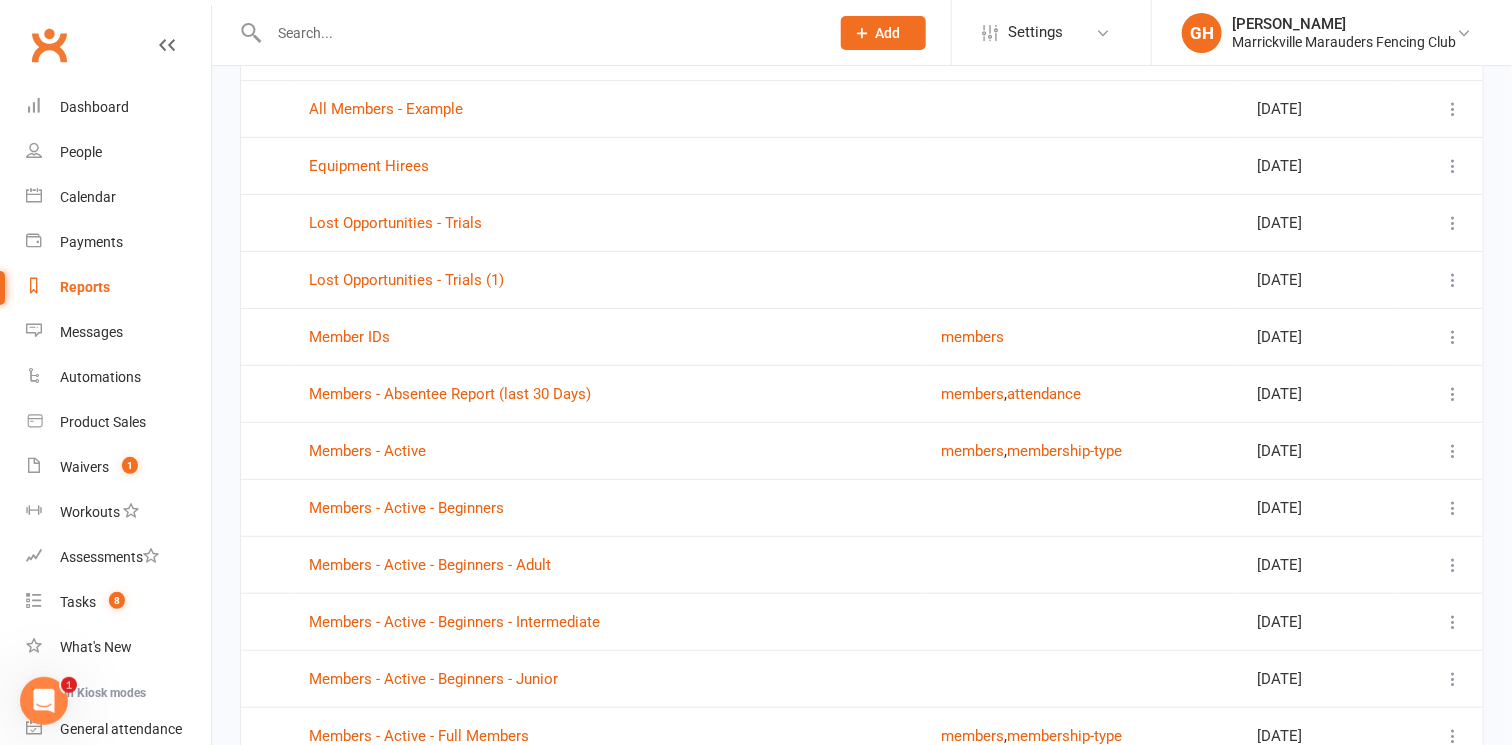 scroll, scrollTop: 375, scrollLeft: 0, axis: vertical 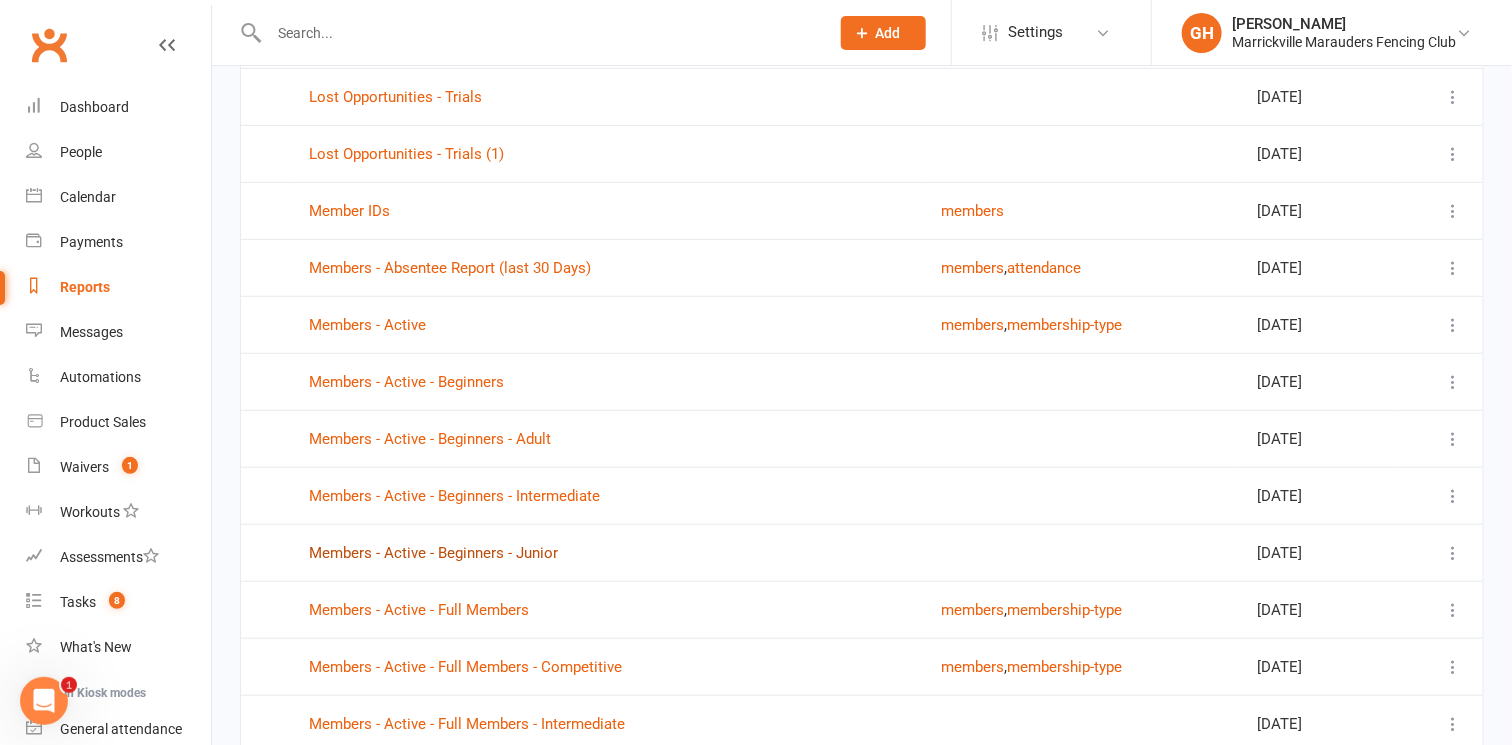 click on "Members - Active - Beginners - Junior" at bounding box center [433, 553] 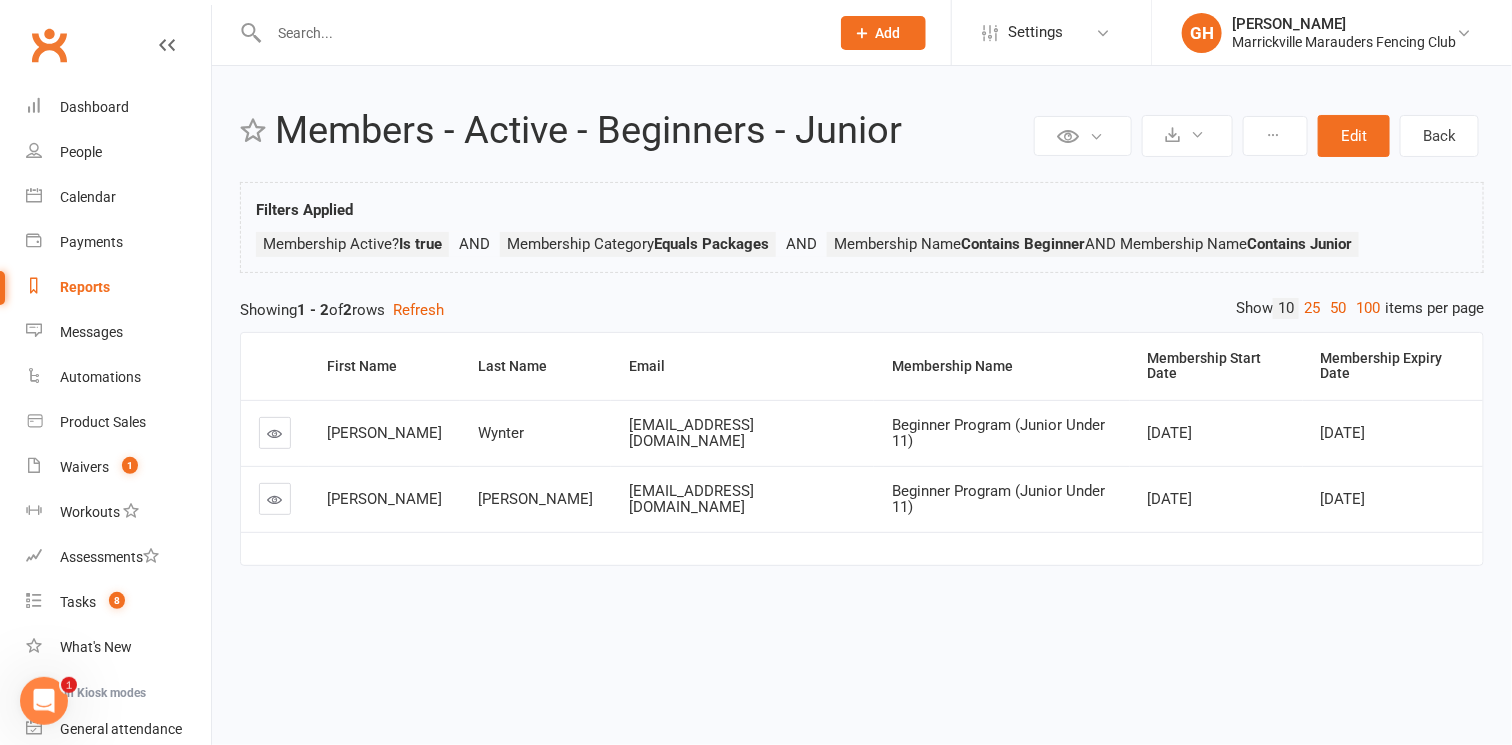 scroll, scrollTop: 0, scrollLeft: 0, axis: both 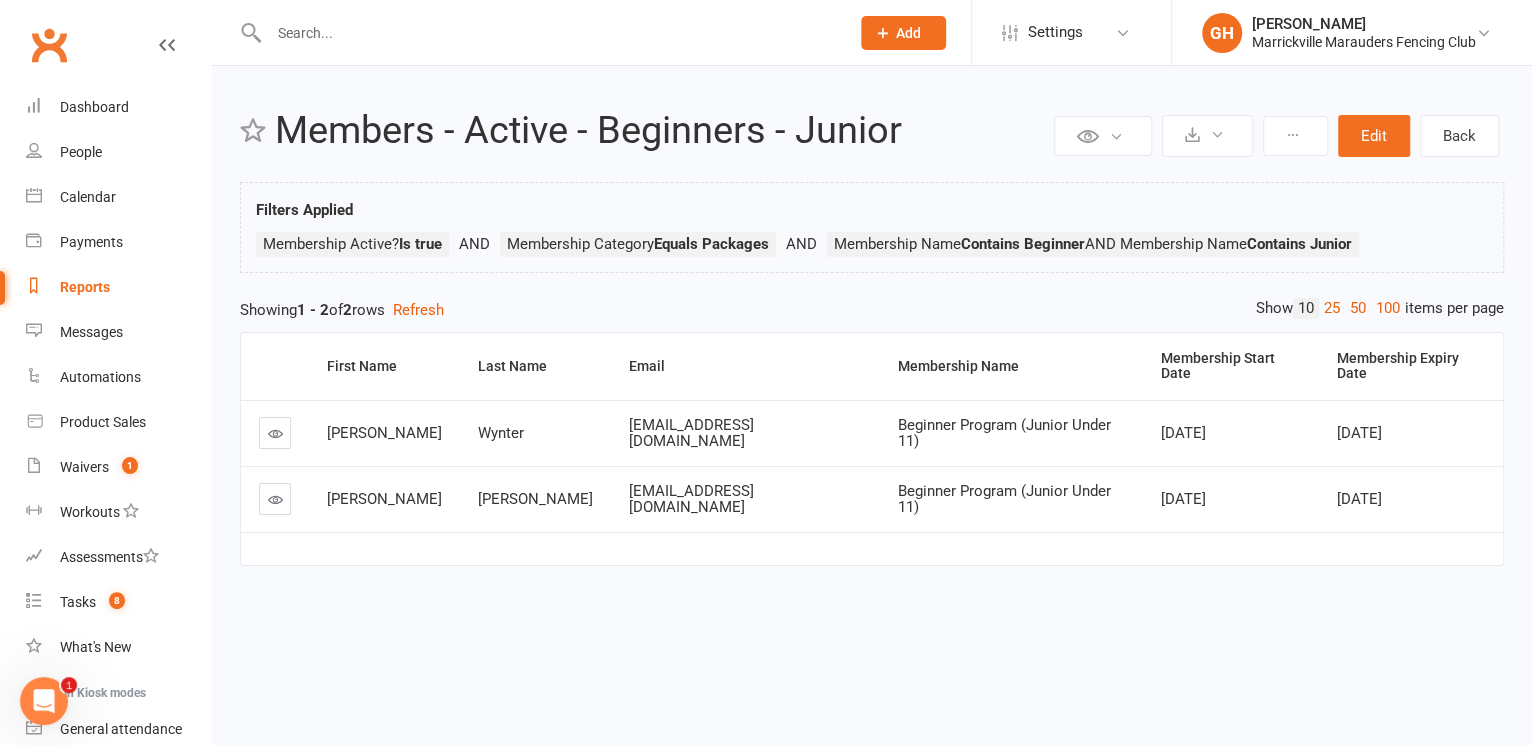 select on "25" 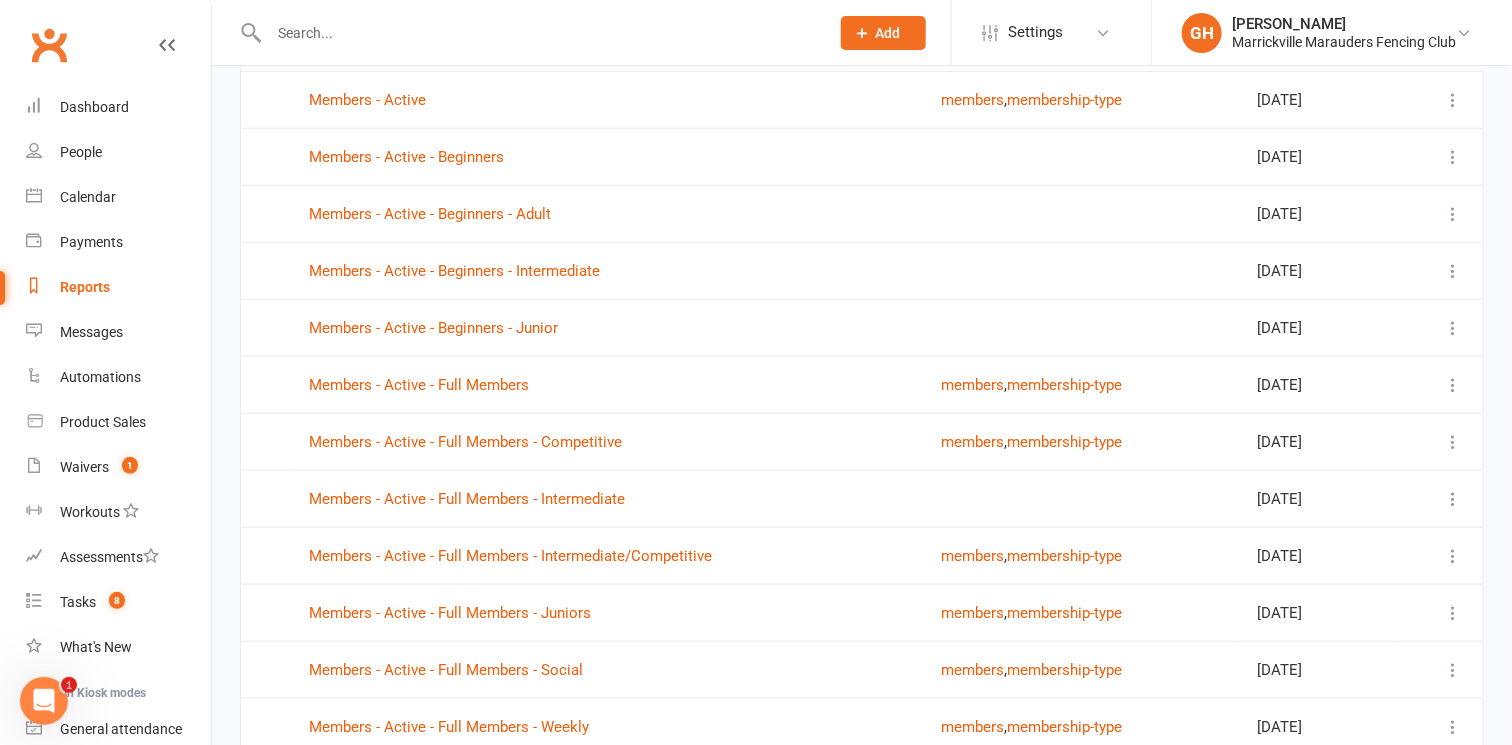 scroll, scrollTop: 625, scrollLeft: 0, axis: vertical 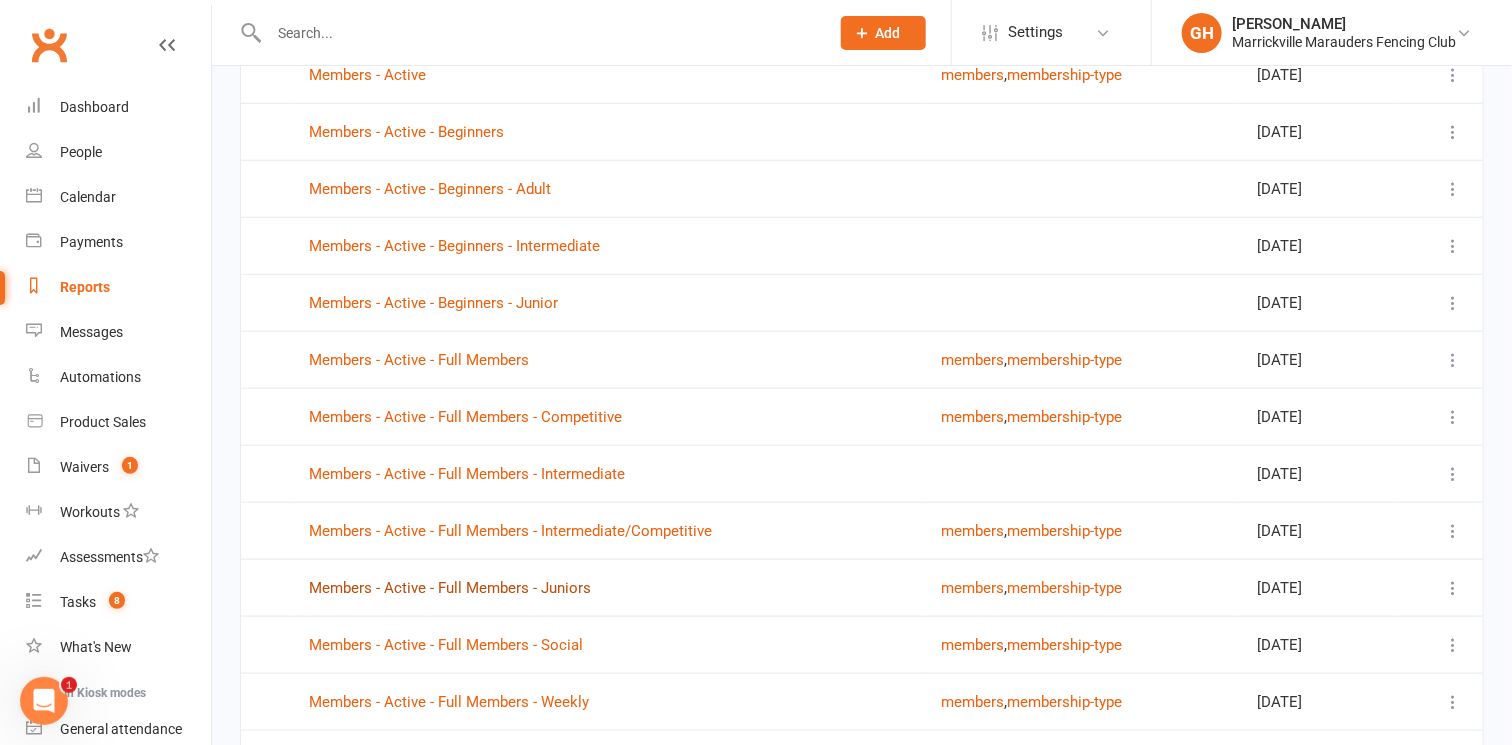 click on "Members - Active - Full Members - Juniors" at bounding box center [450, 588] 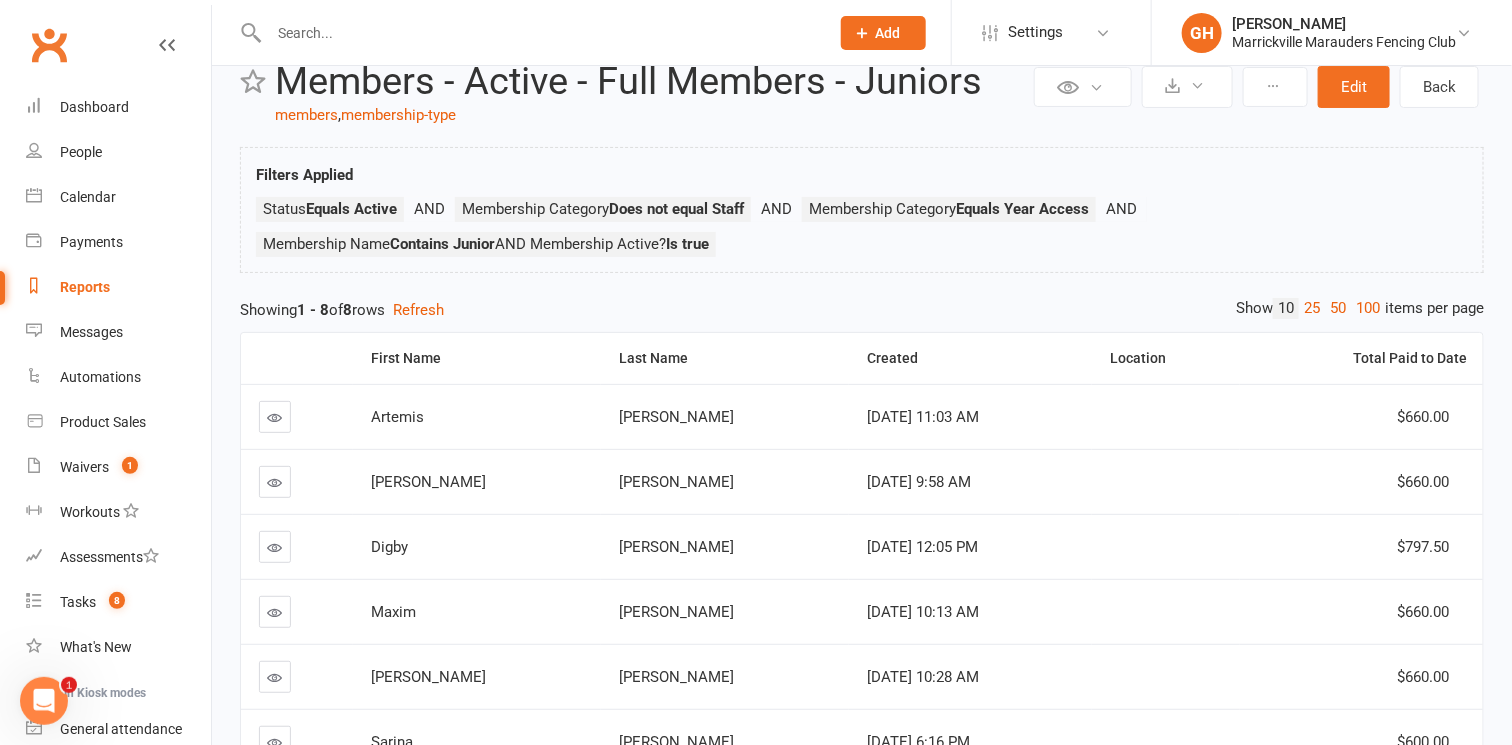 scroll, scrollTop: 0, scrollLeft: 0, axis: both 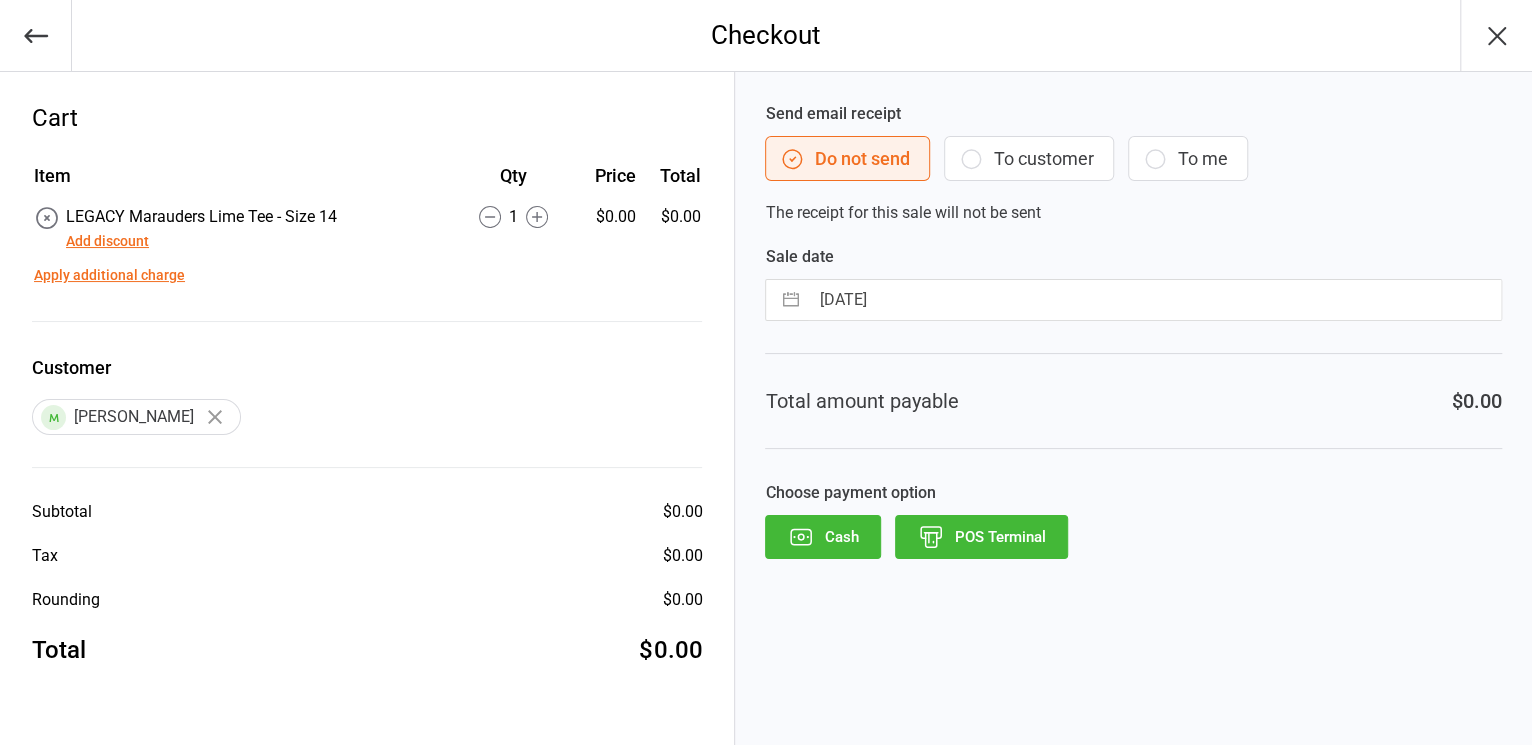 click on "POS Terminal" at bounding box center [981, 537] 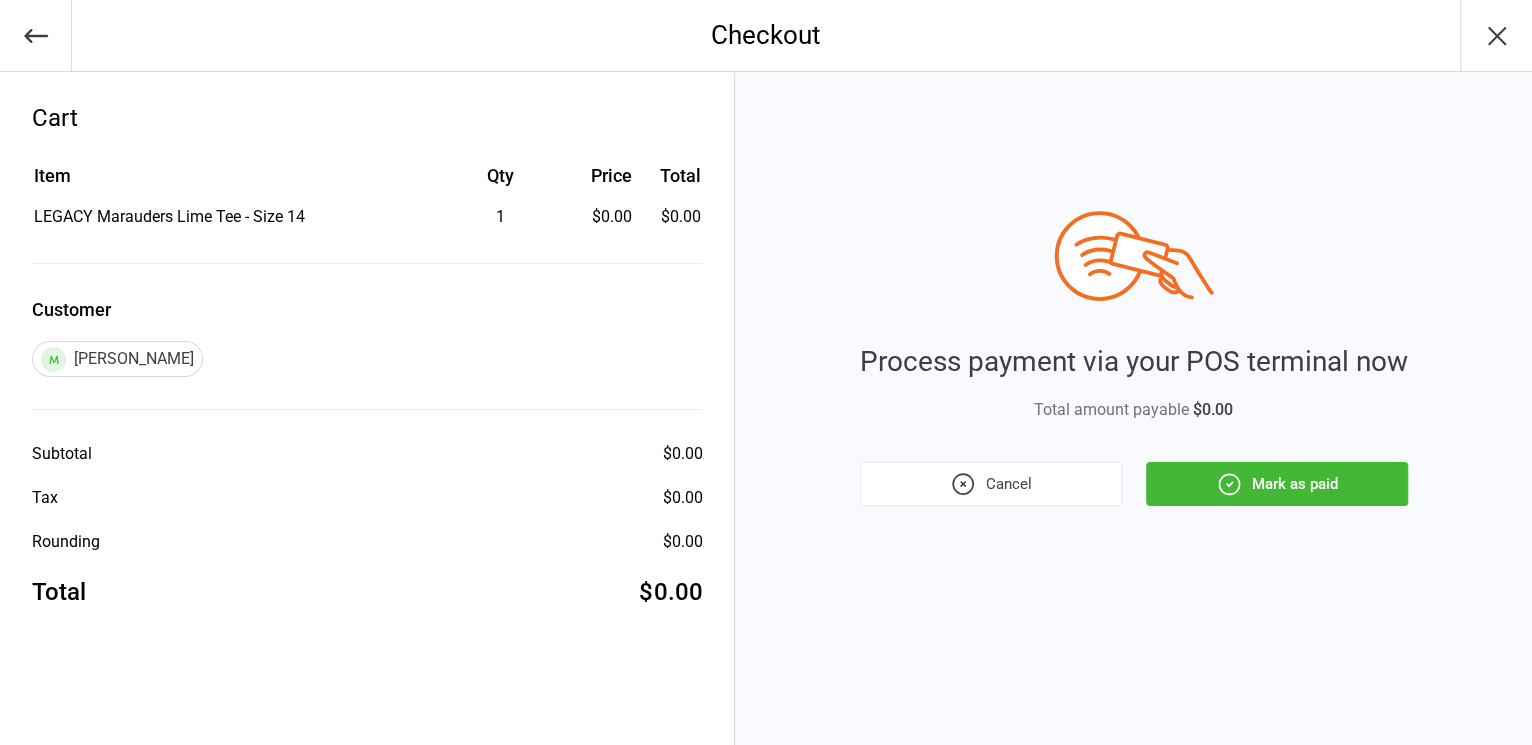 click on "Mark as paid" at bounding box center [1277, 484] 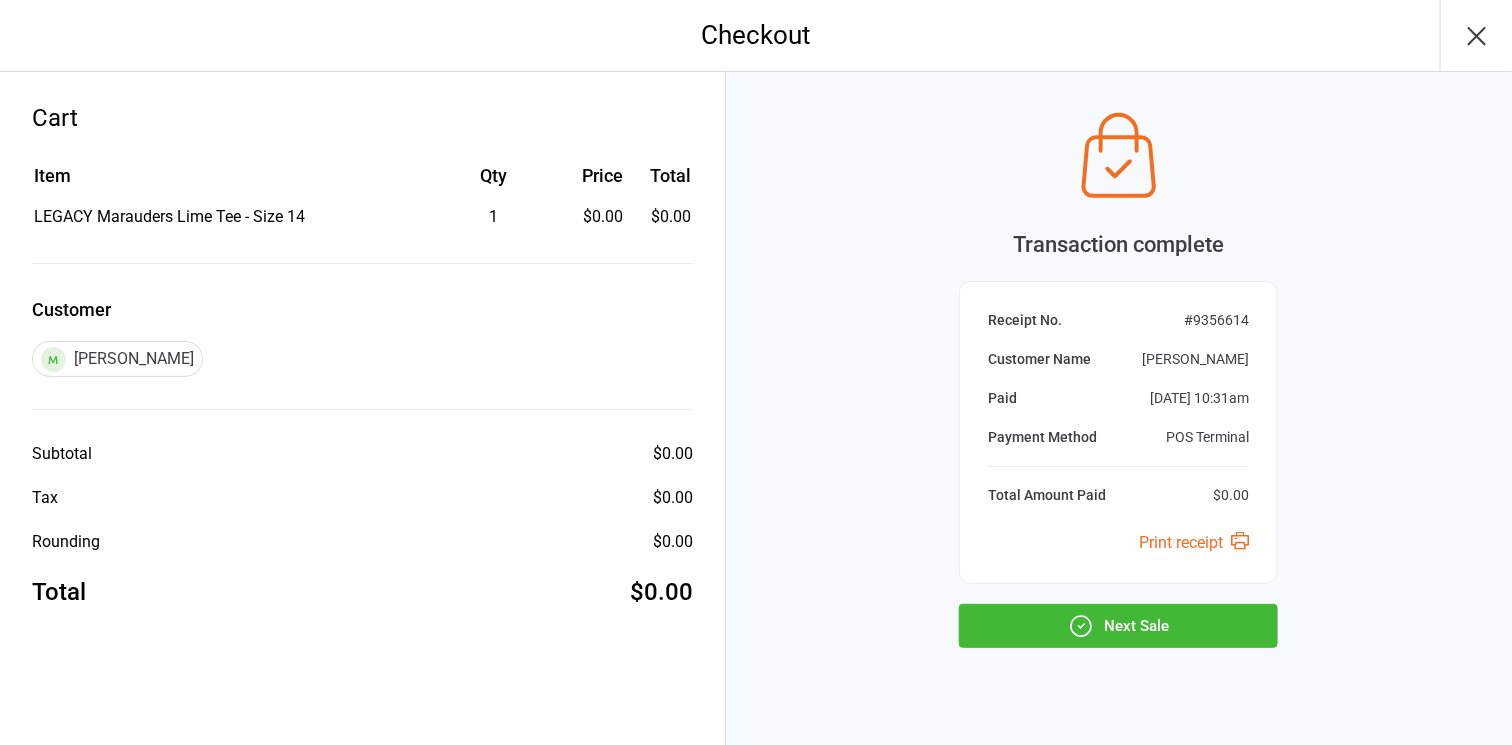 click on "Next Sale" at bounding box center (1118, 626) 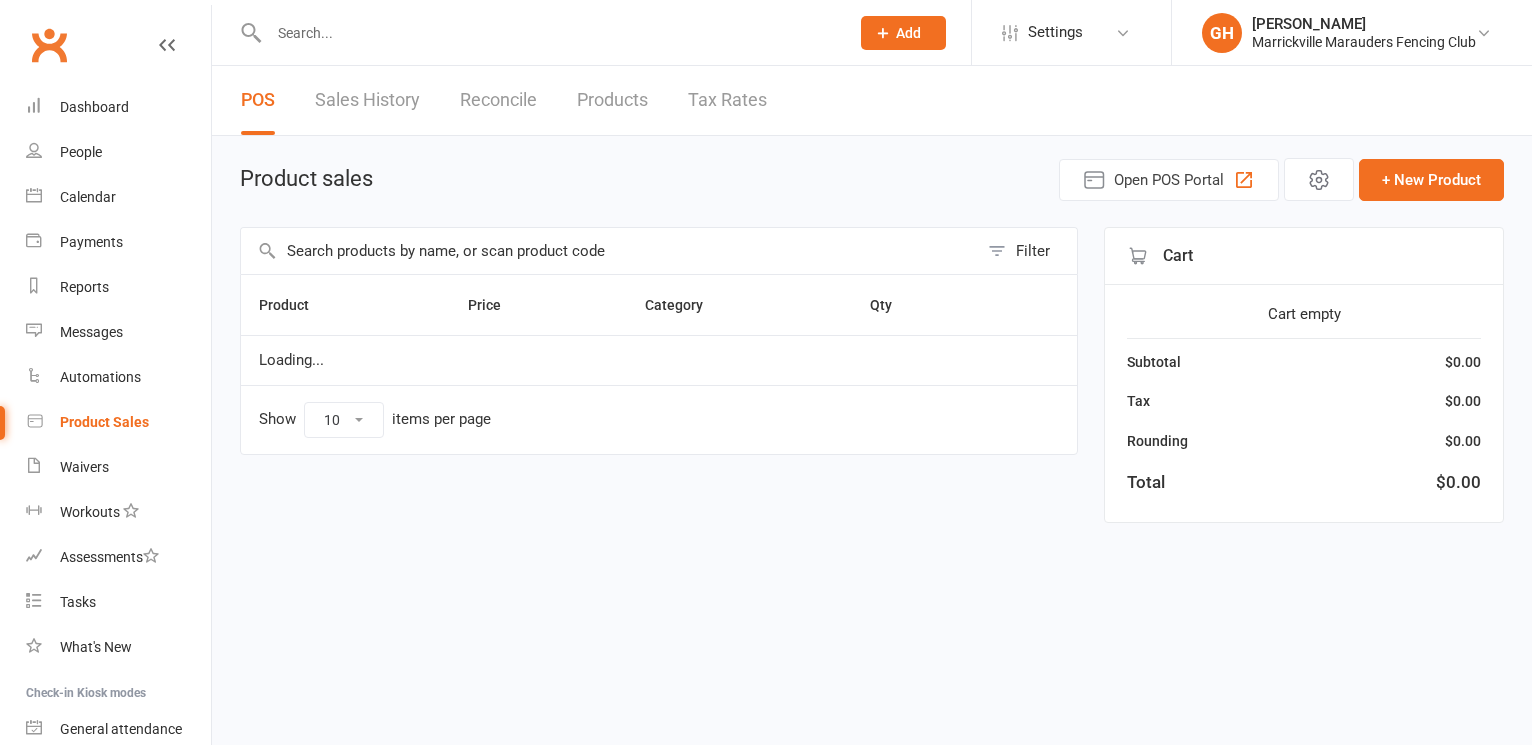 scroll, scrollTop: 0, scrollLeft: 0, axis: both 